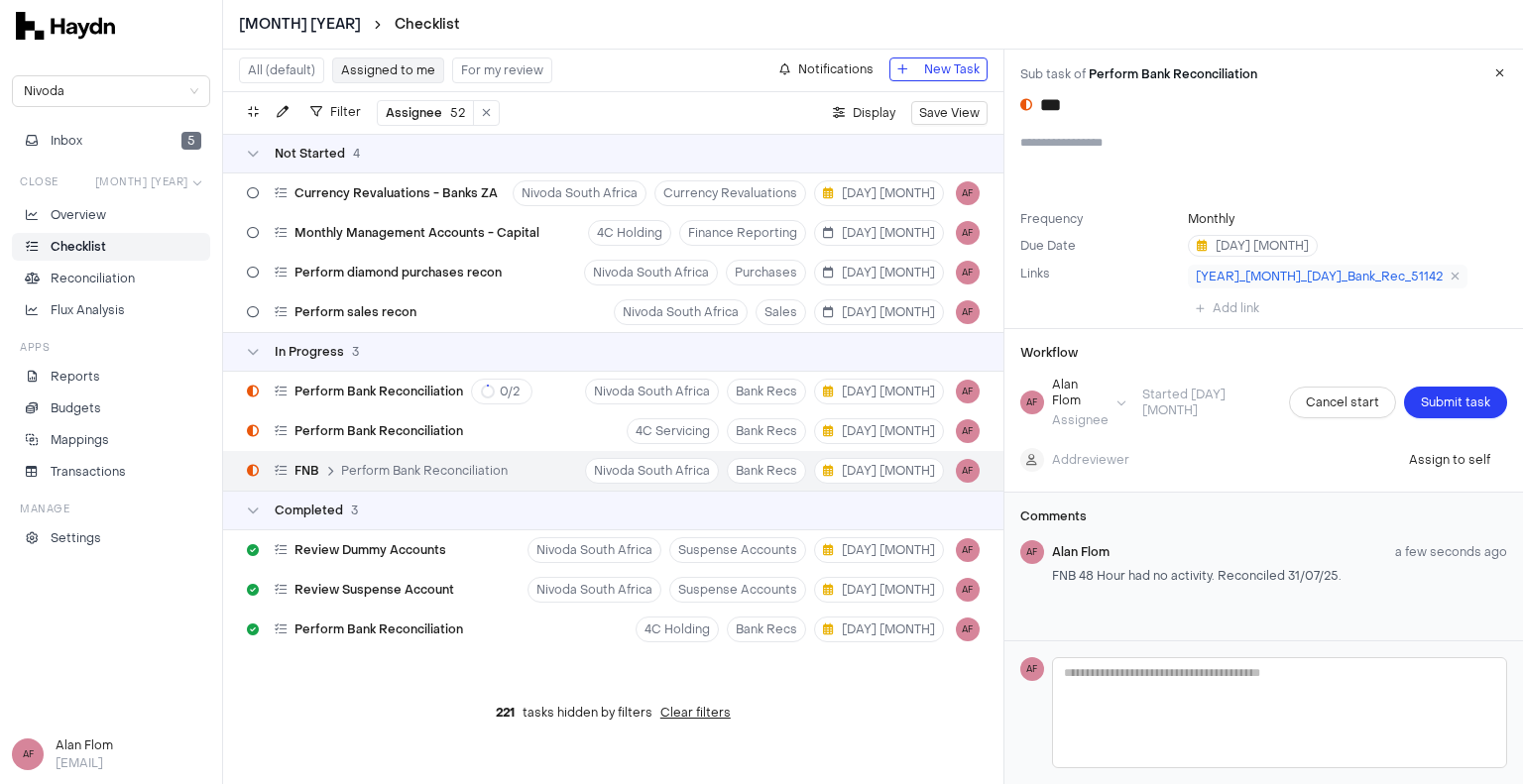 scroll, scrollTop: 0, scrollLeft: 0, axis: both 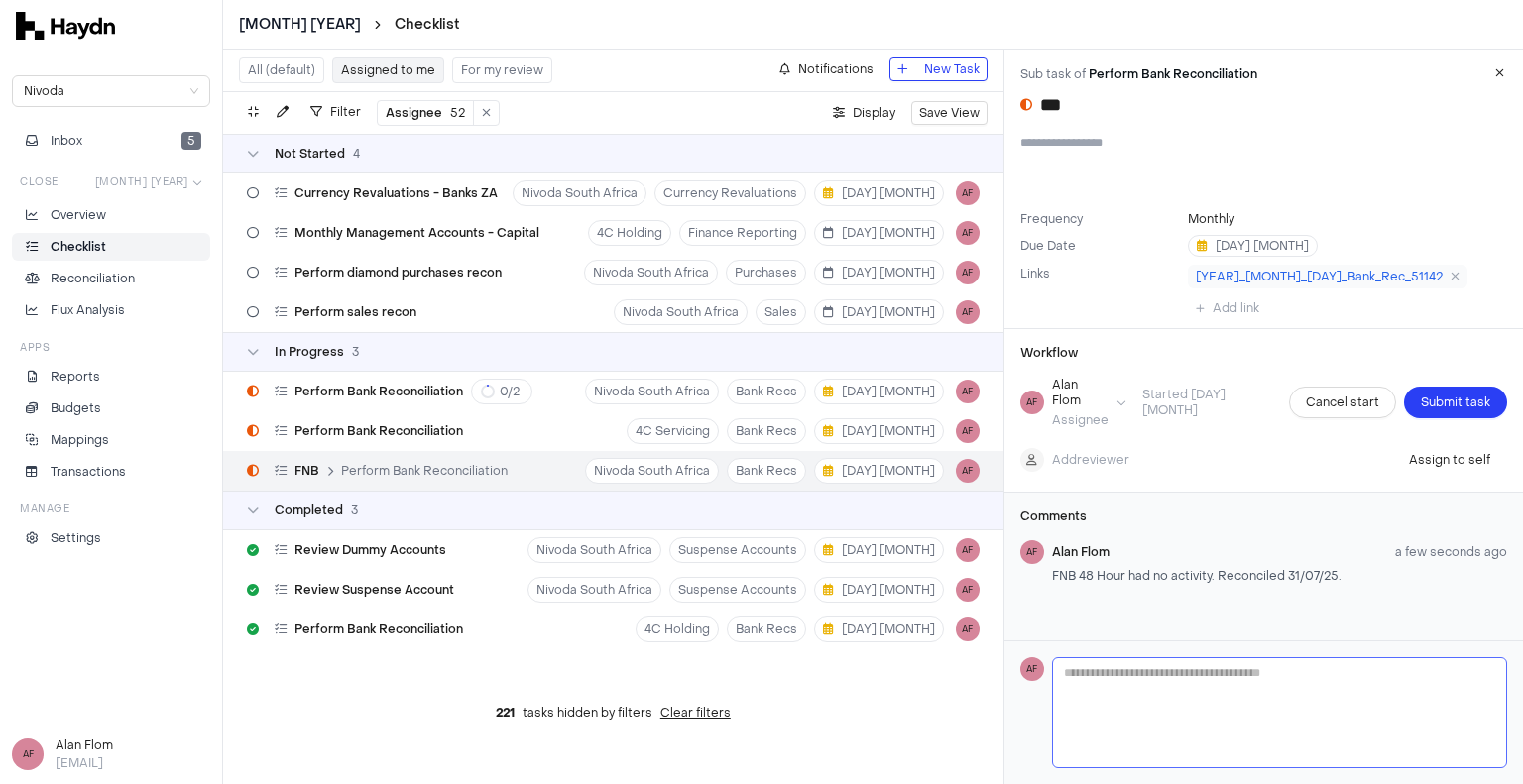 click at bounding box center (1279, 713) 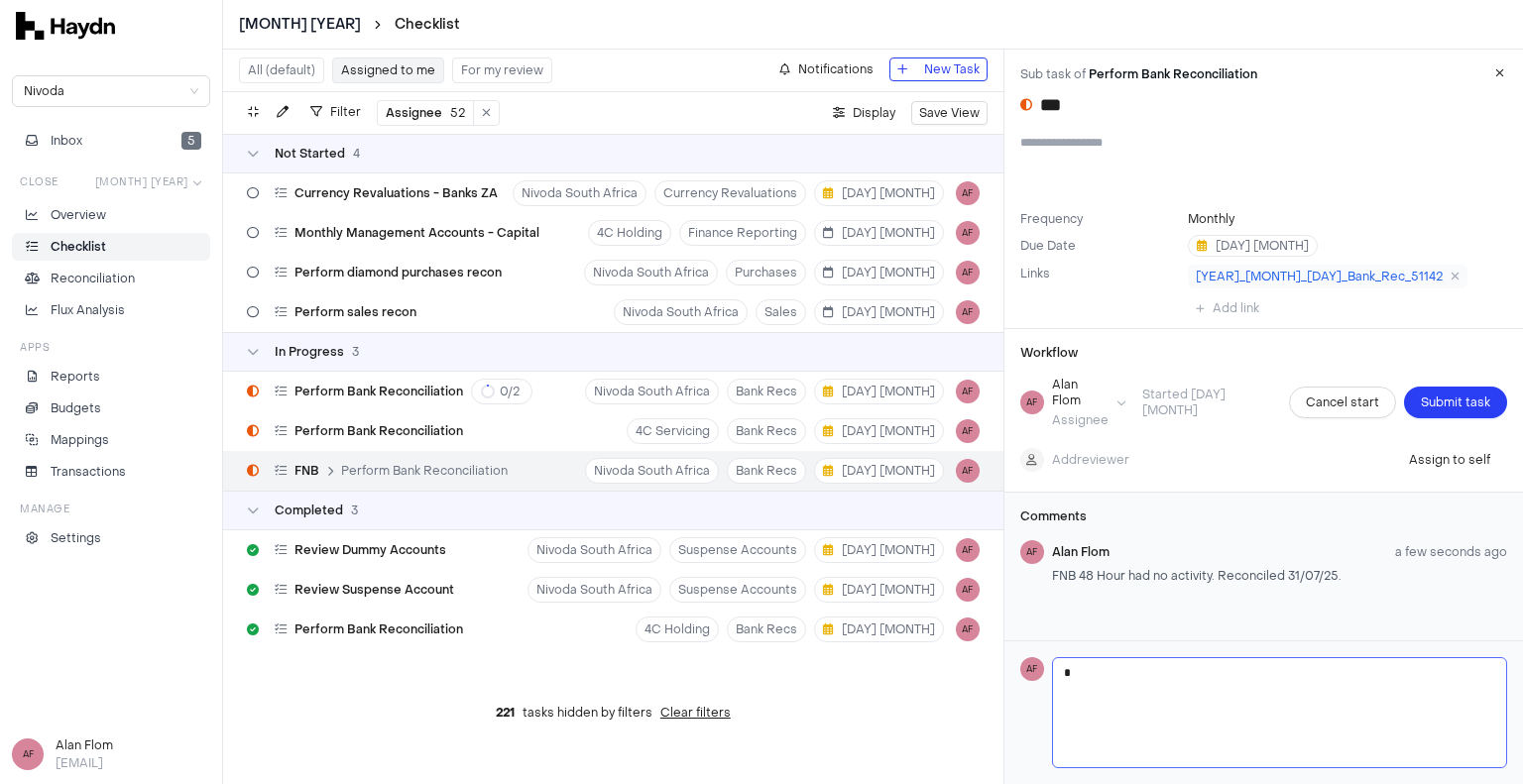 type on "*" 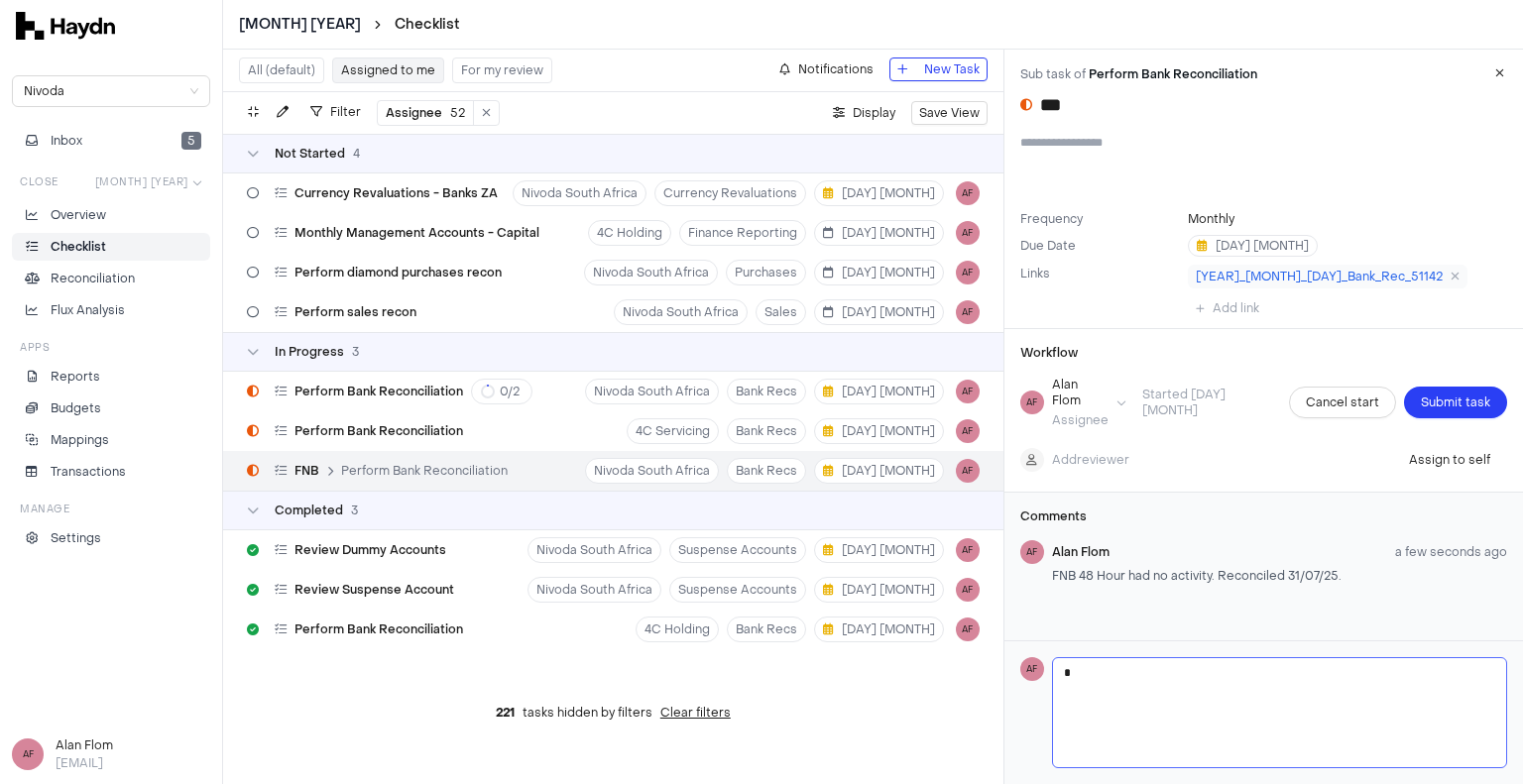 type on "**" 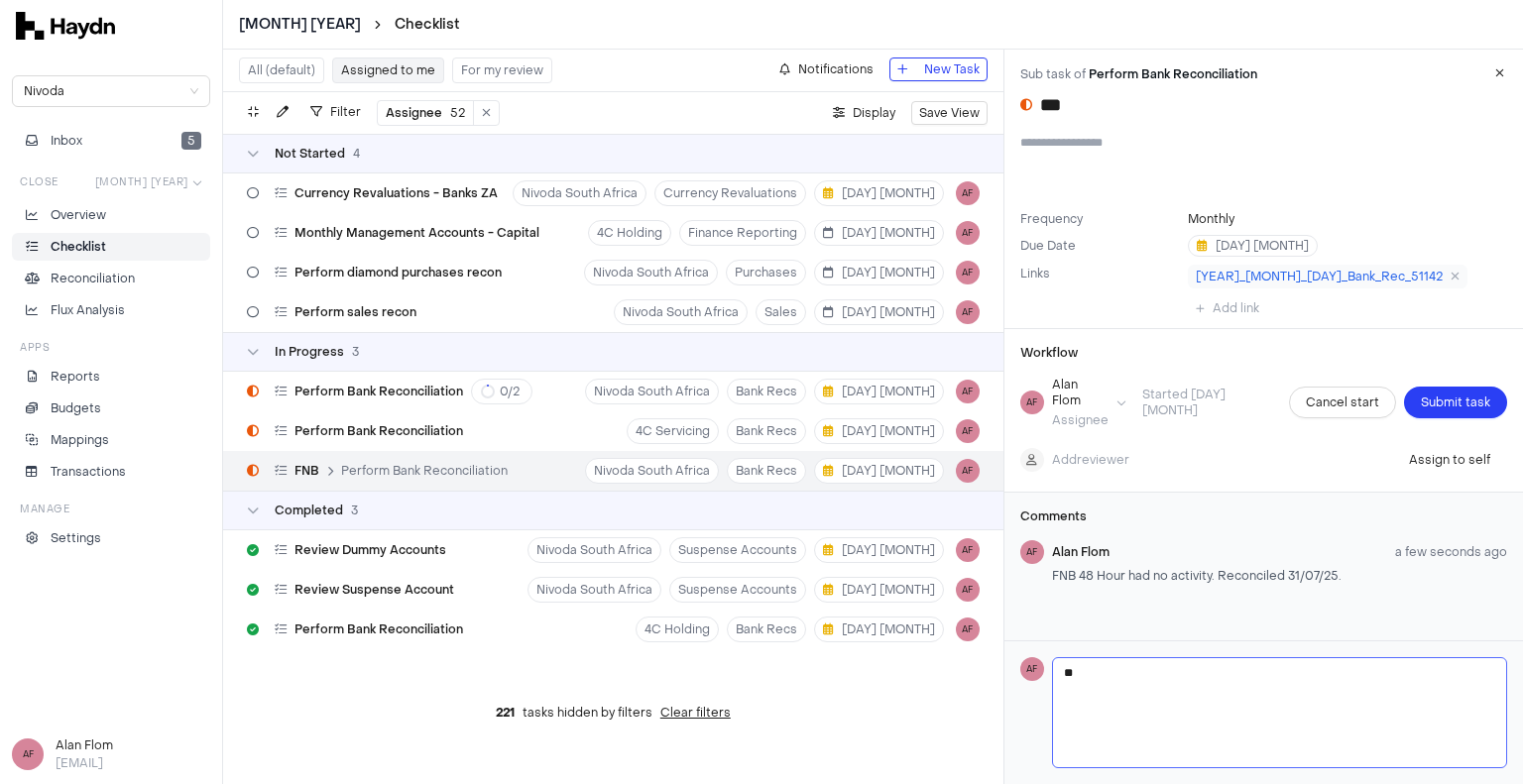 type on "***" 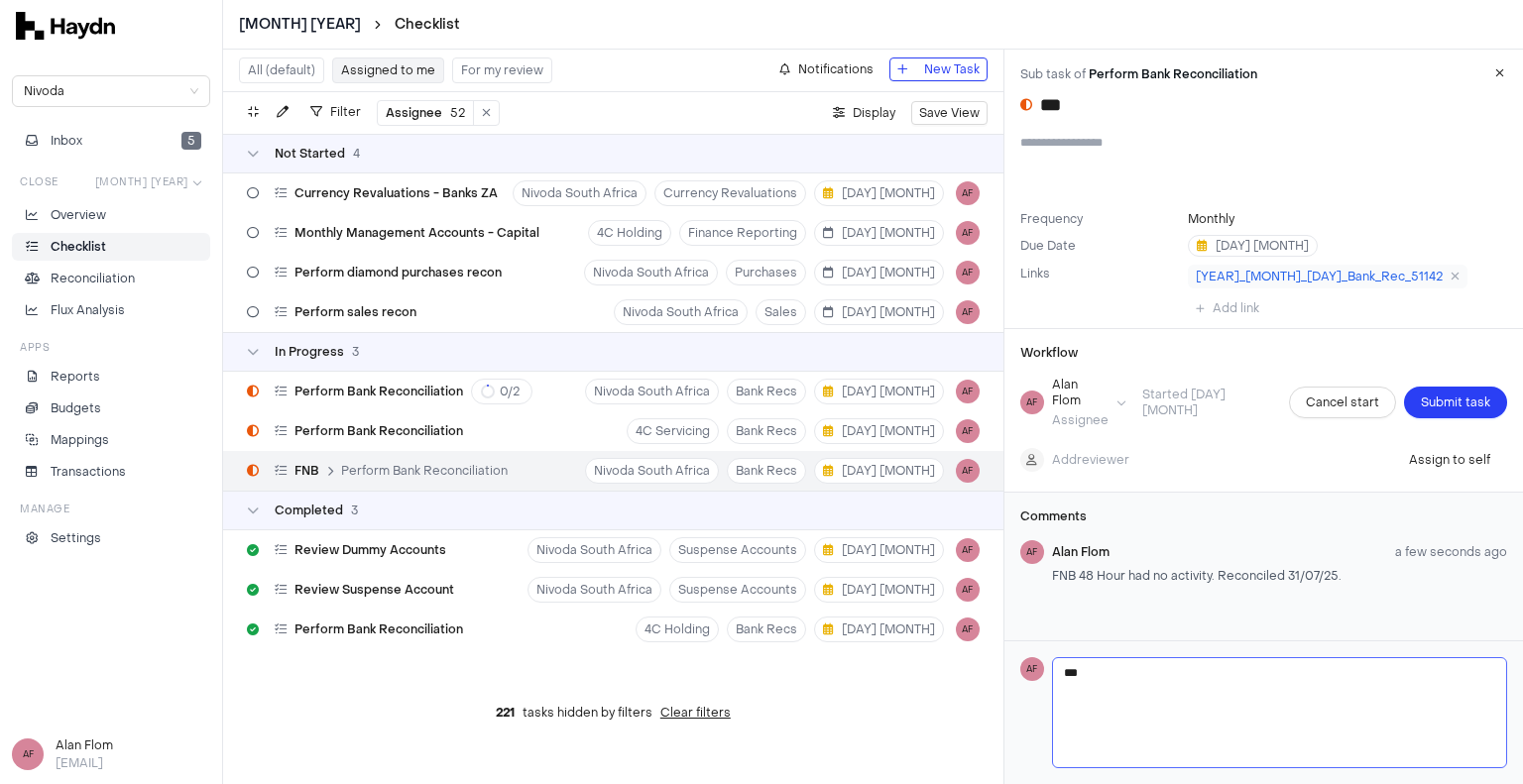 type on "***" 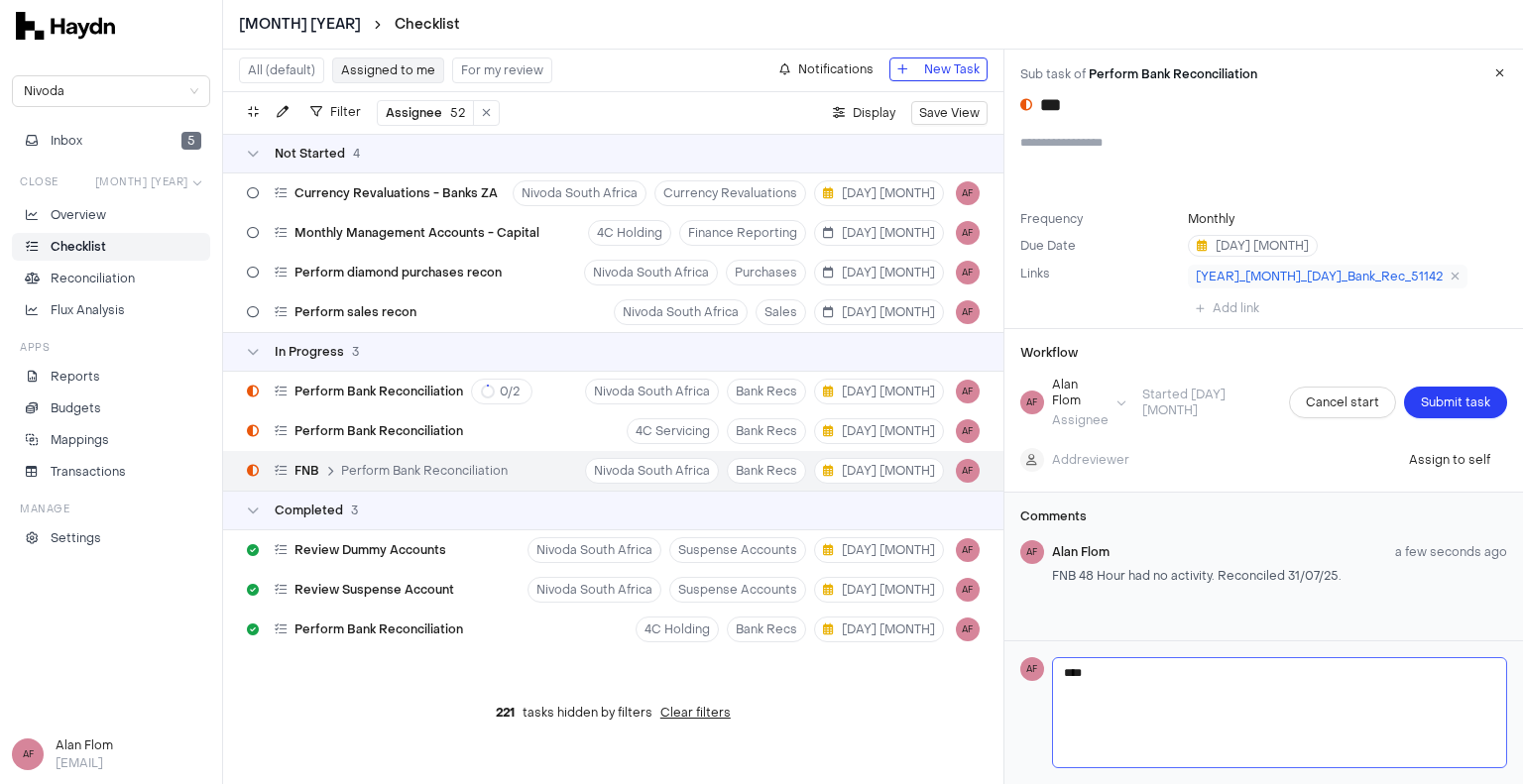 type on "*****" 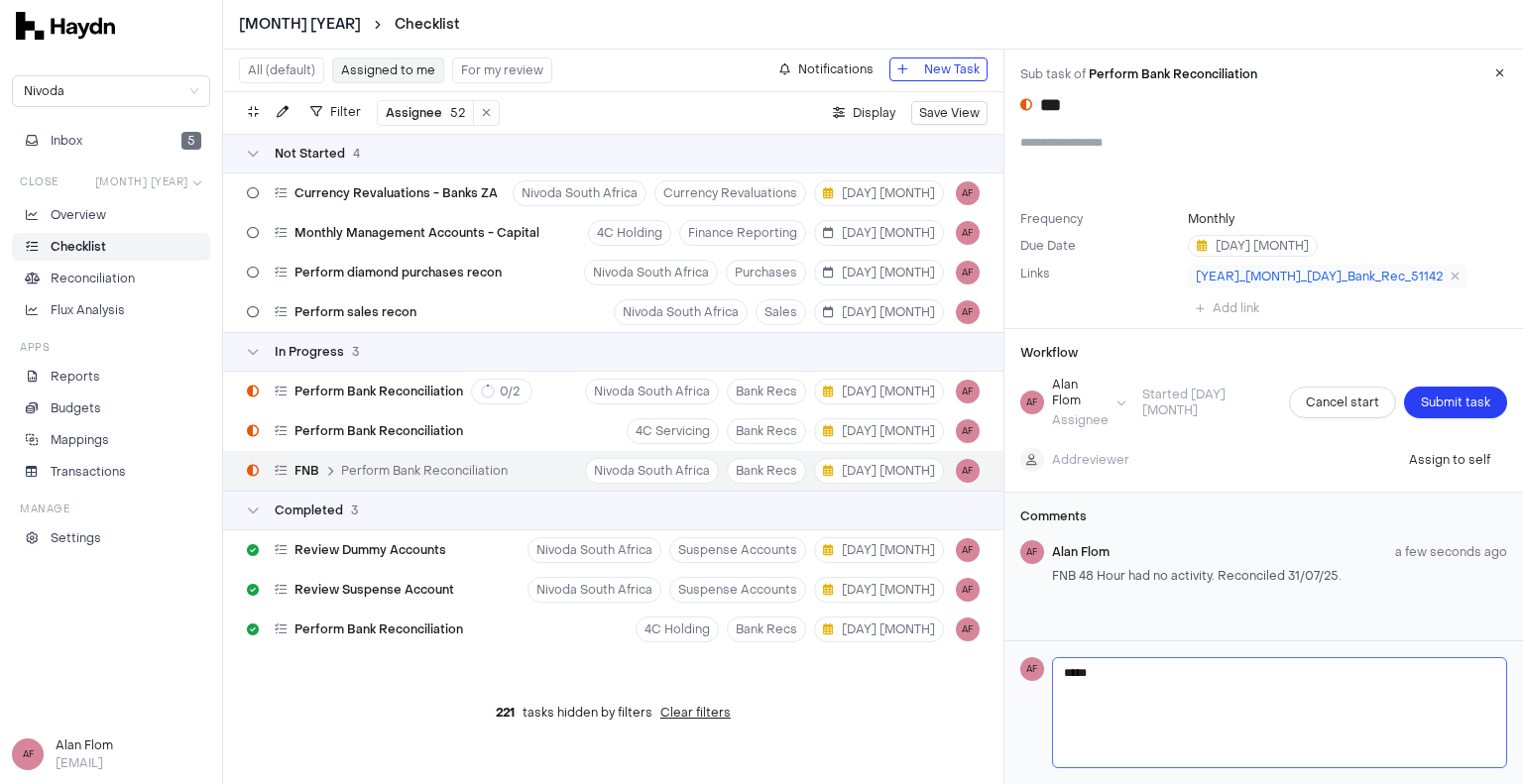 type on "******" 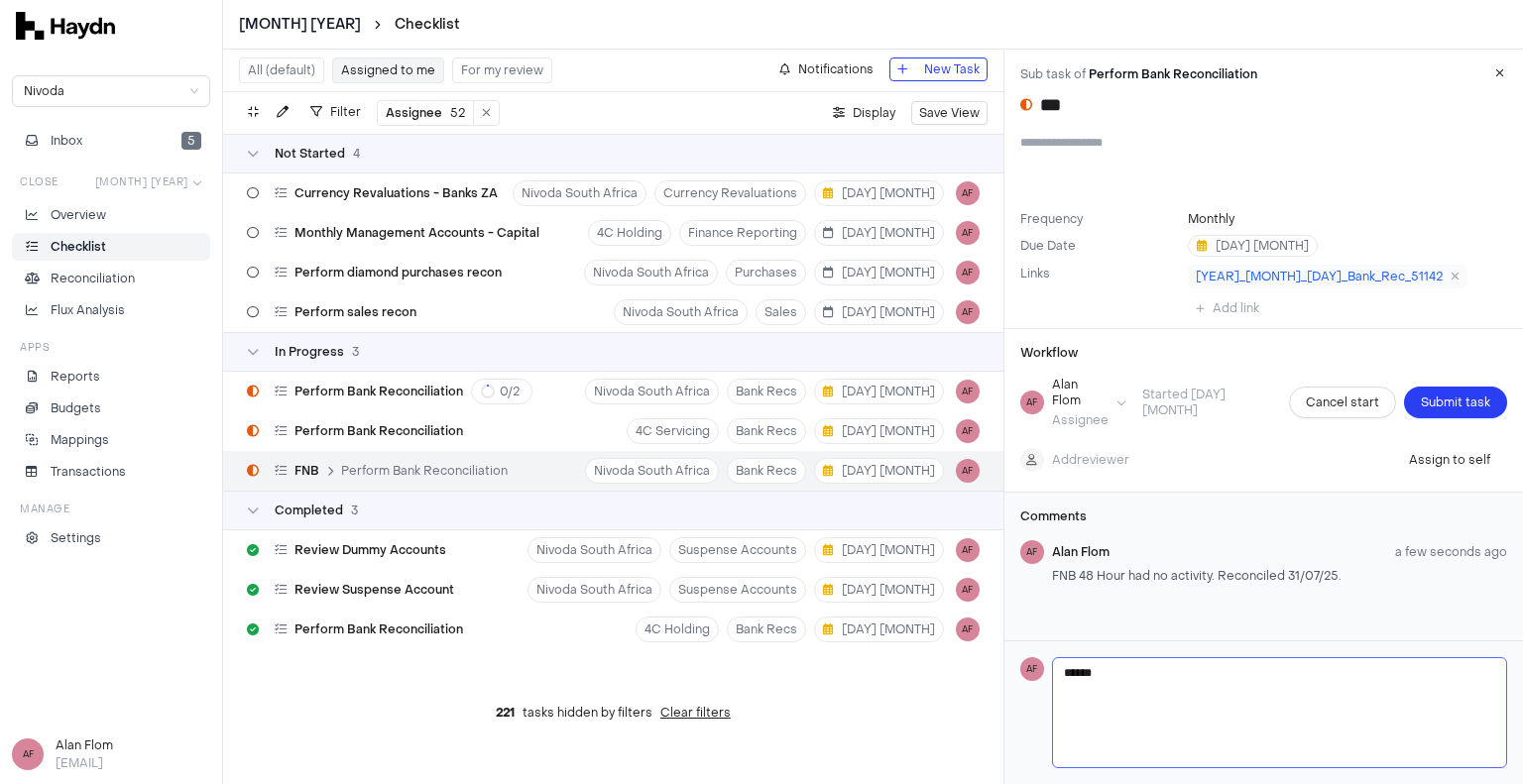 type on "*******" 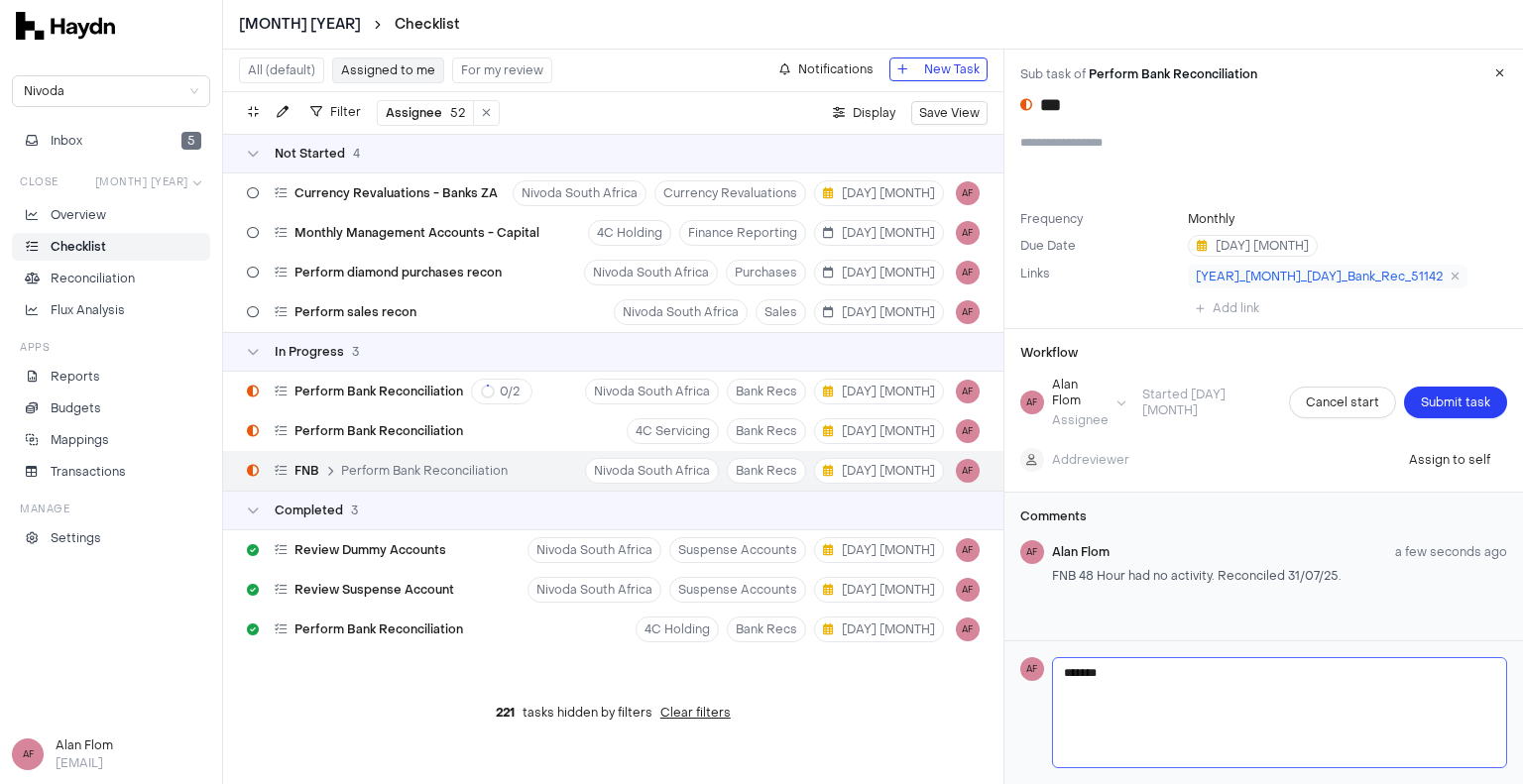type on "*******" 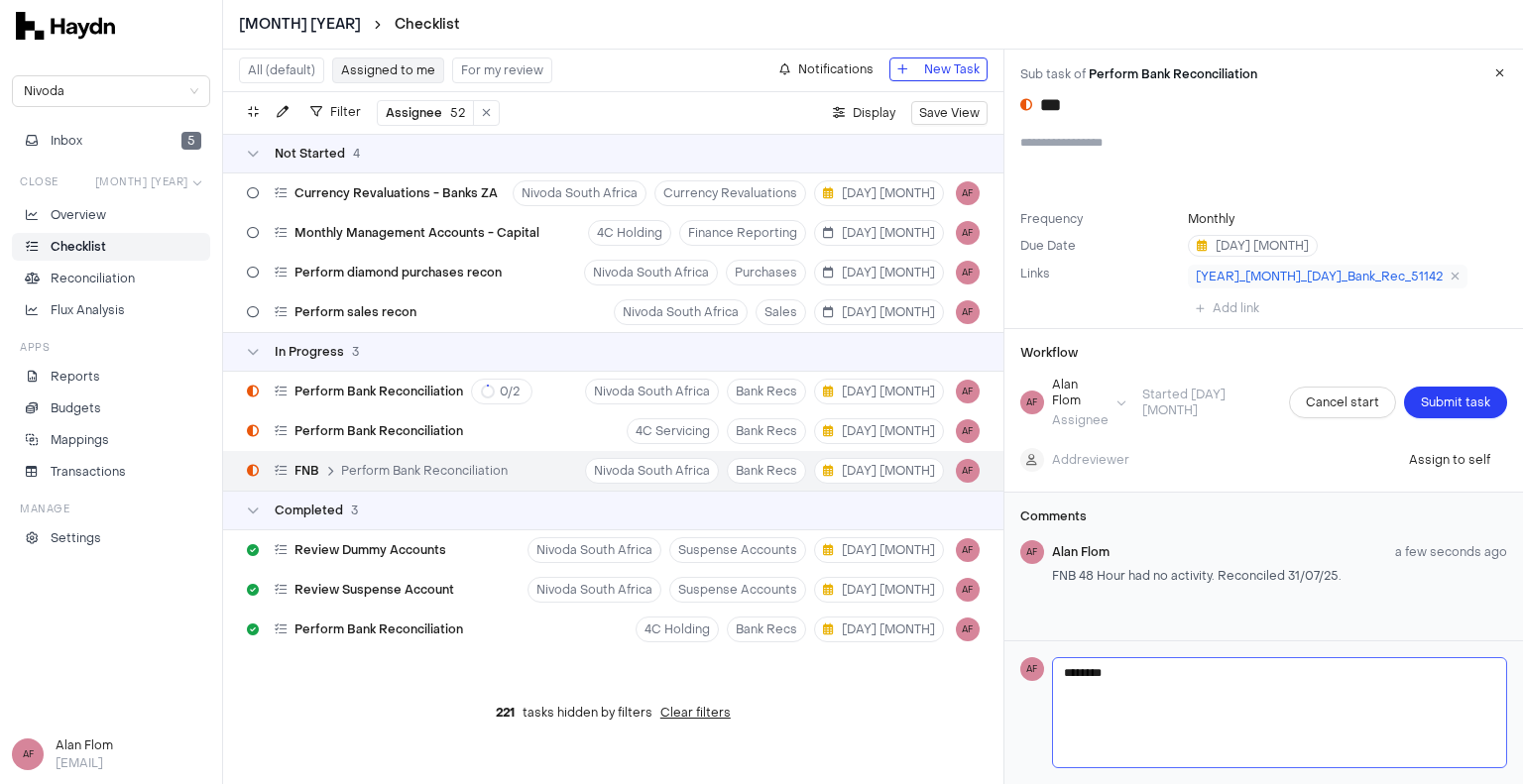 type on "*********" 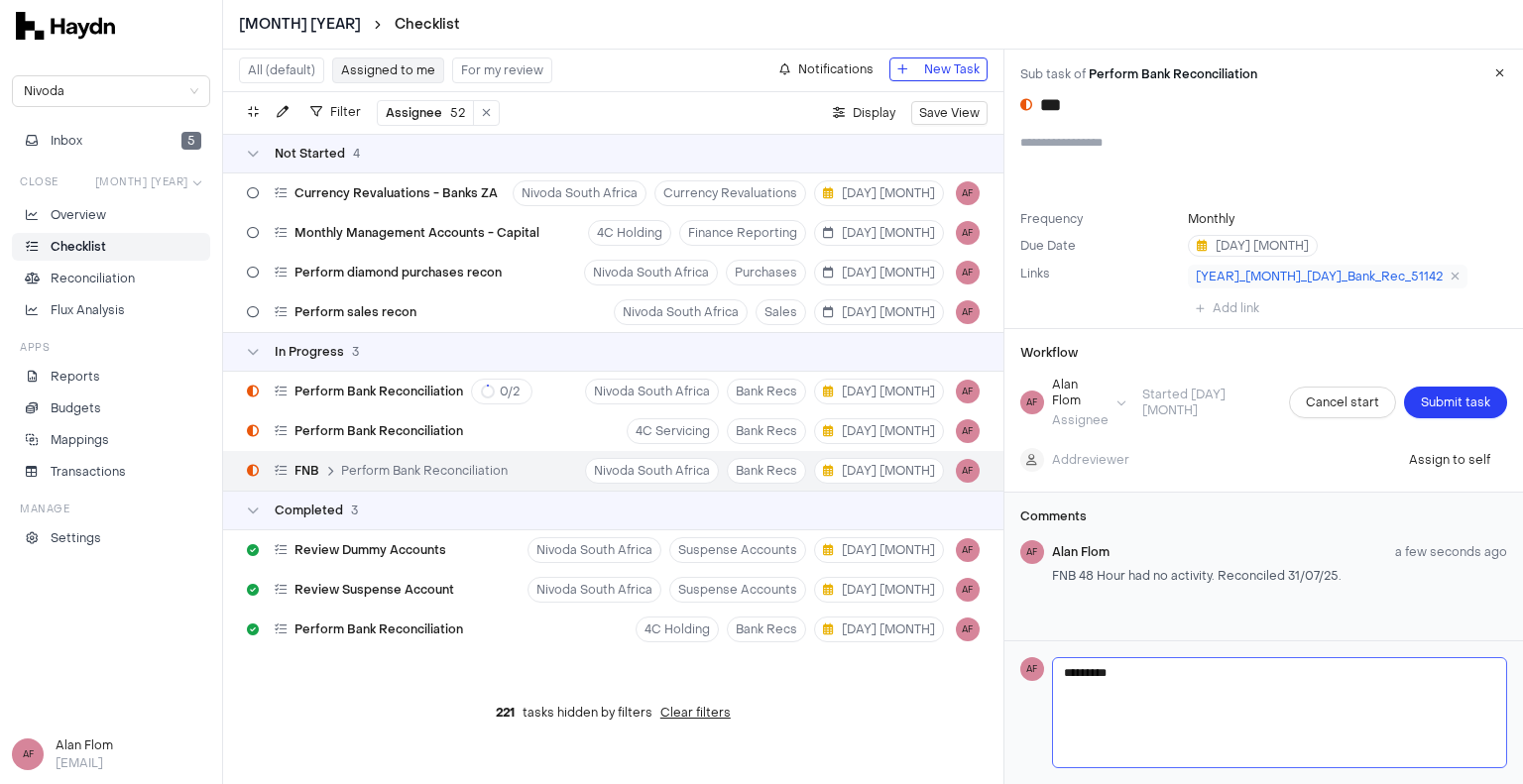 type on "**********" 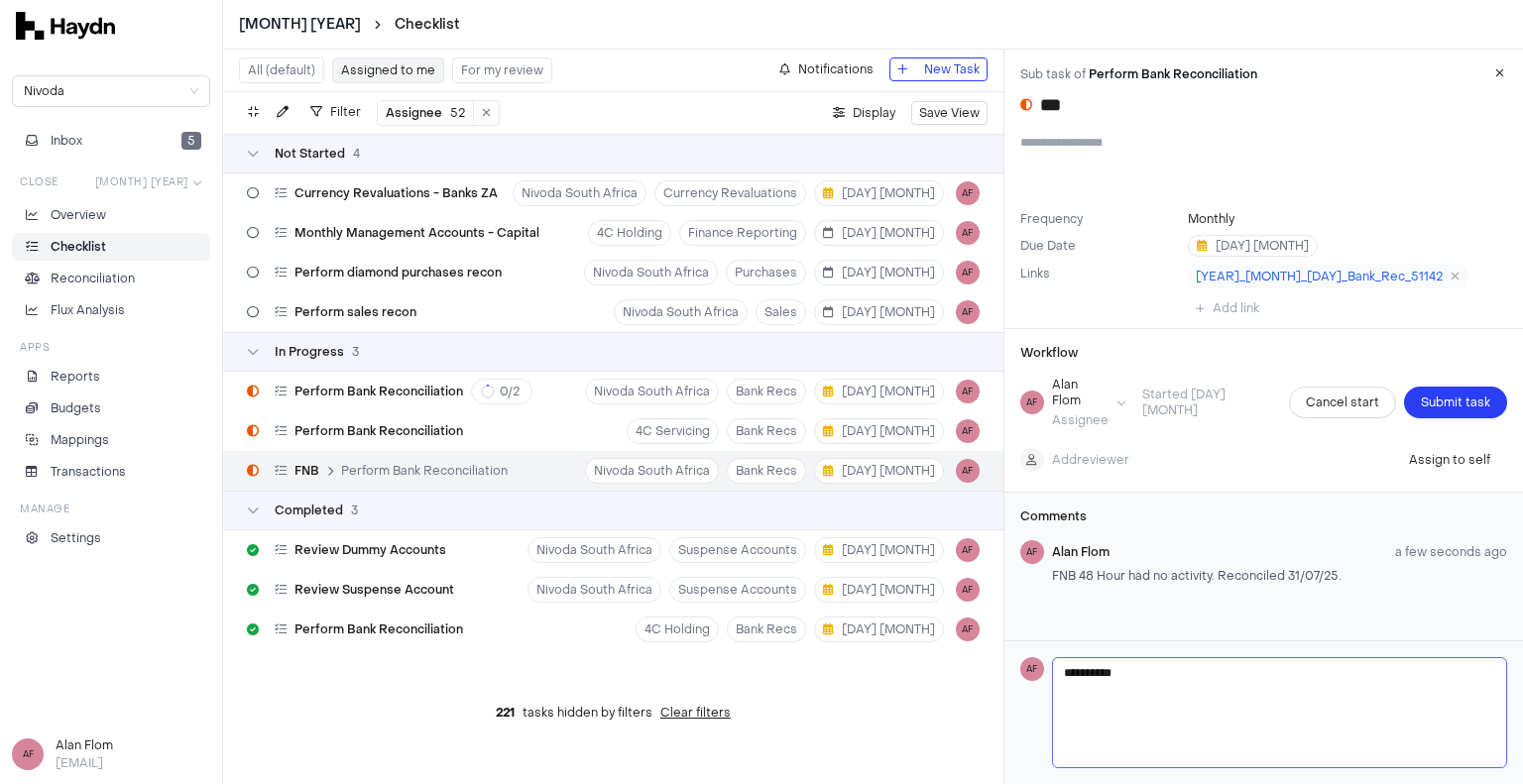 type on "**********" 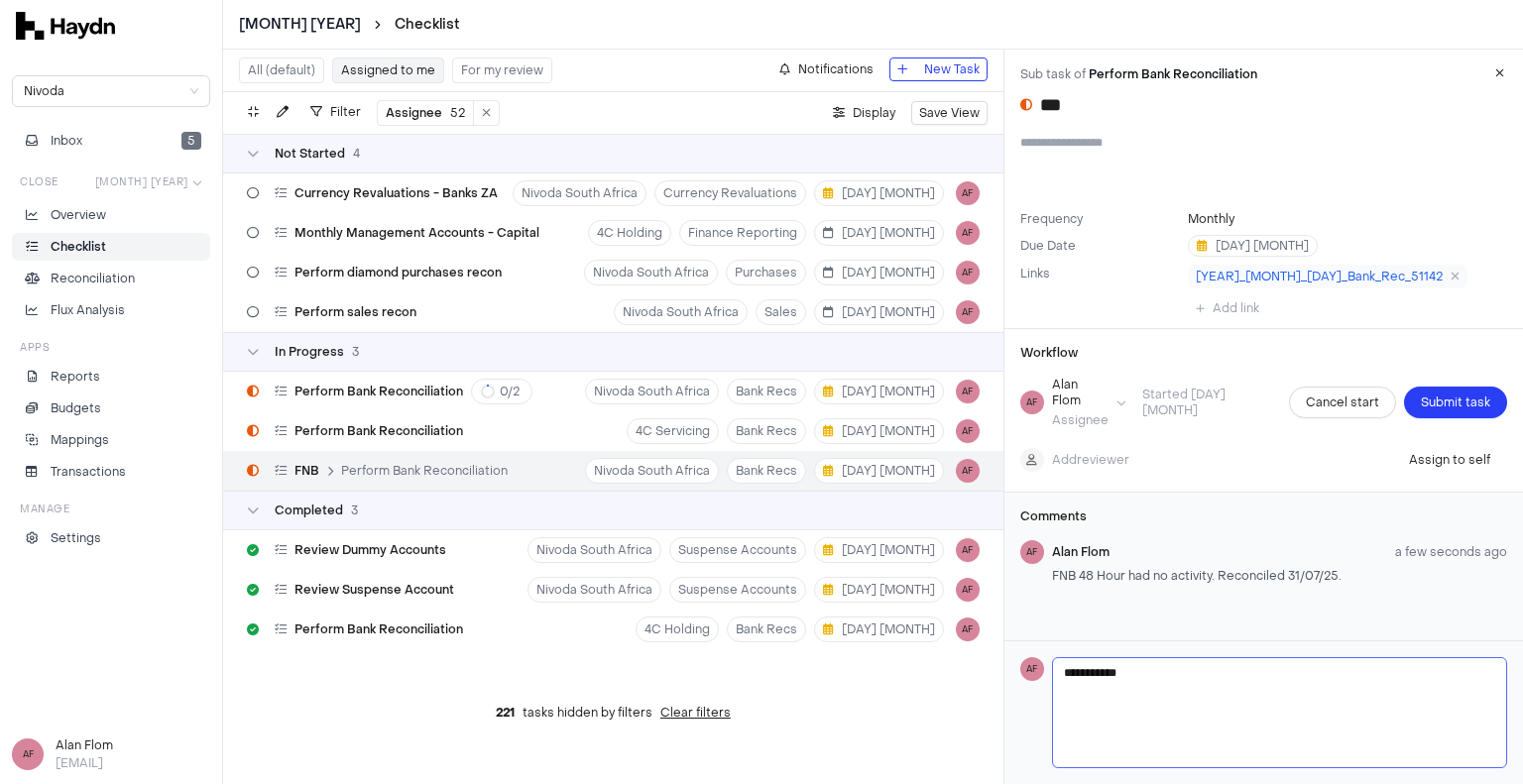 type on "**********" 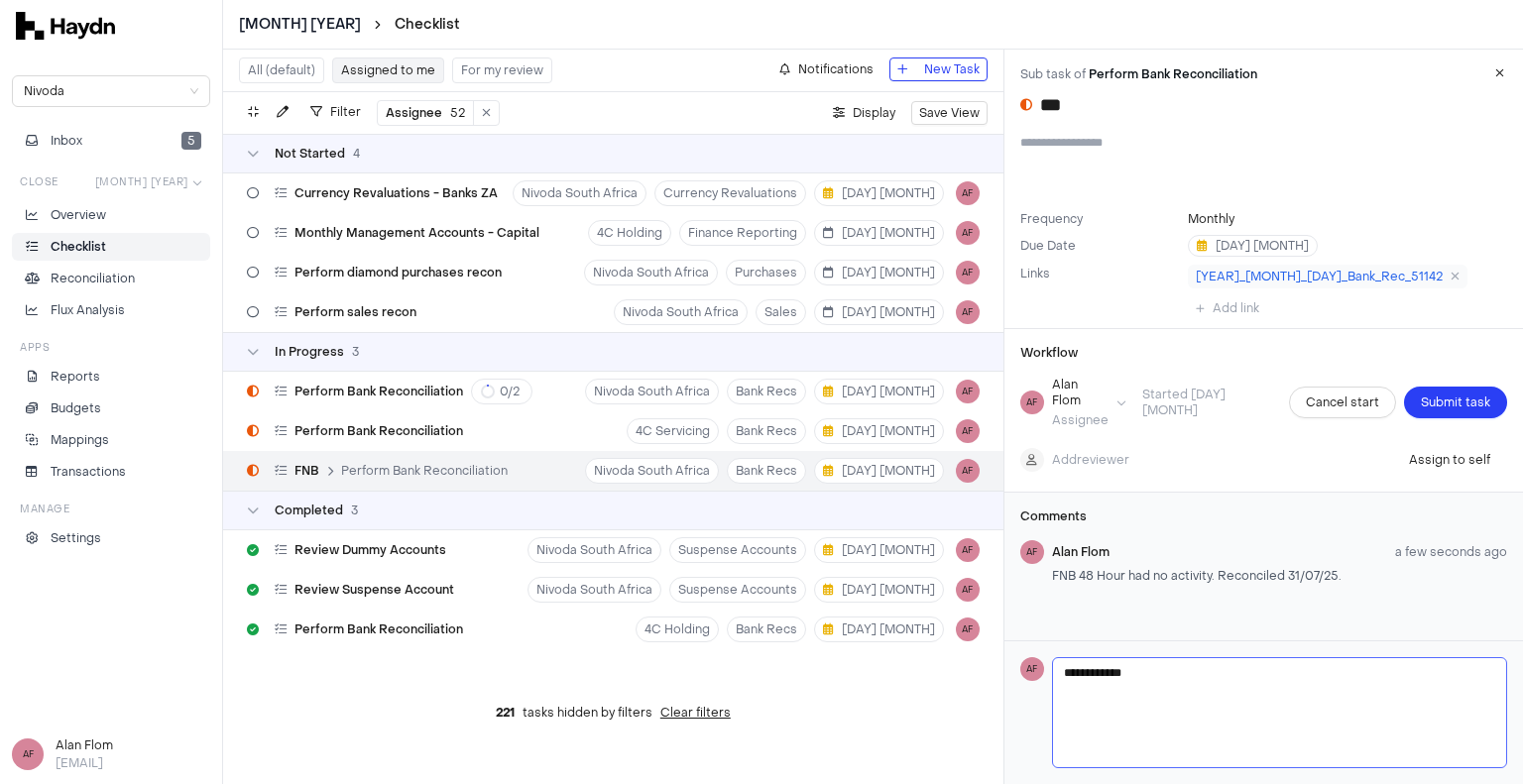 type on "**********" 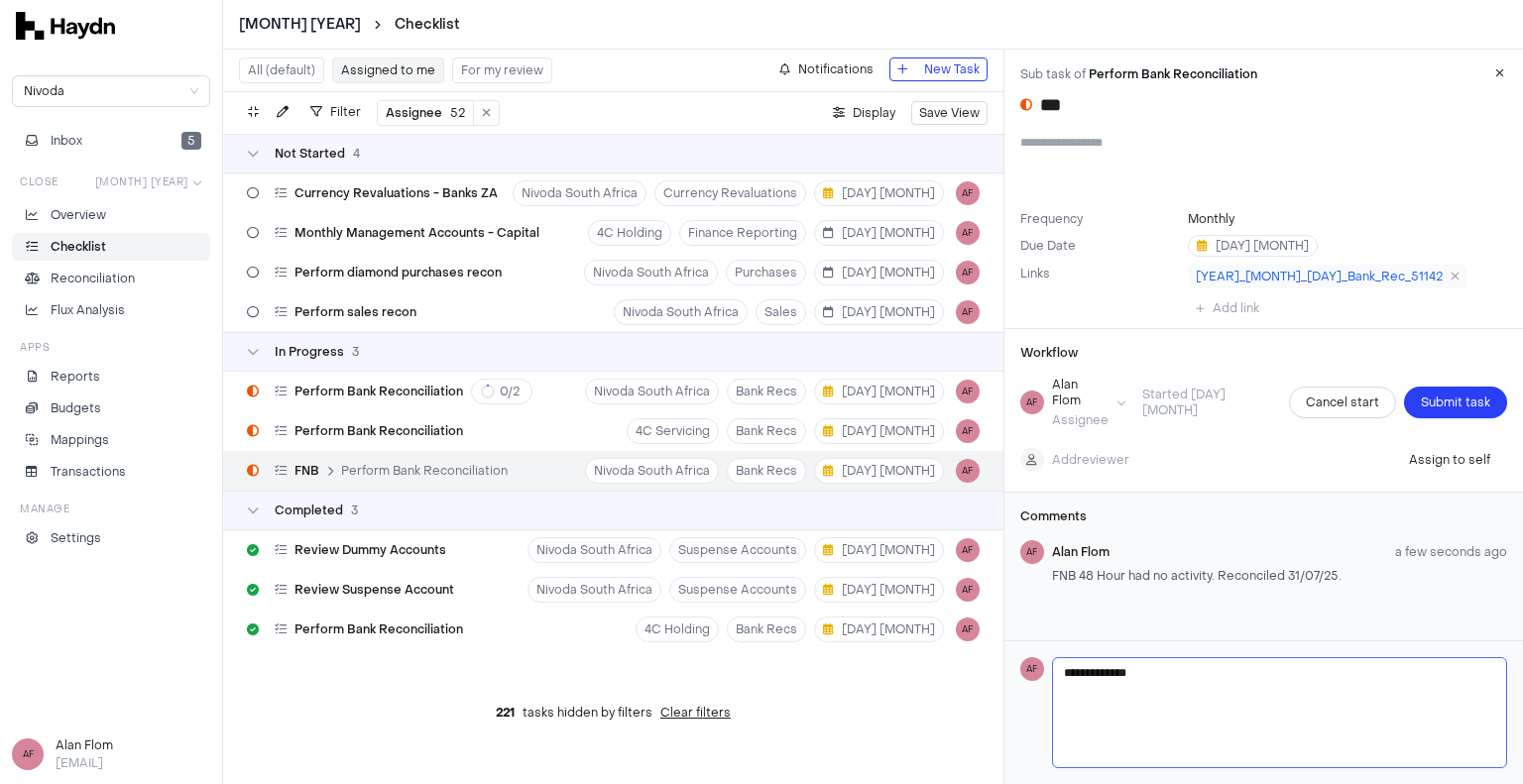 type on "**********" 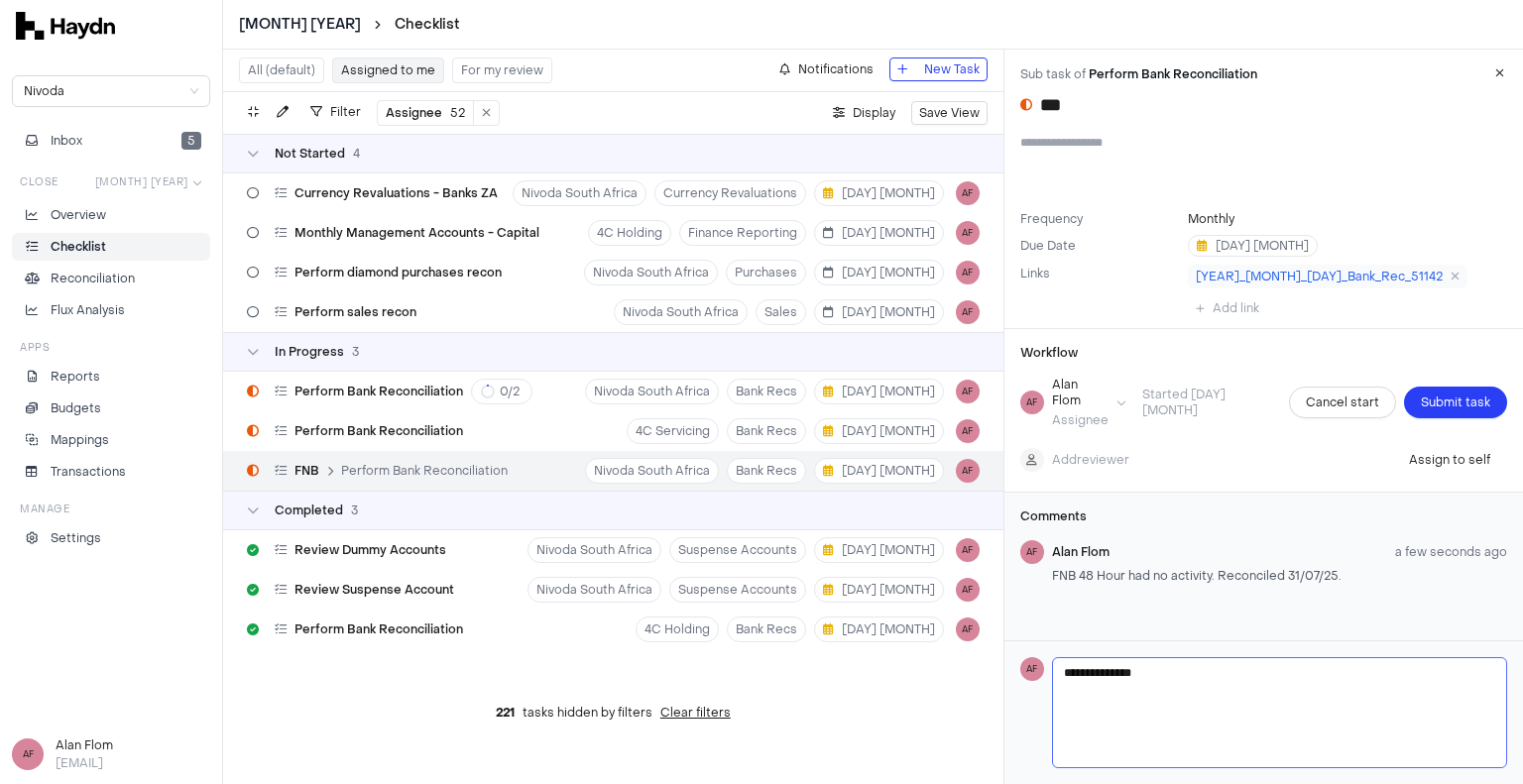 type on "**********" 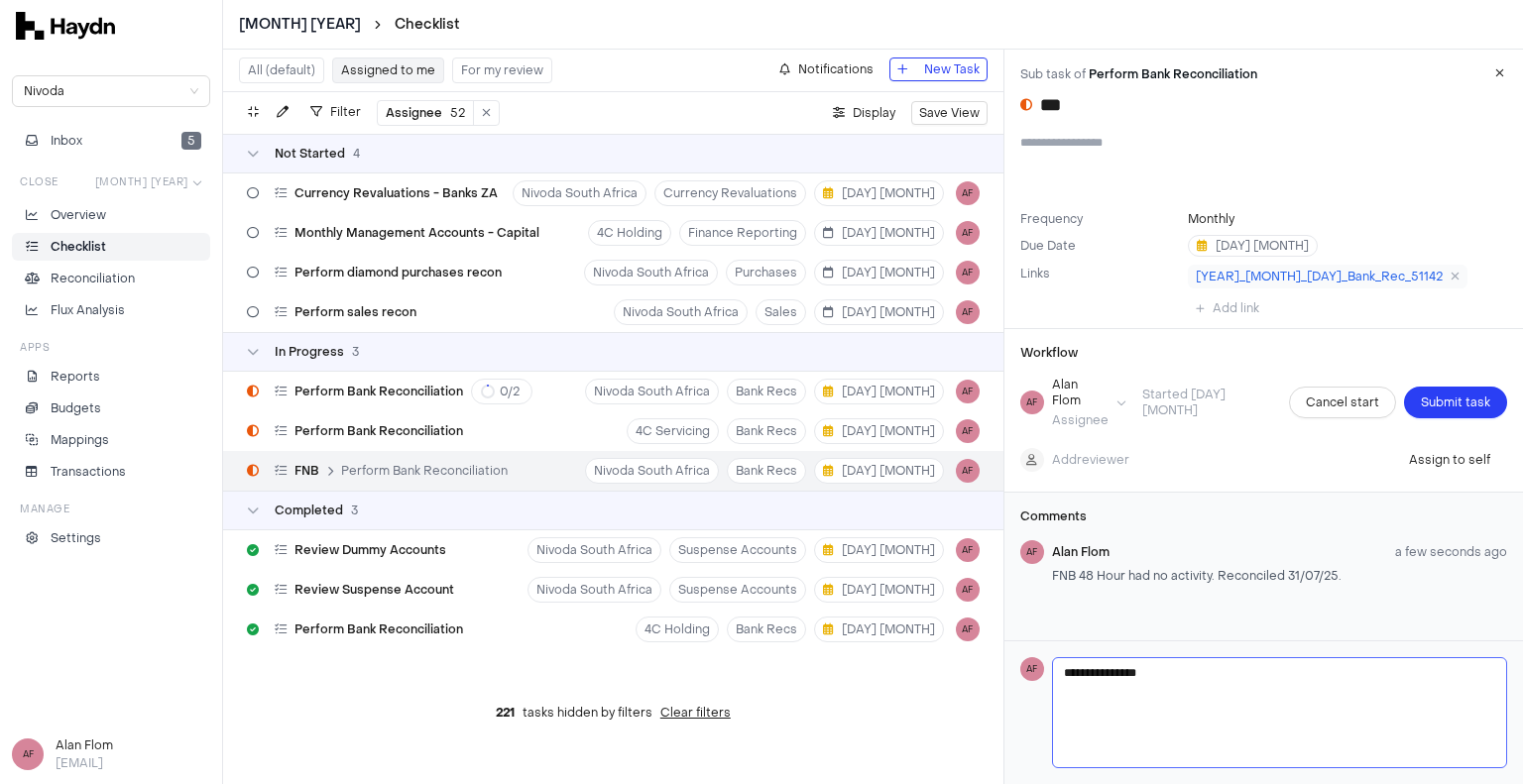 type on "**********" 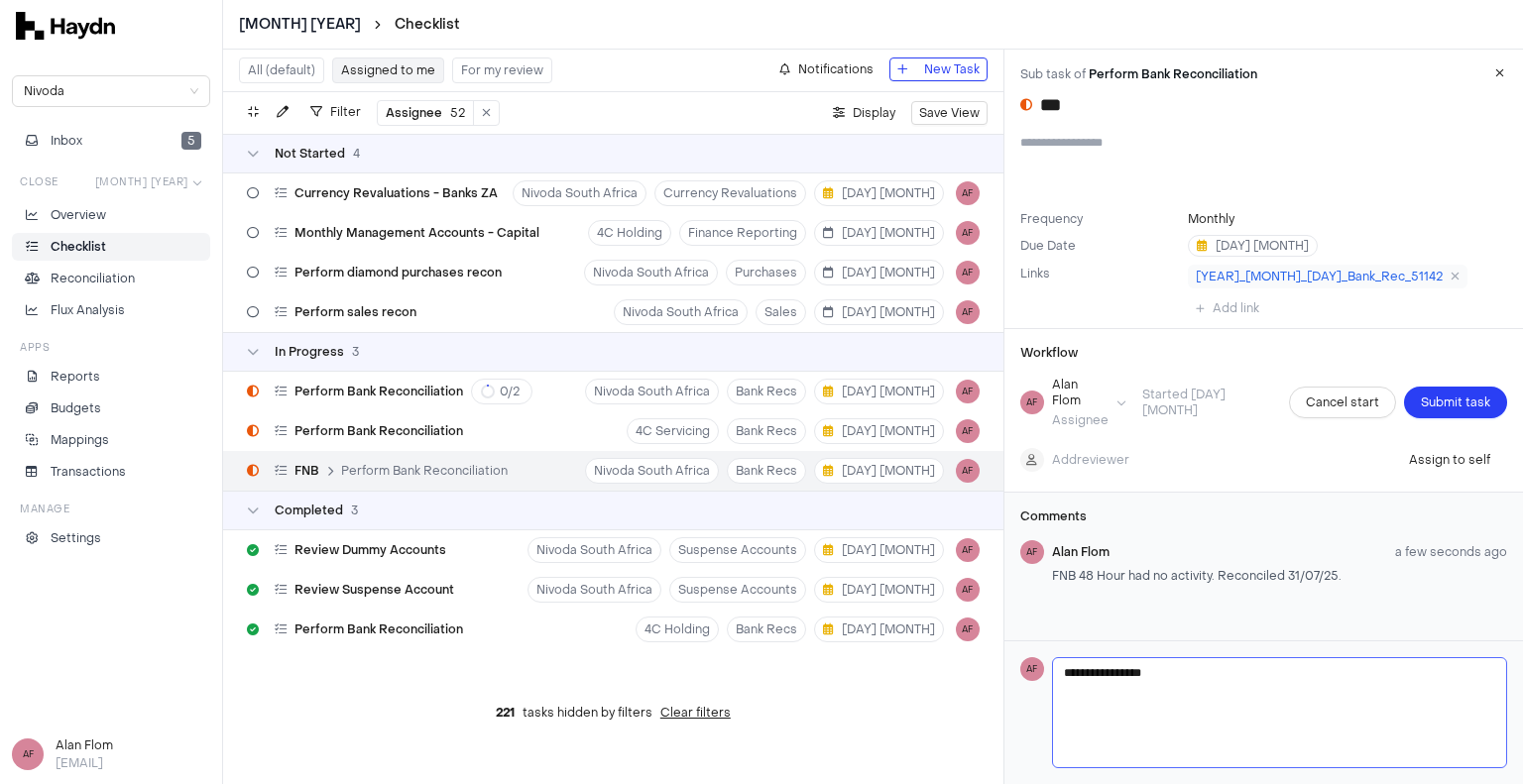 type 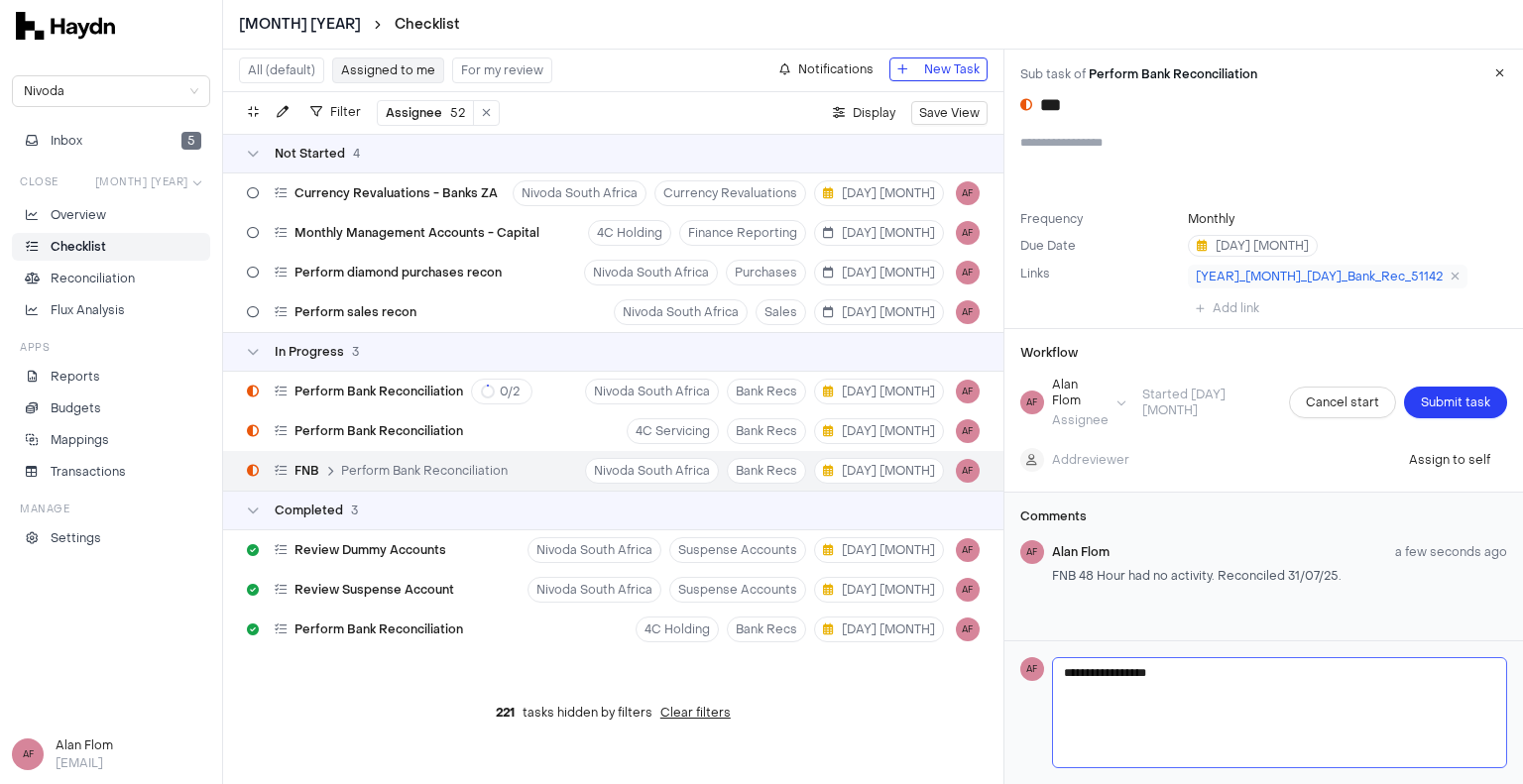 type on "**********" 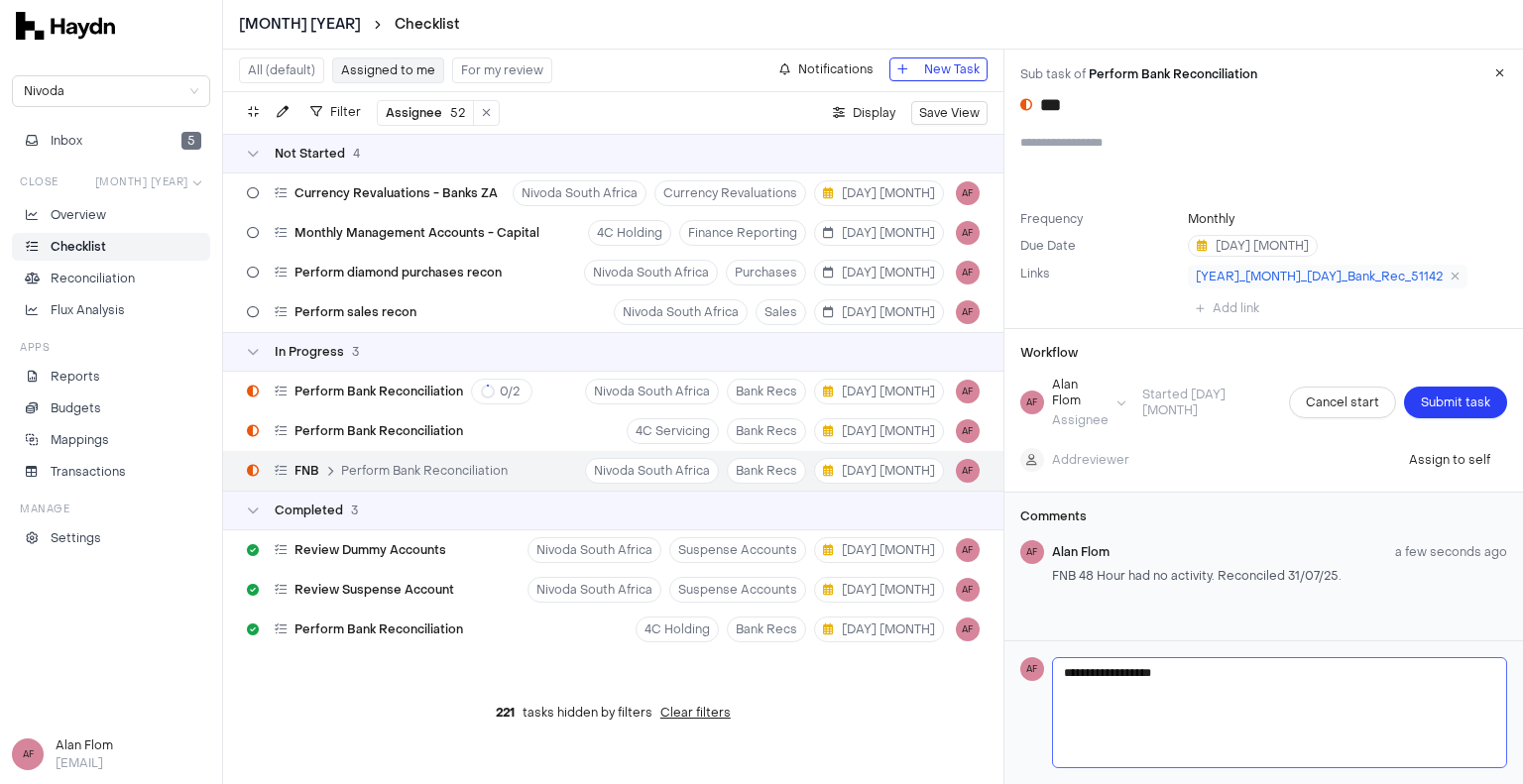 type 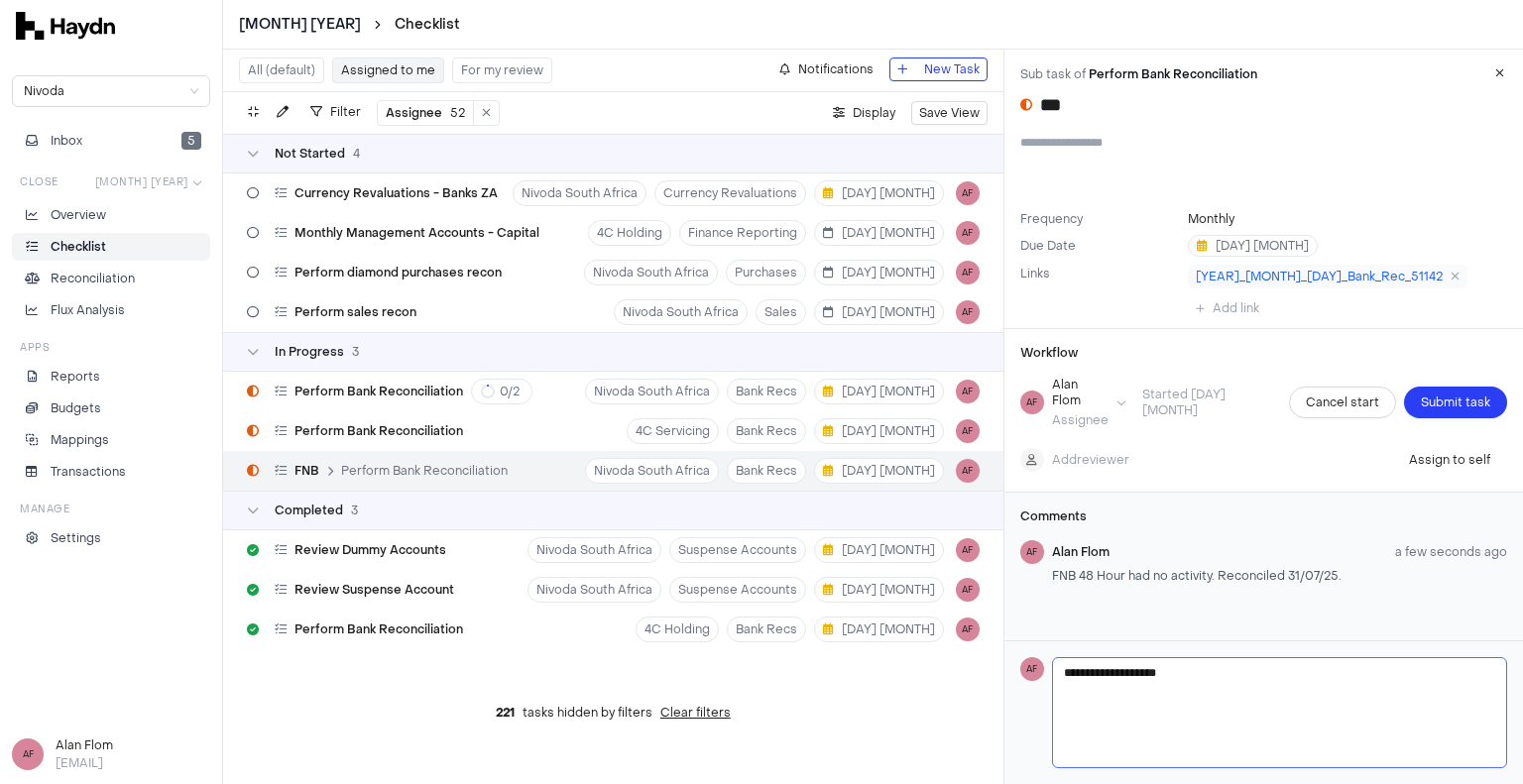 type on "**********" 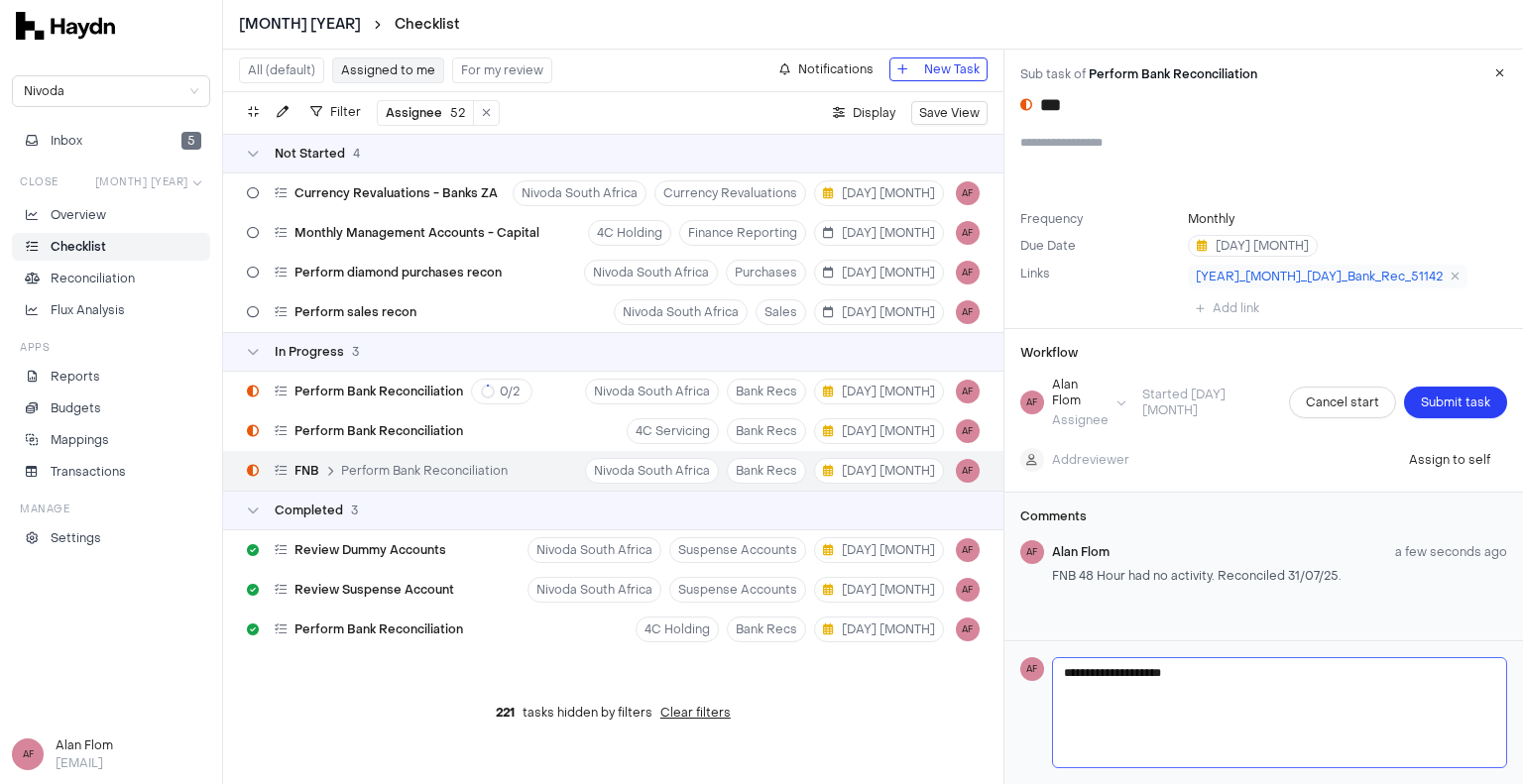 type on "**********" 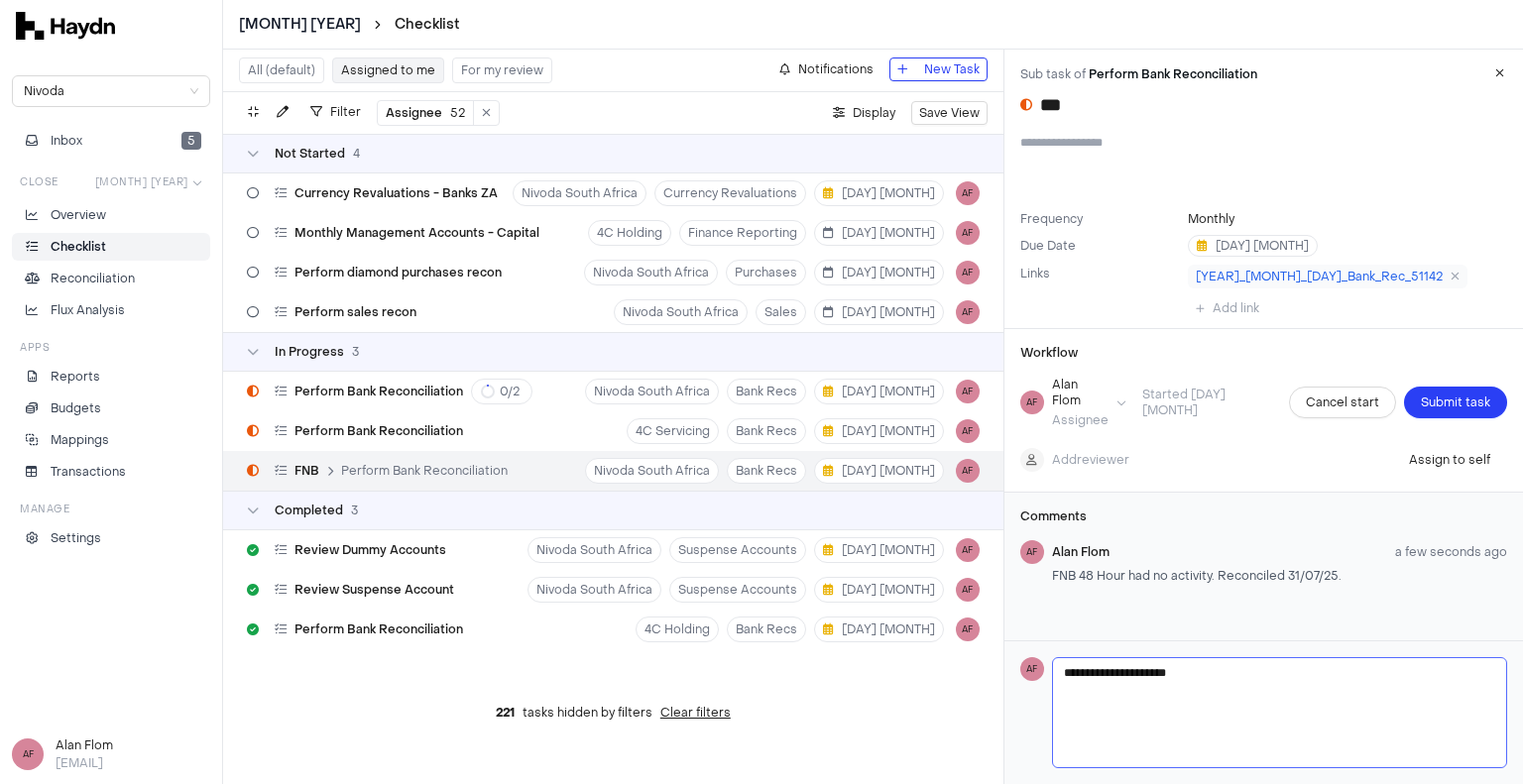 type on "**********" 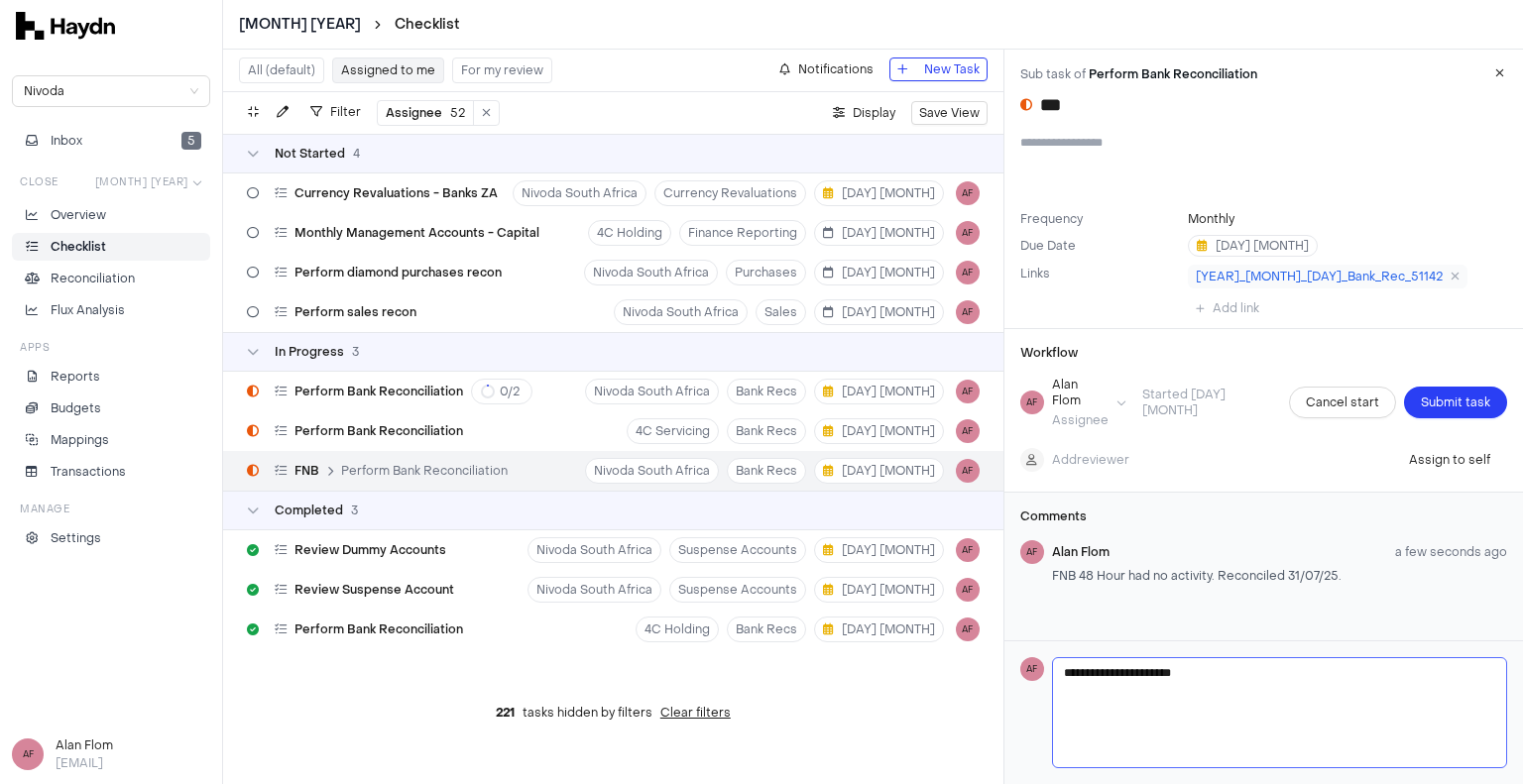 type on "**********" 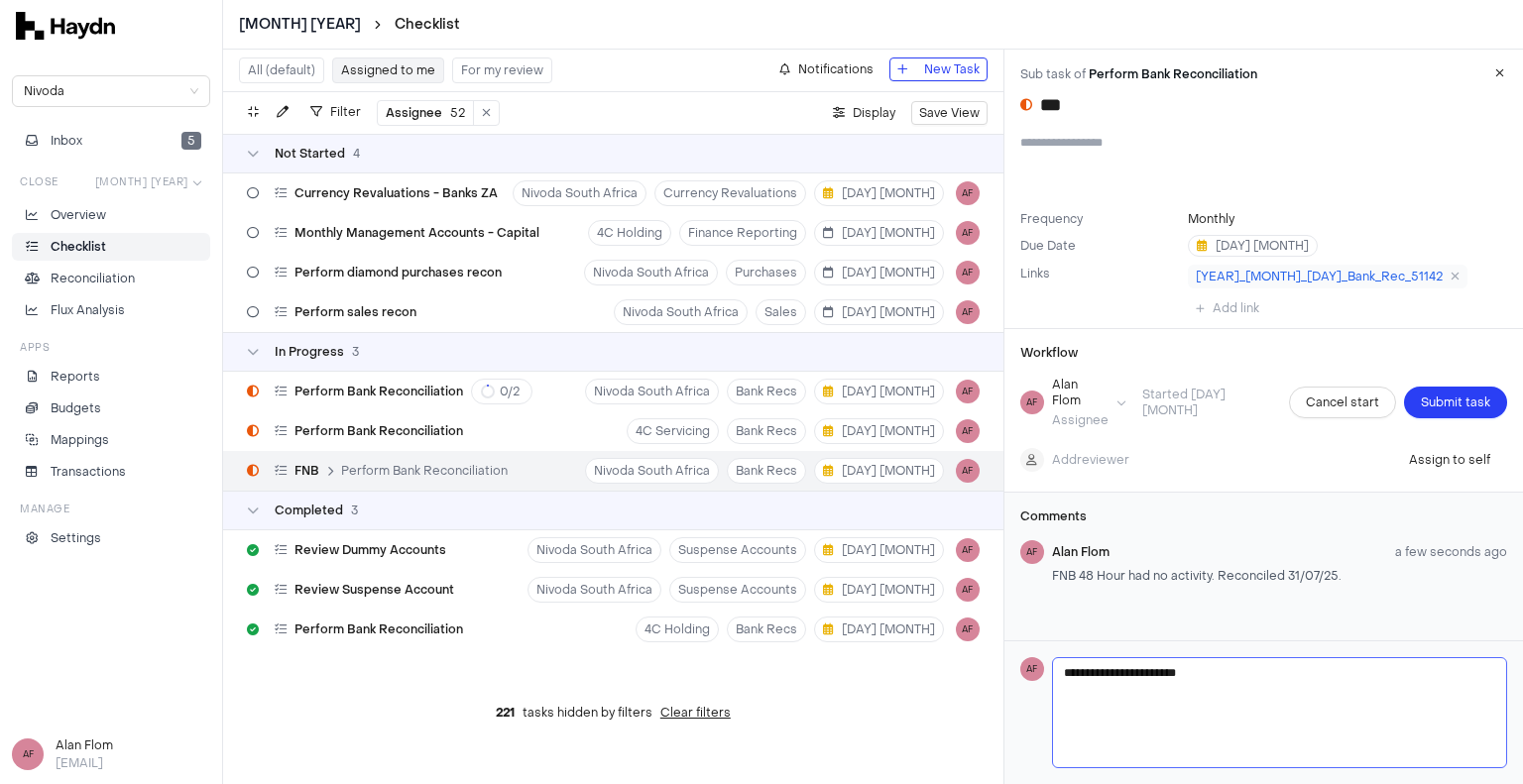 type 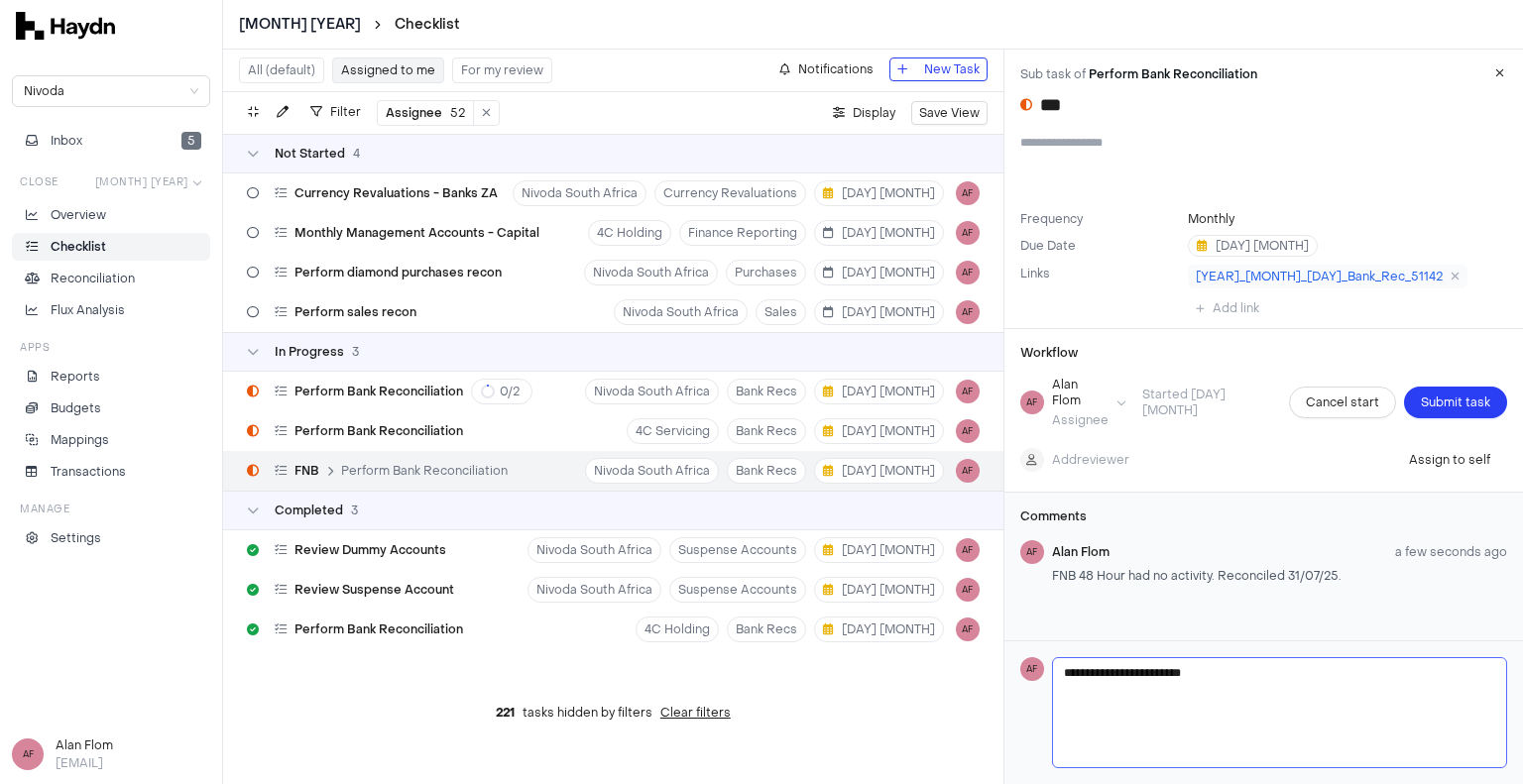 type on "**********" 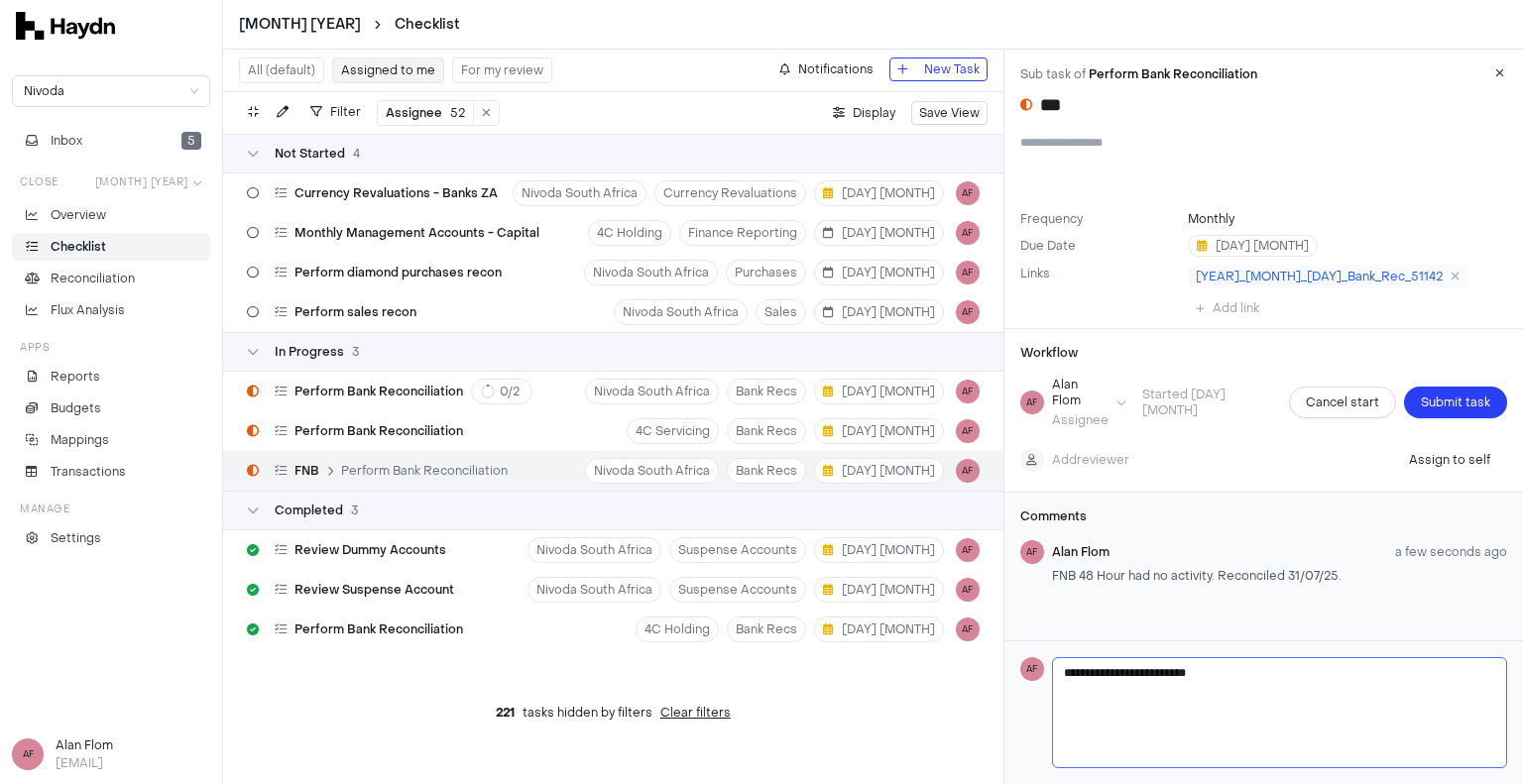 type on "**********" 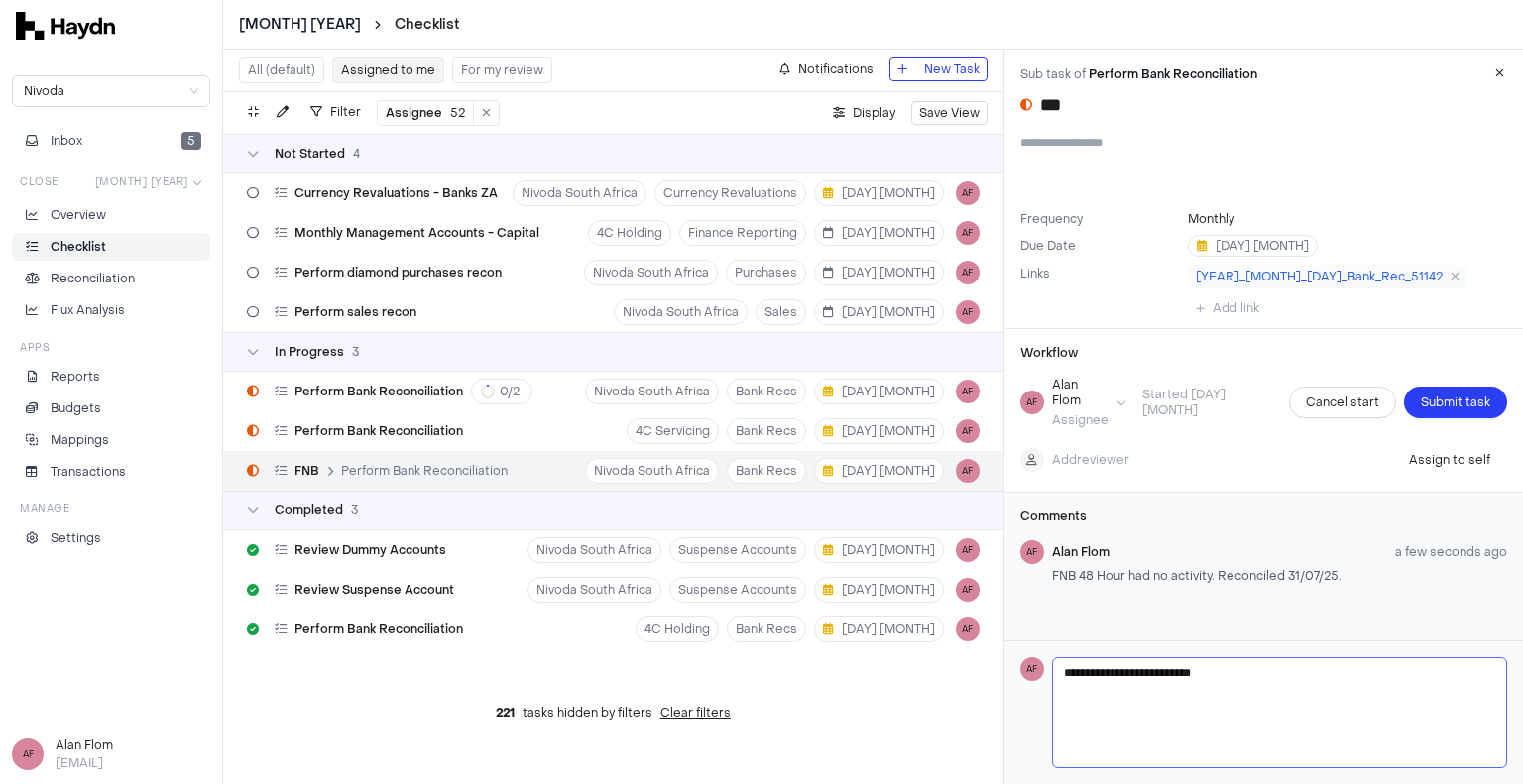 type on "**********" 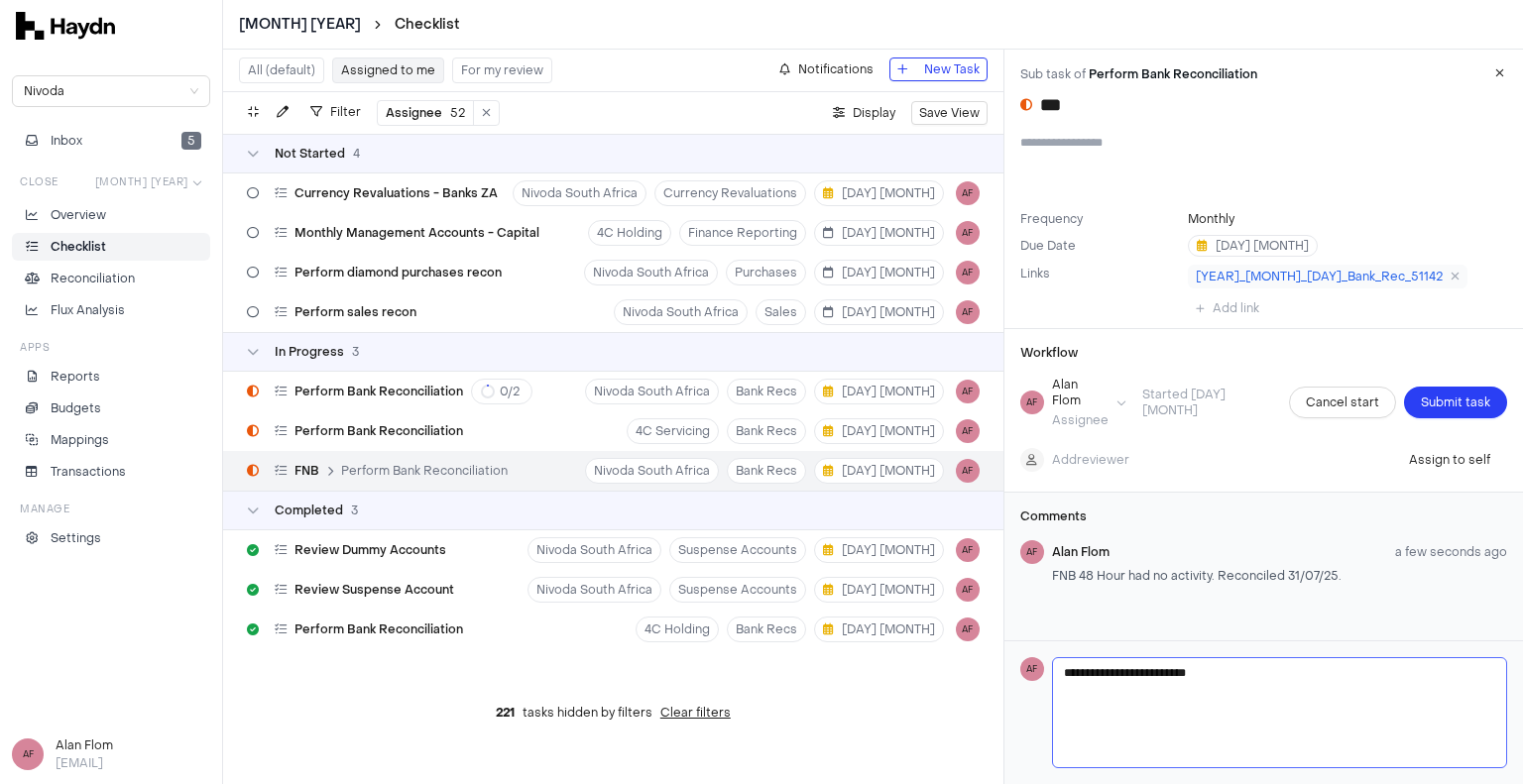 type 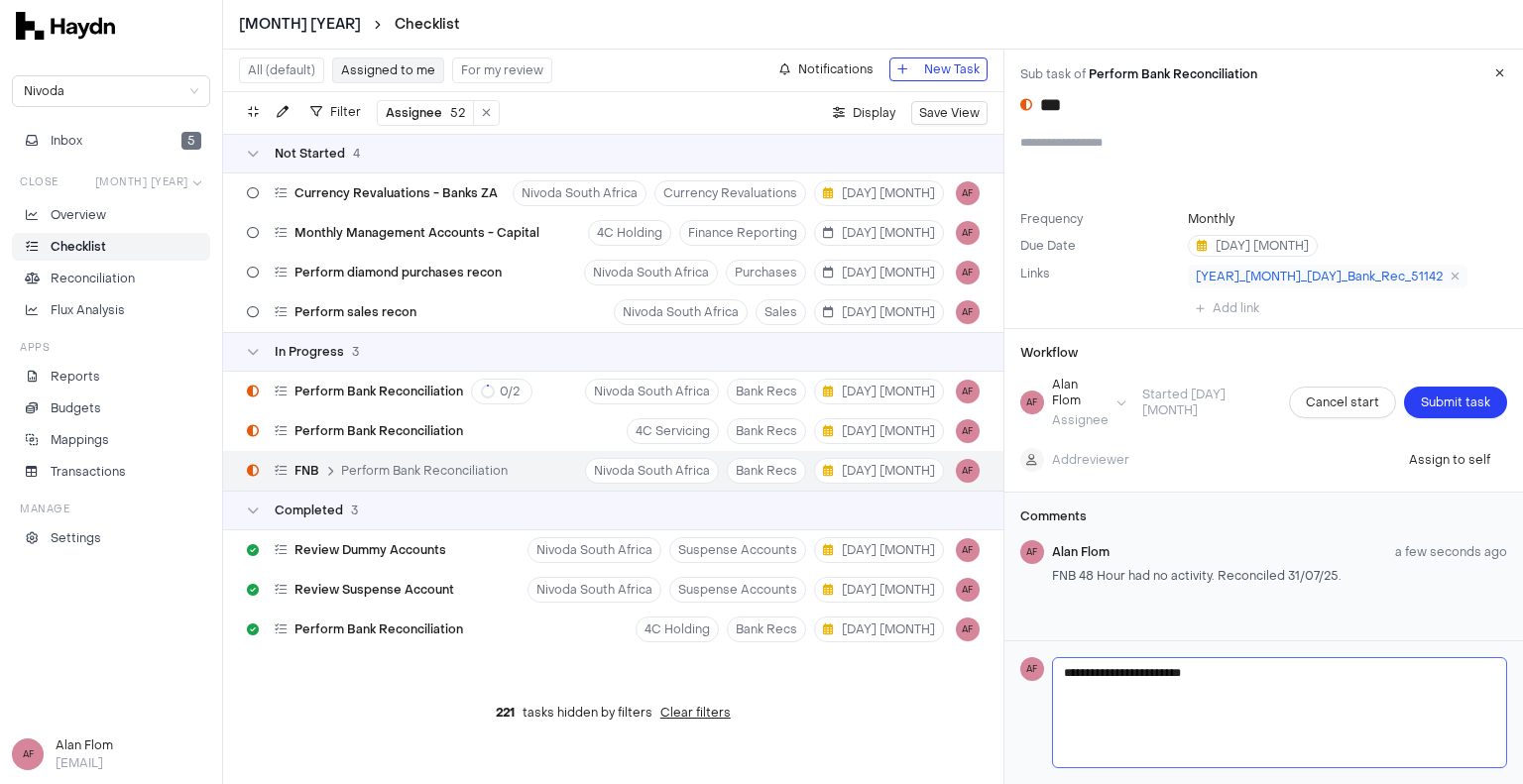 type on "**********" 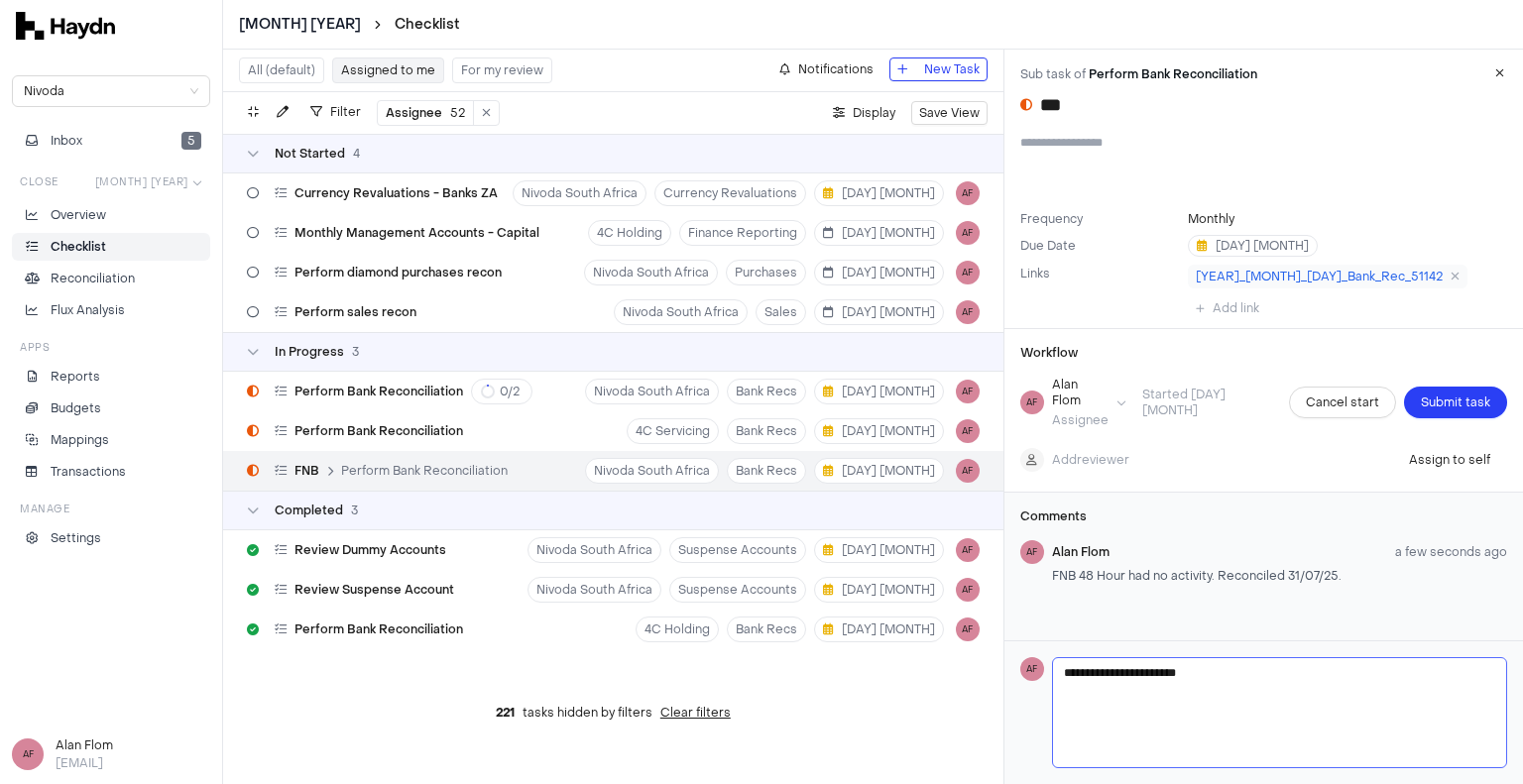 type on "**********" 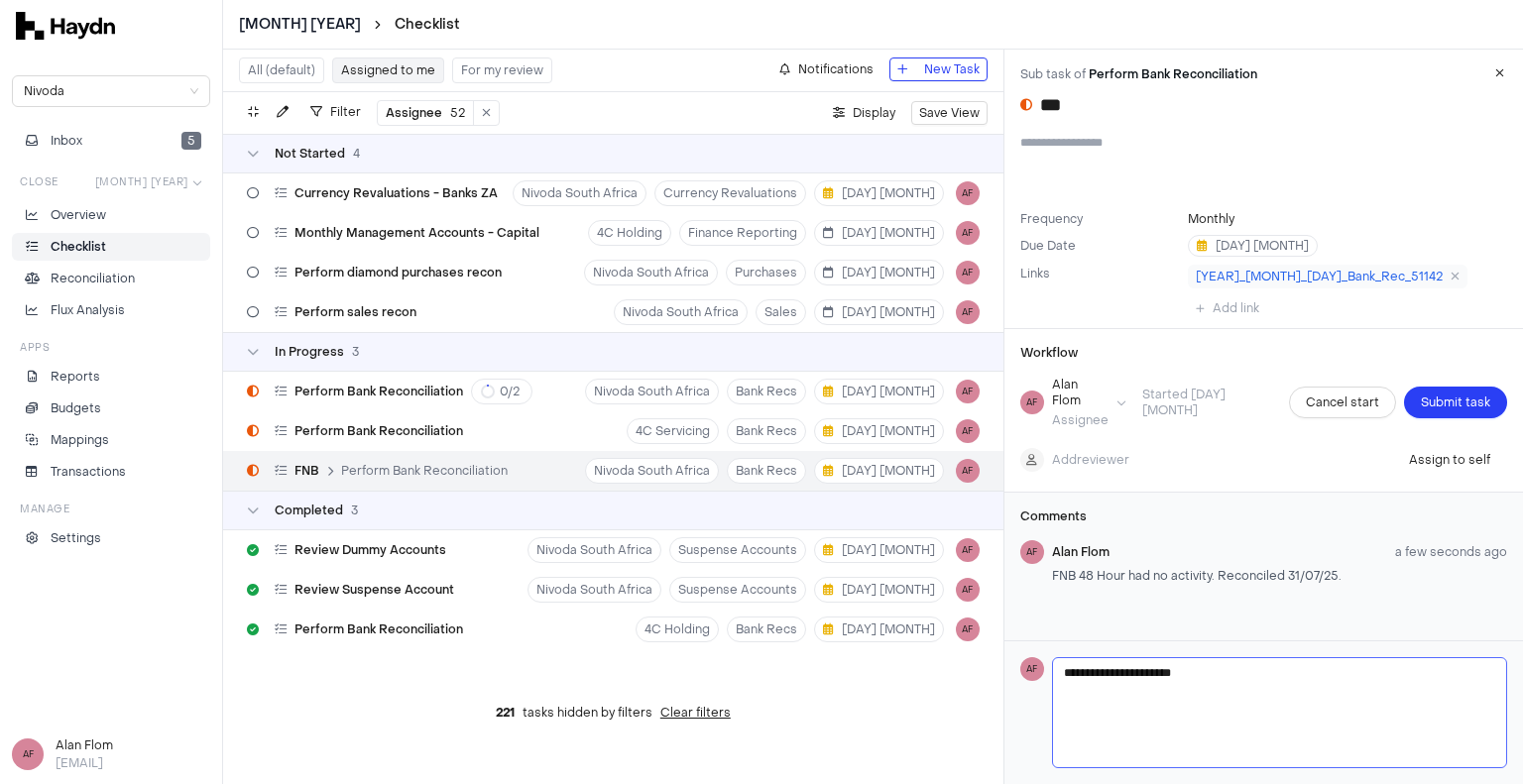 type on "**********" 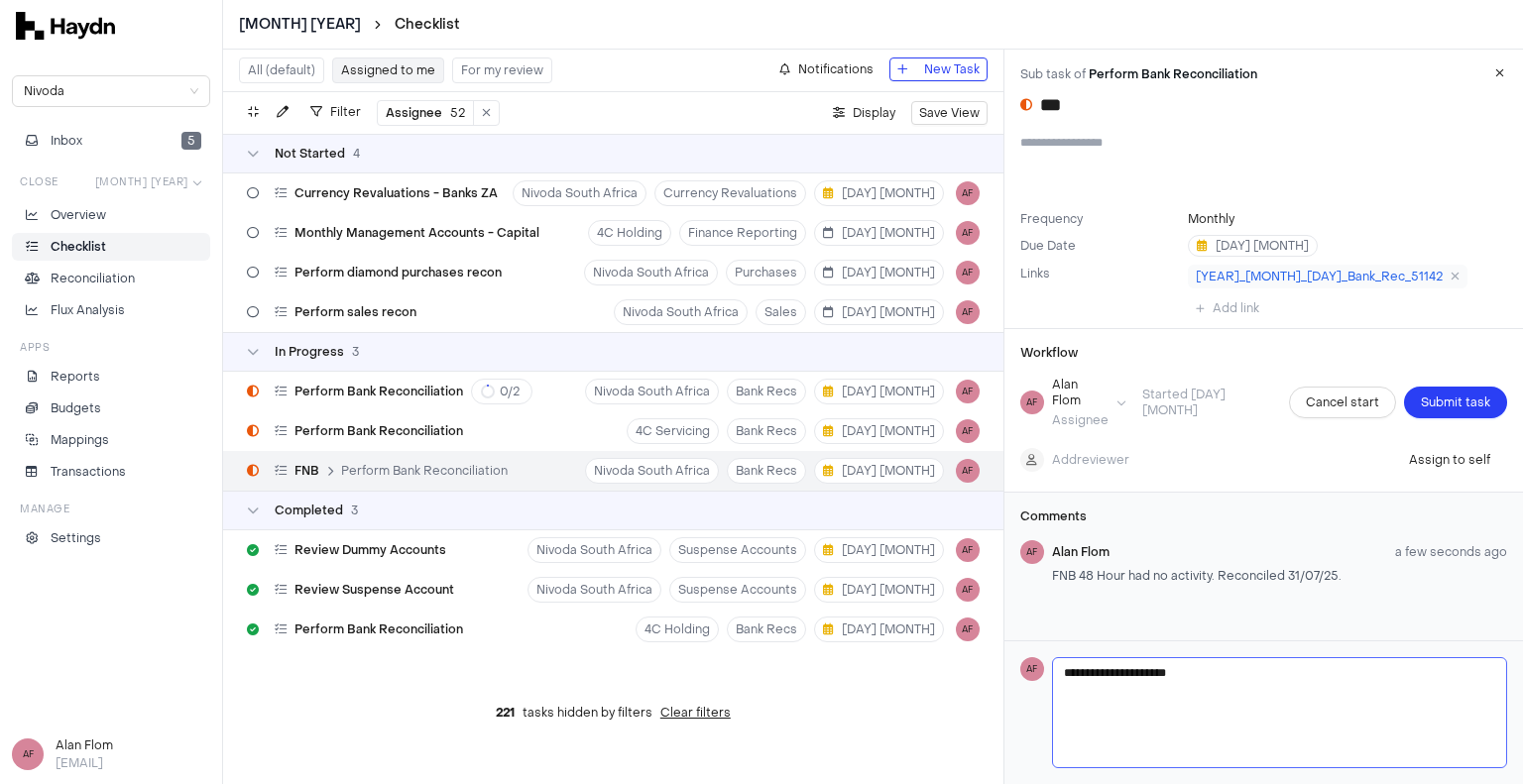 type on "**********" 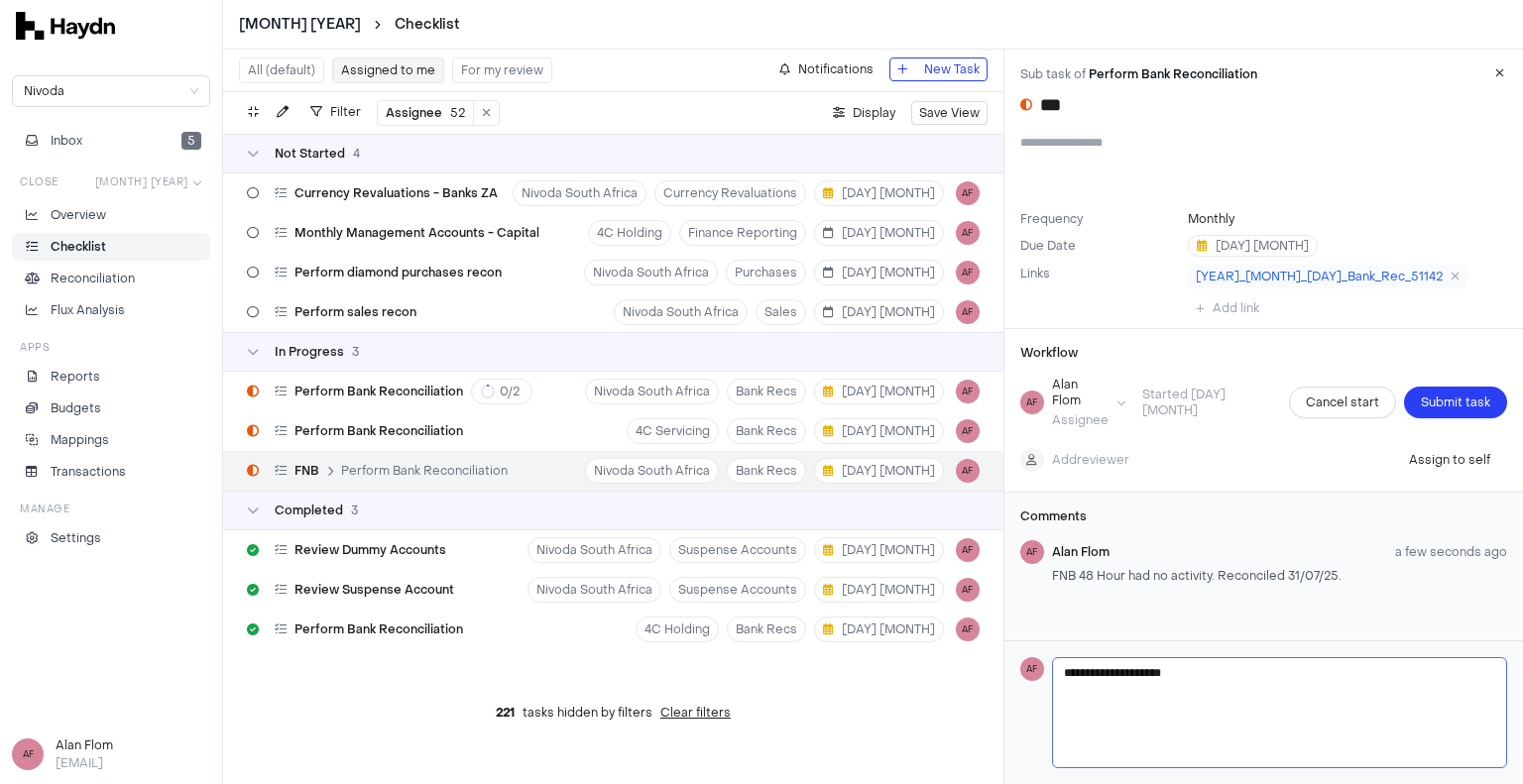 type on "**********" 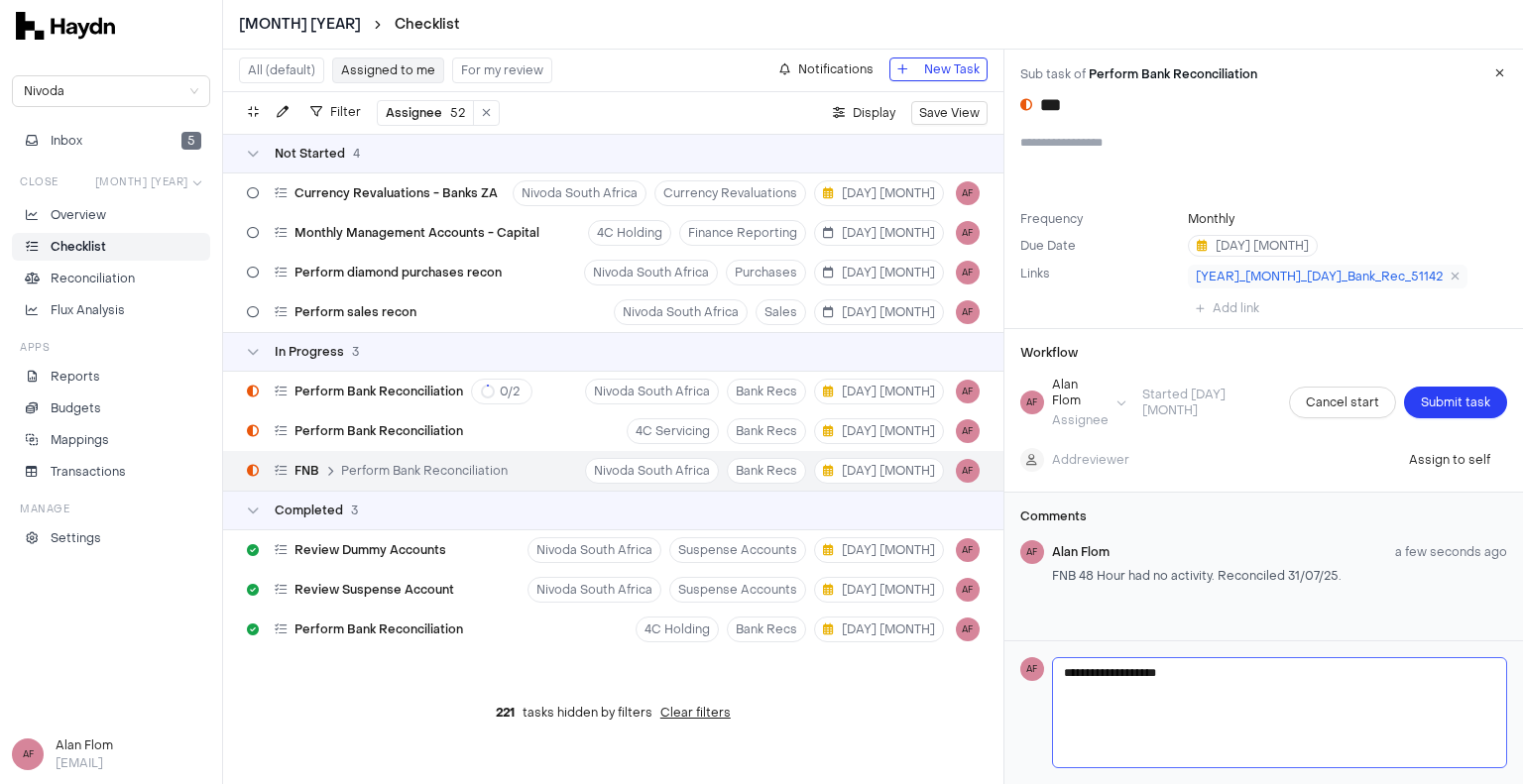 type on "**********" 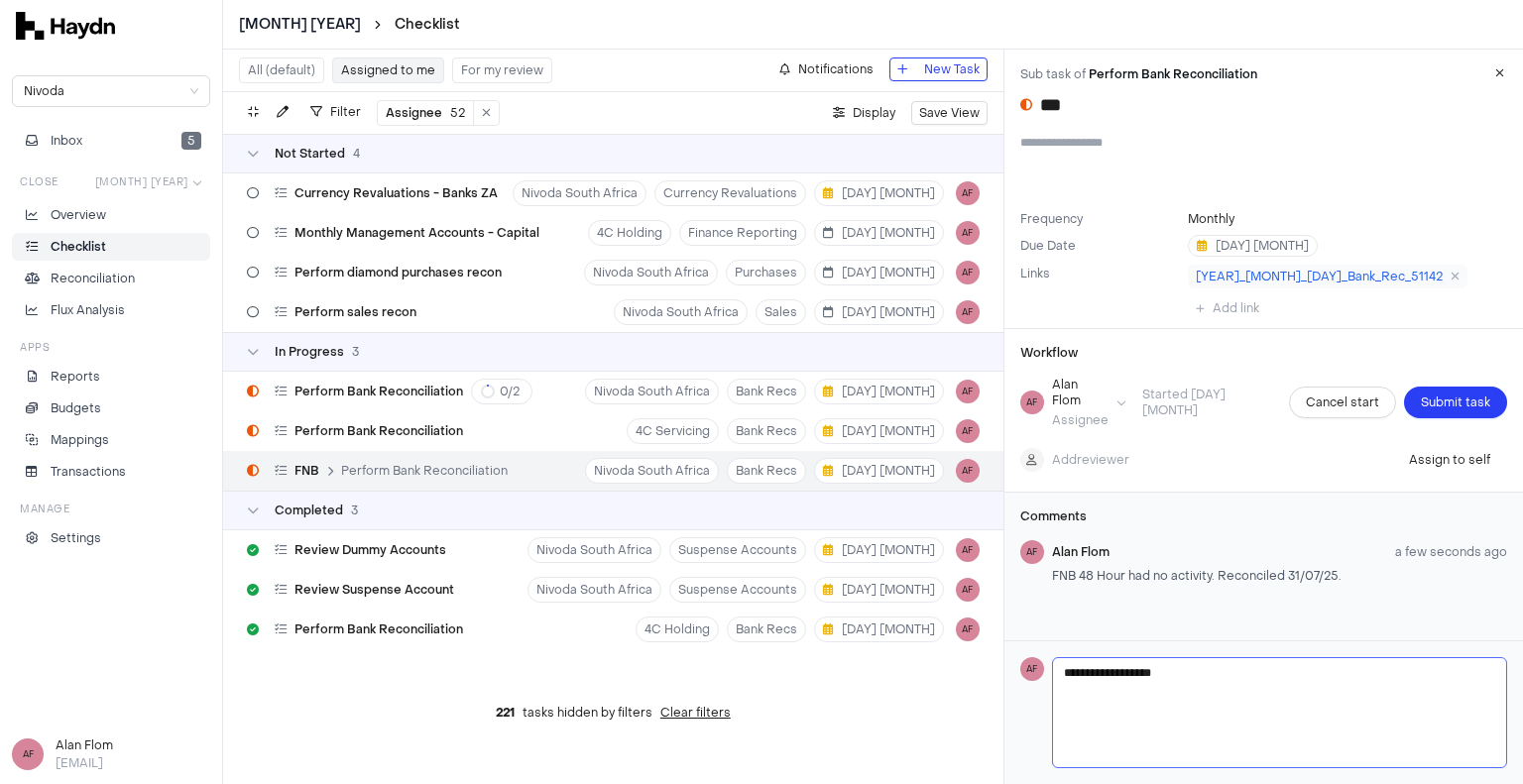 type on "**********" 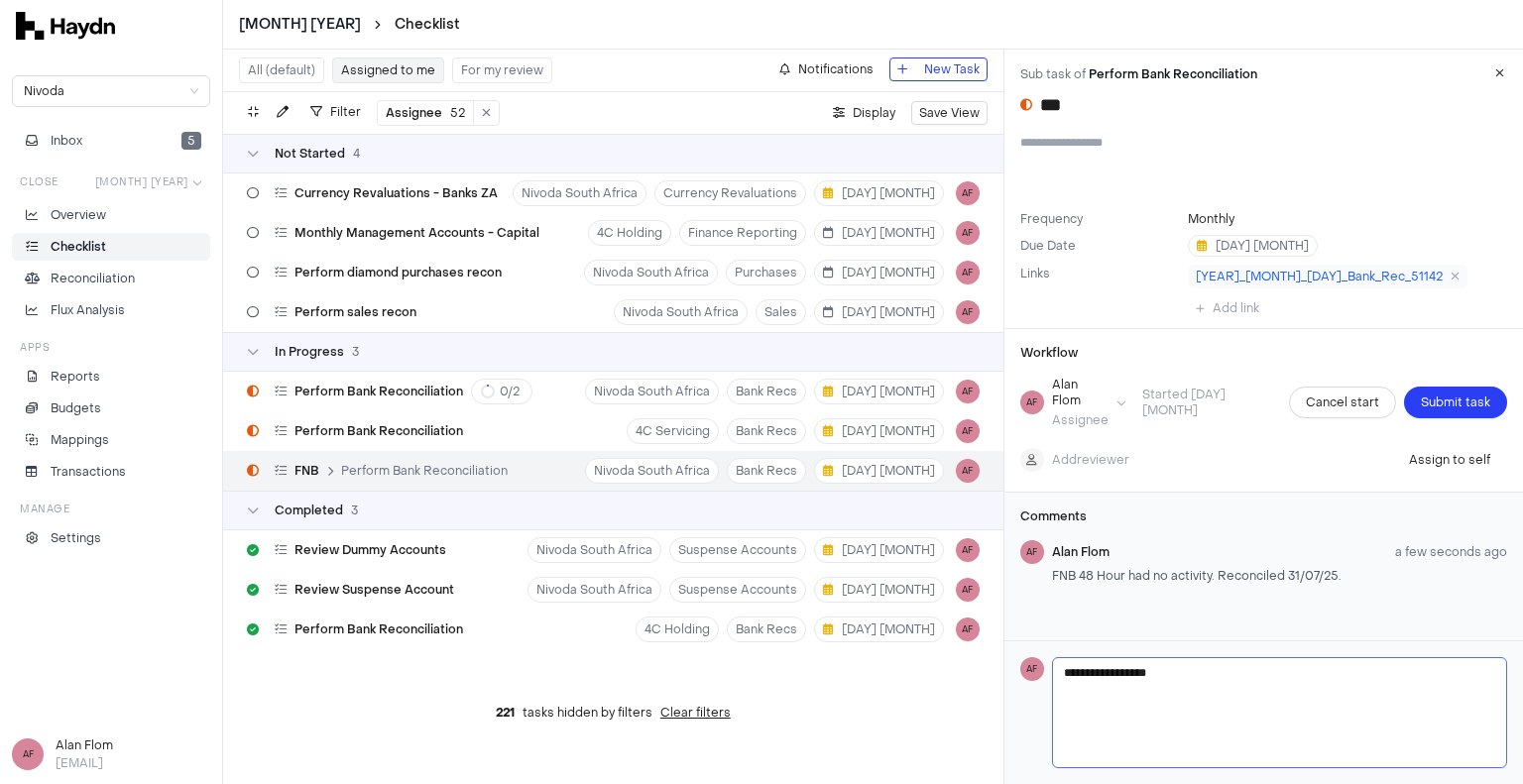 type on "**********" 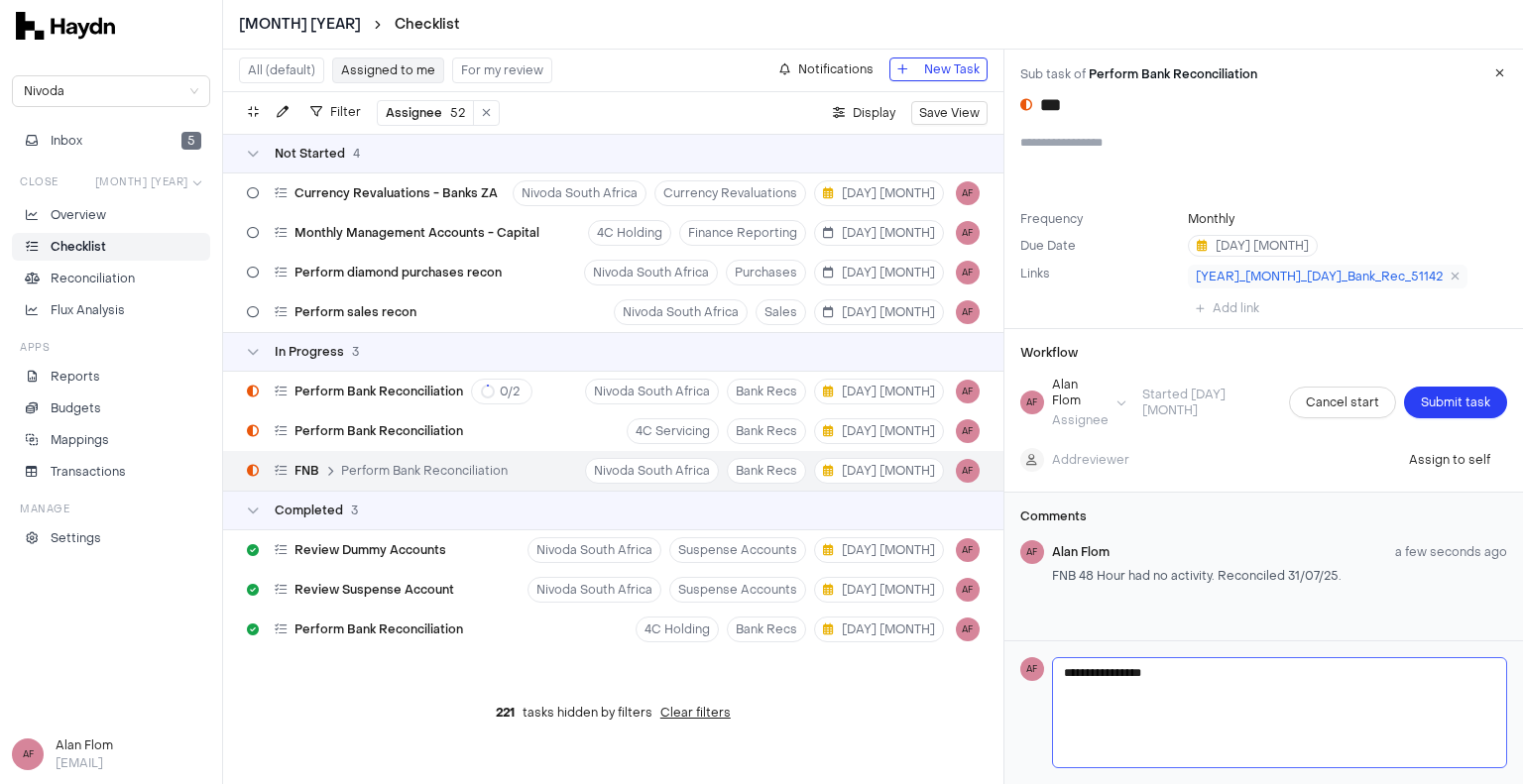 type on "**********" 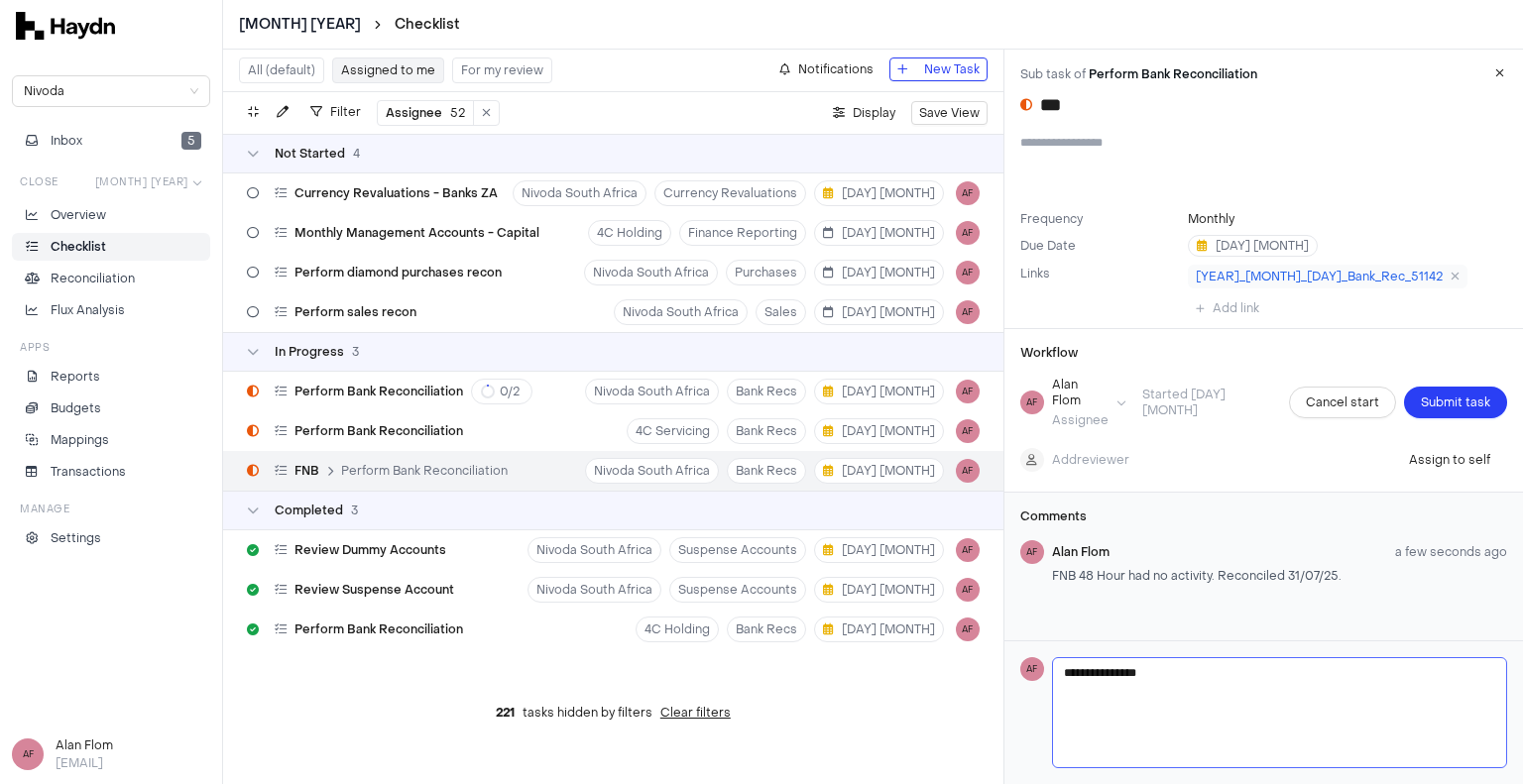 type on "**********" 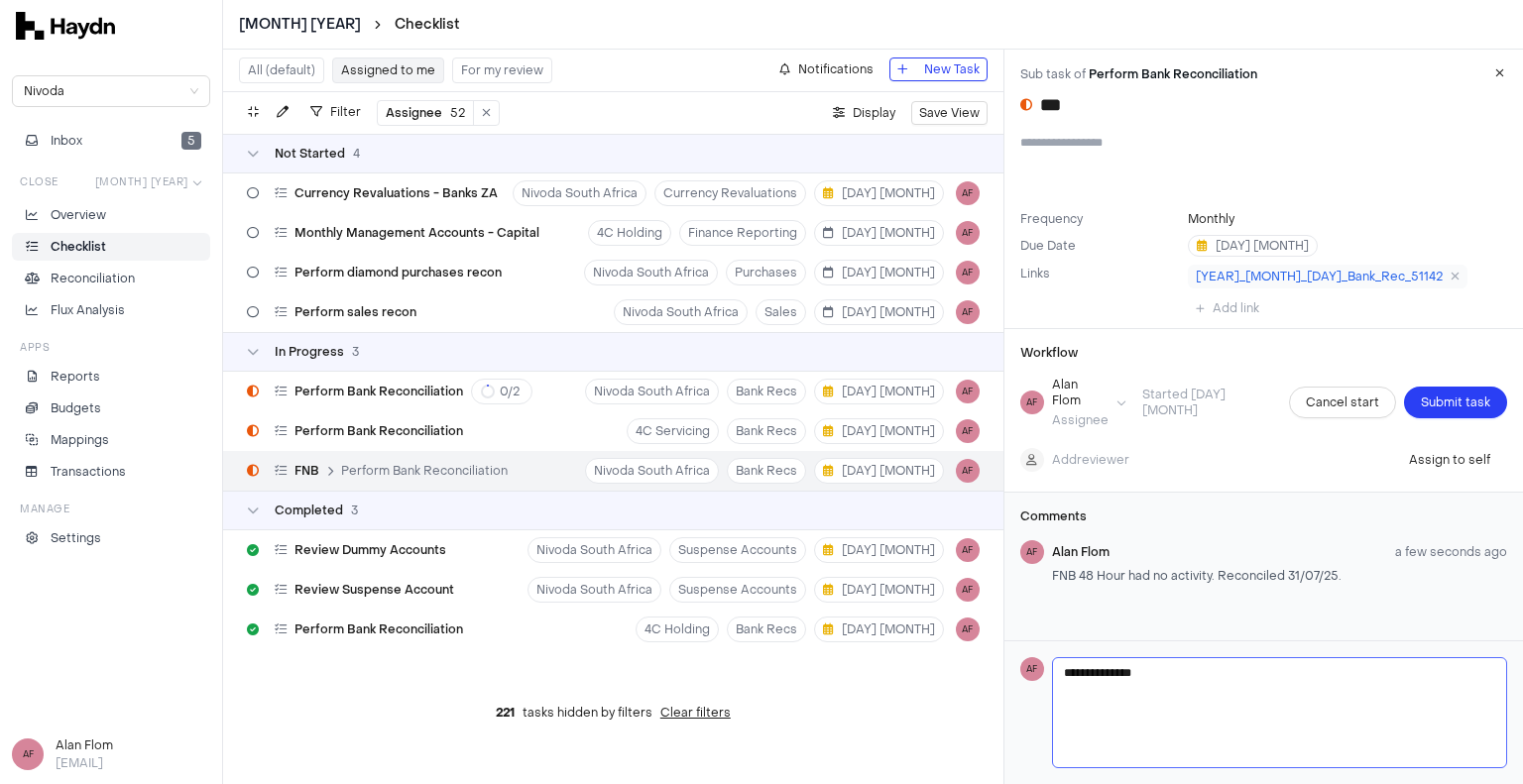 type on "**********" 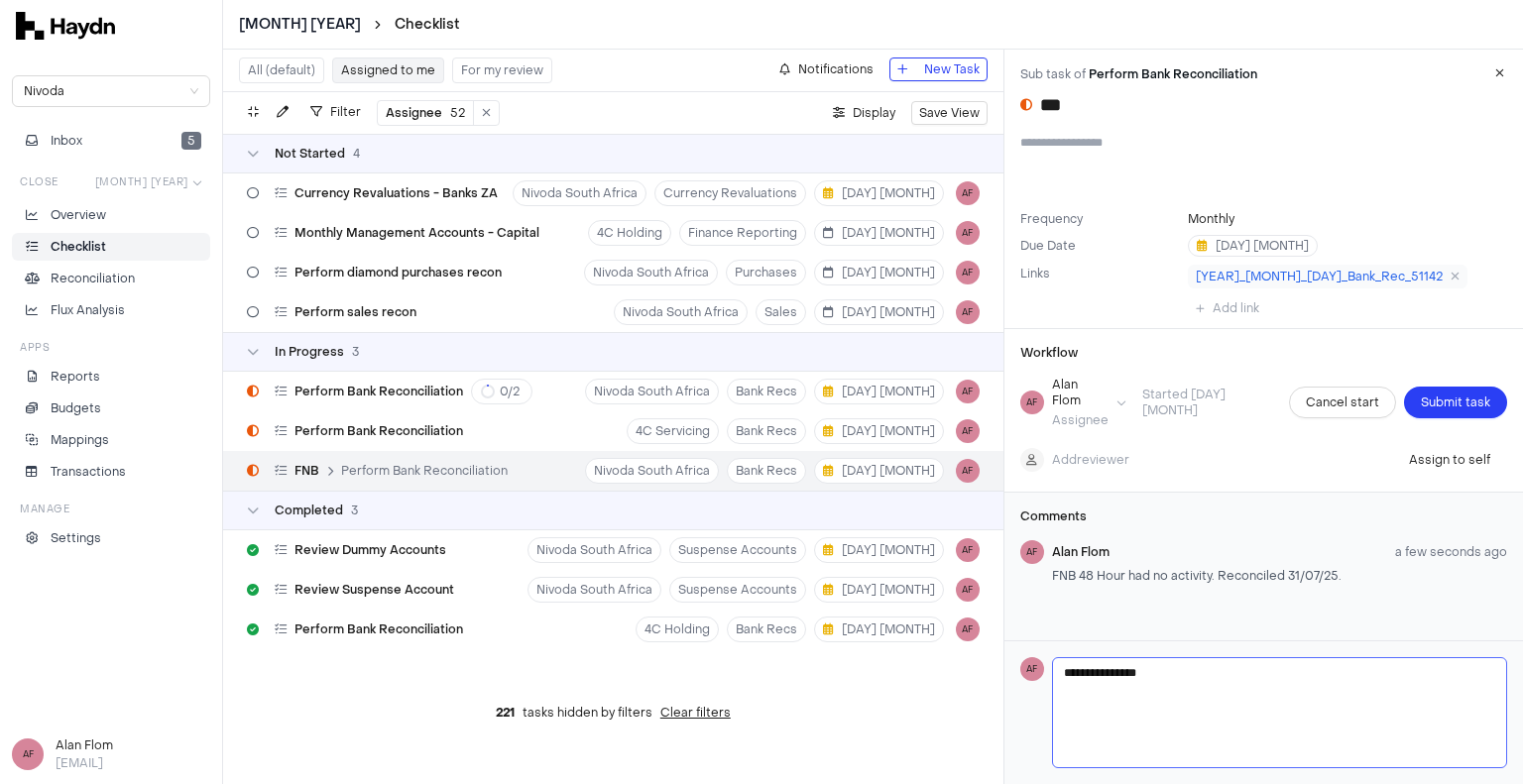 type on "**********" 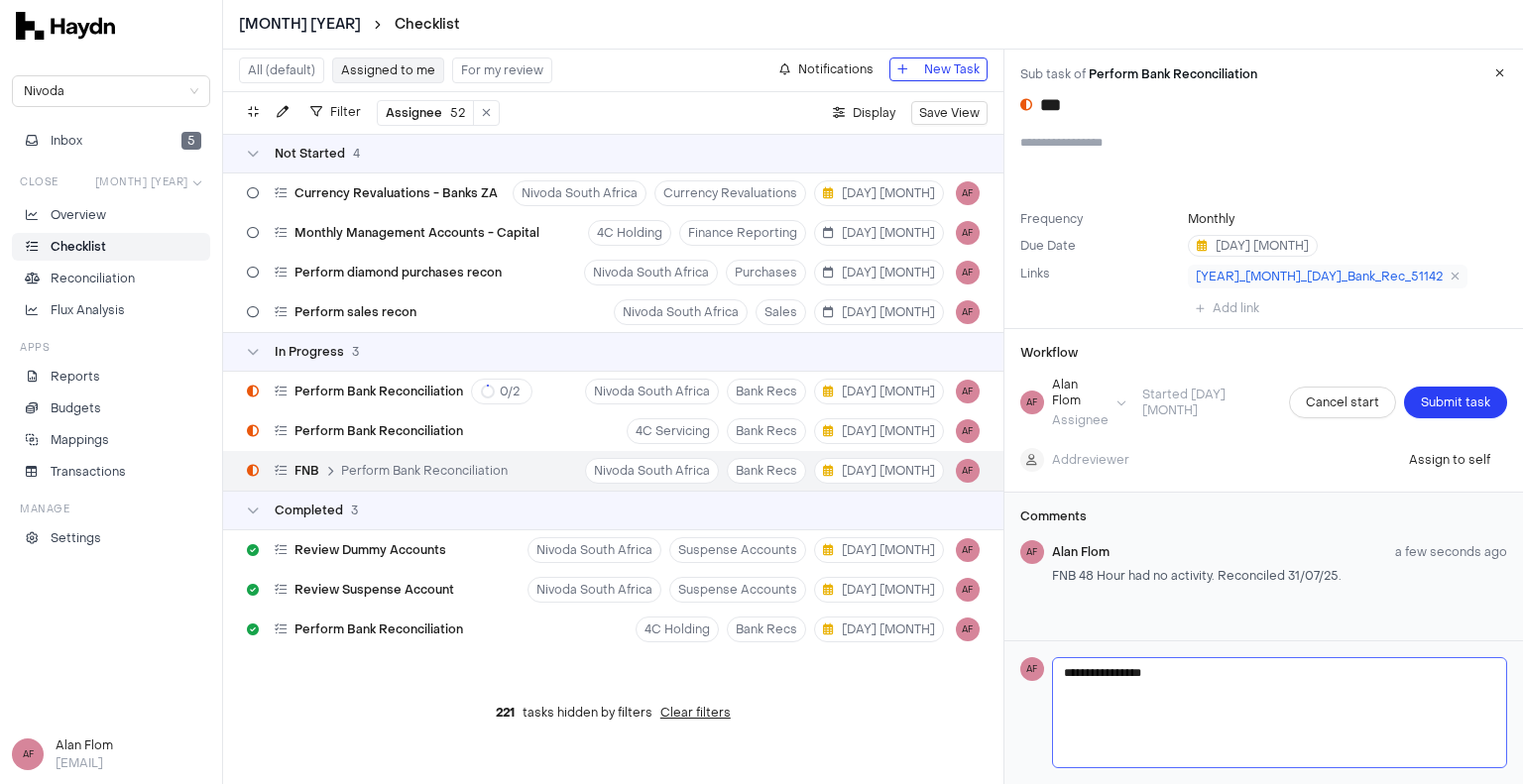 type on "**********" 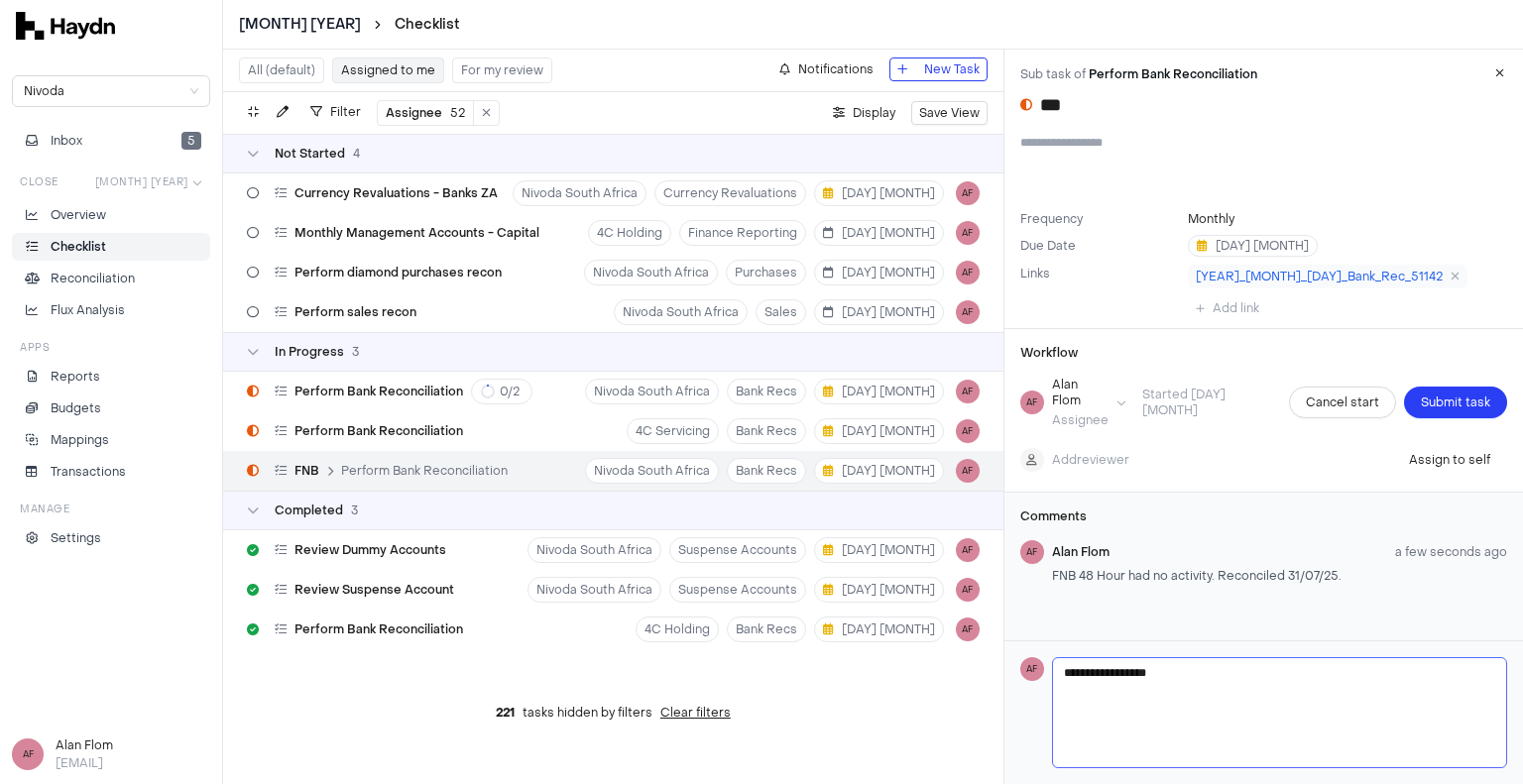type on "**********" 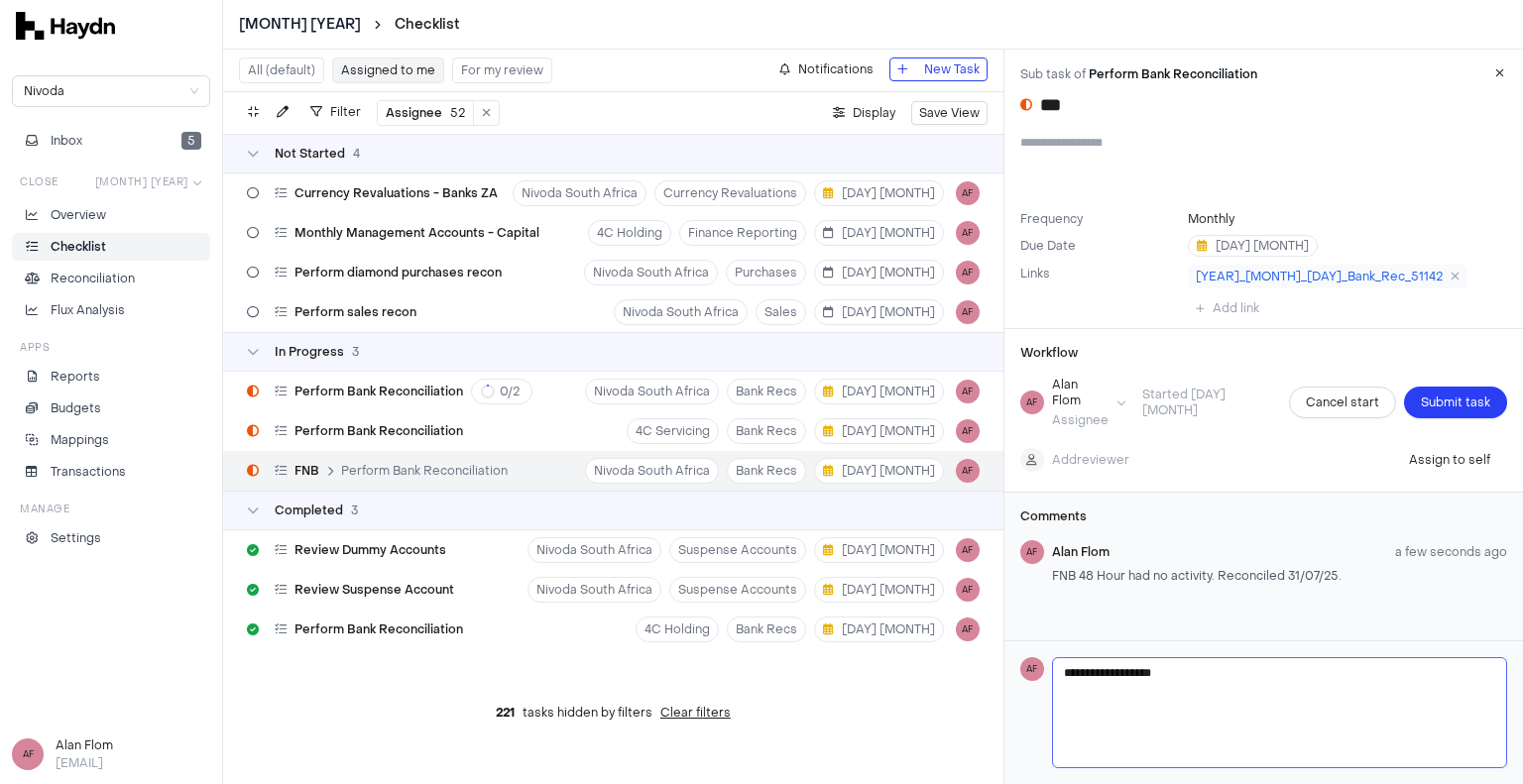 type on "**********" 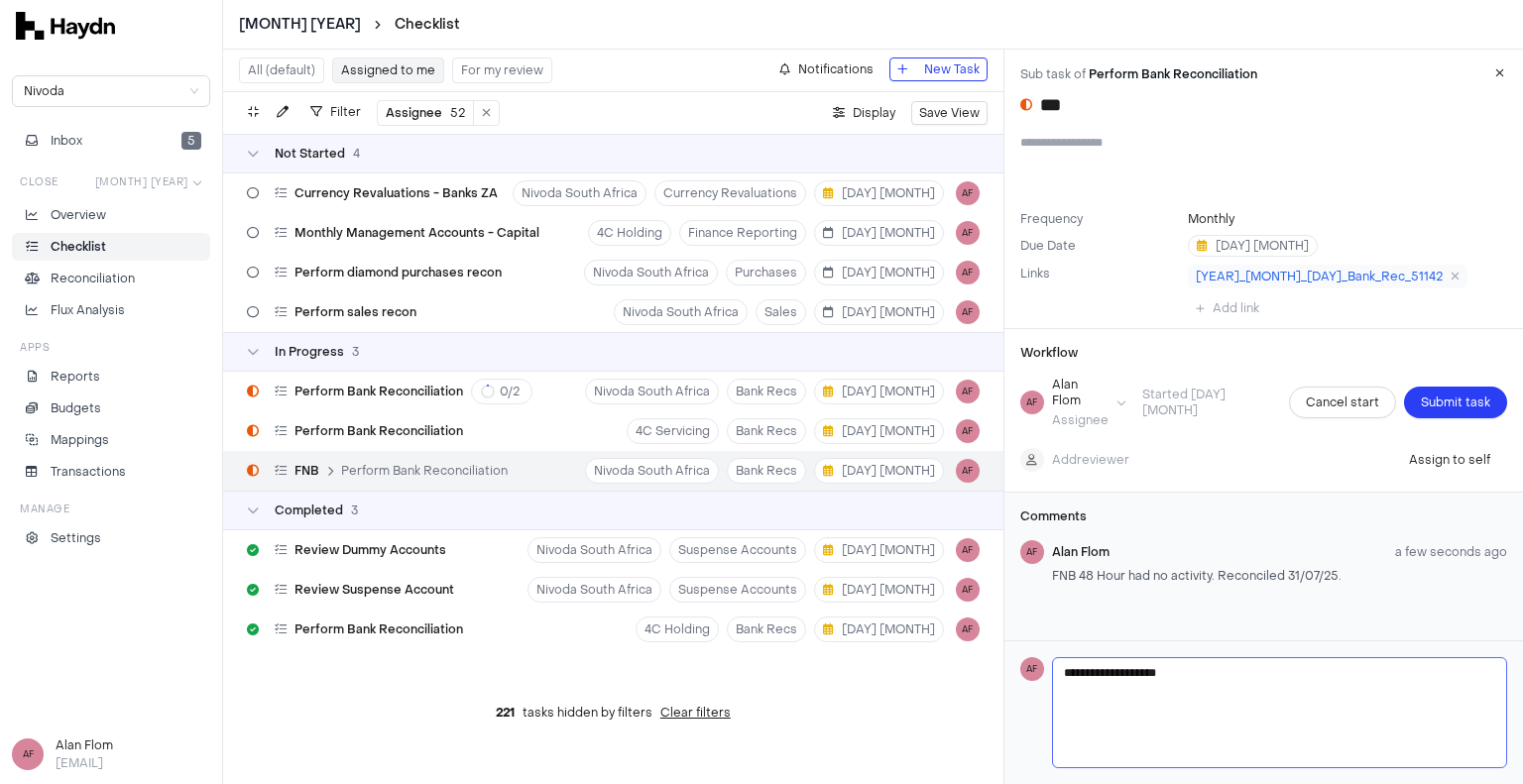 type on "**********" 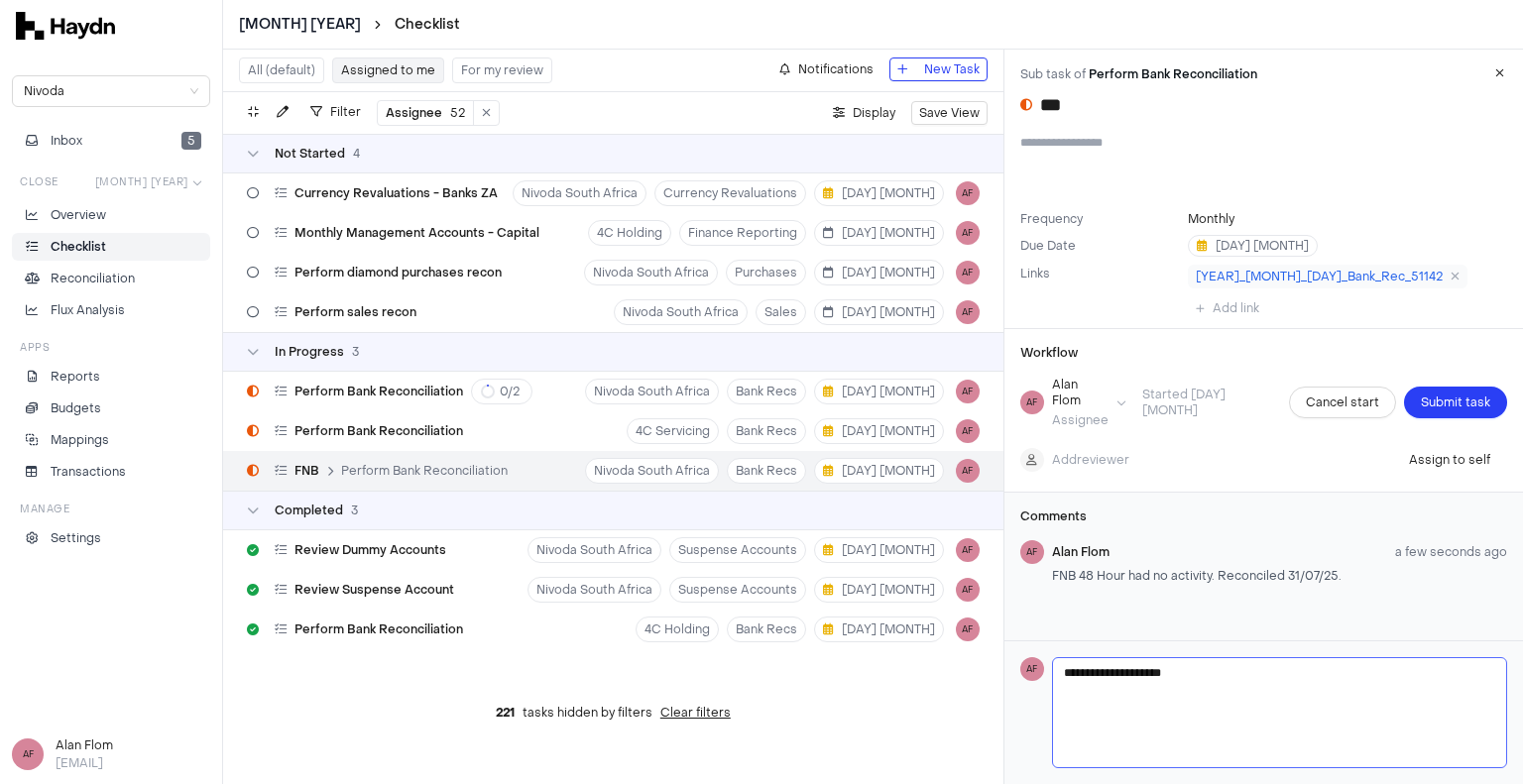 type on "**********" 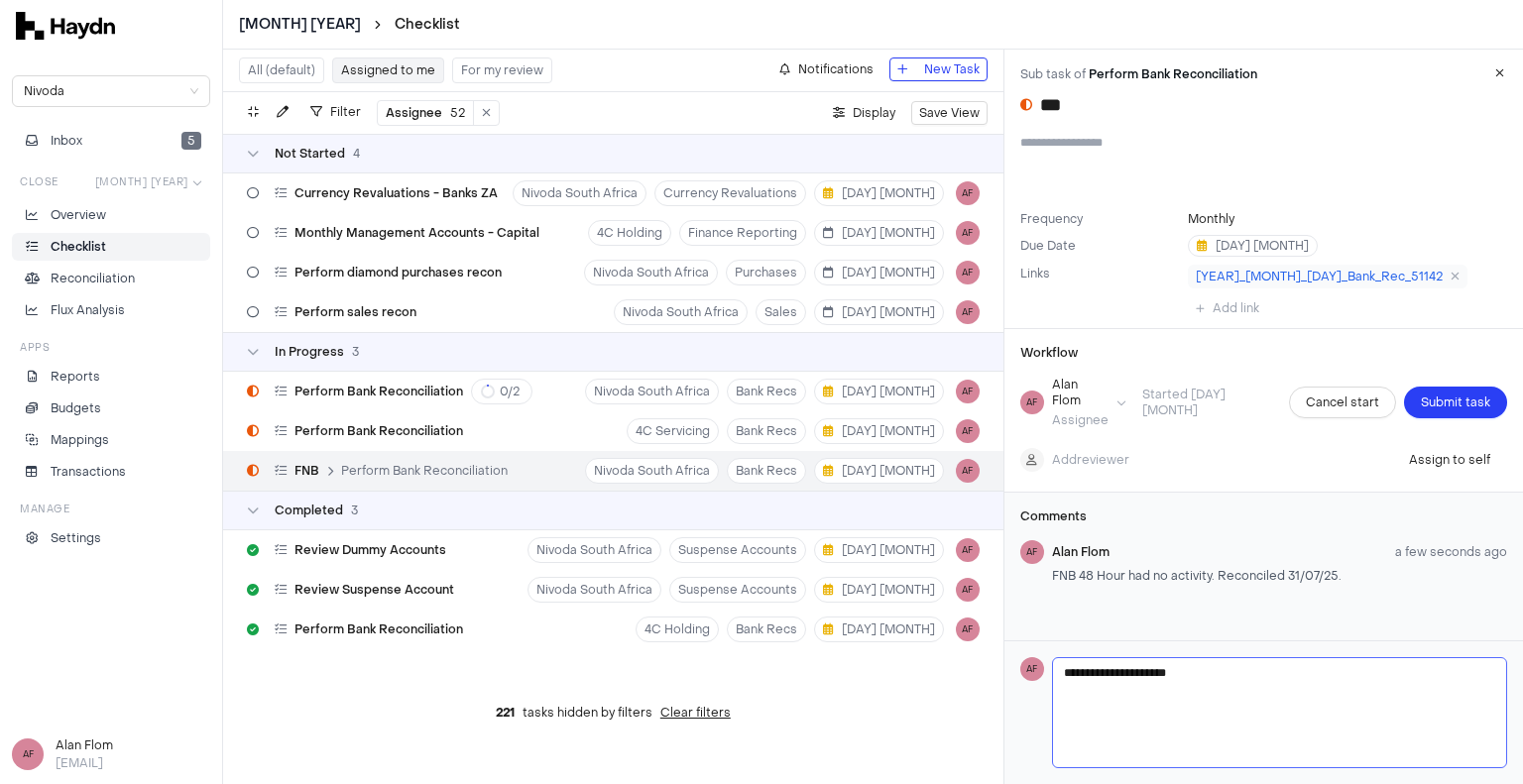 type on "**********" 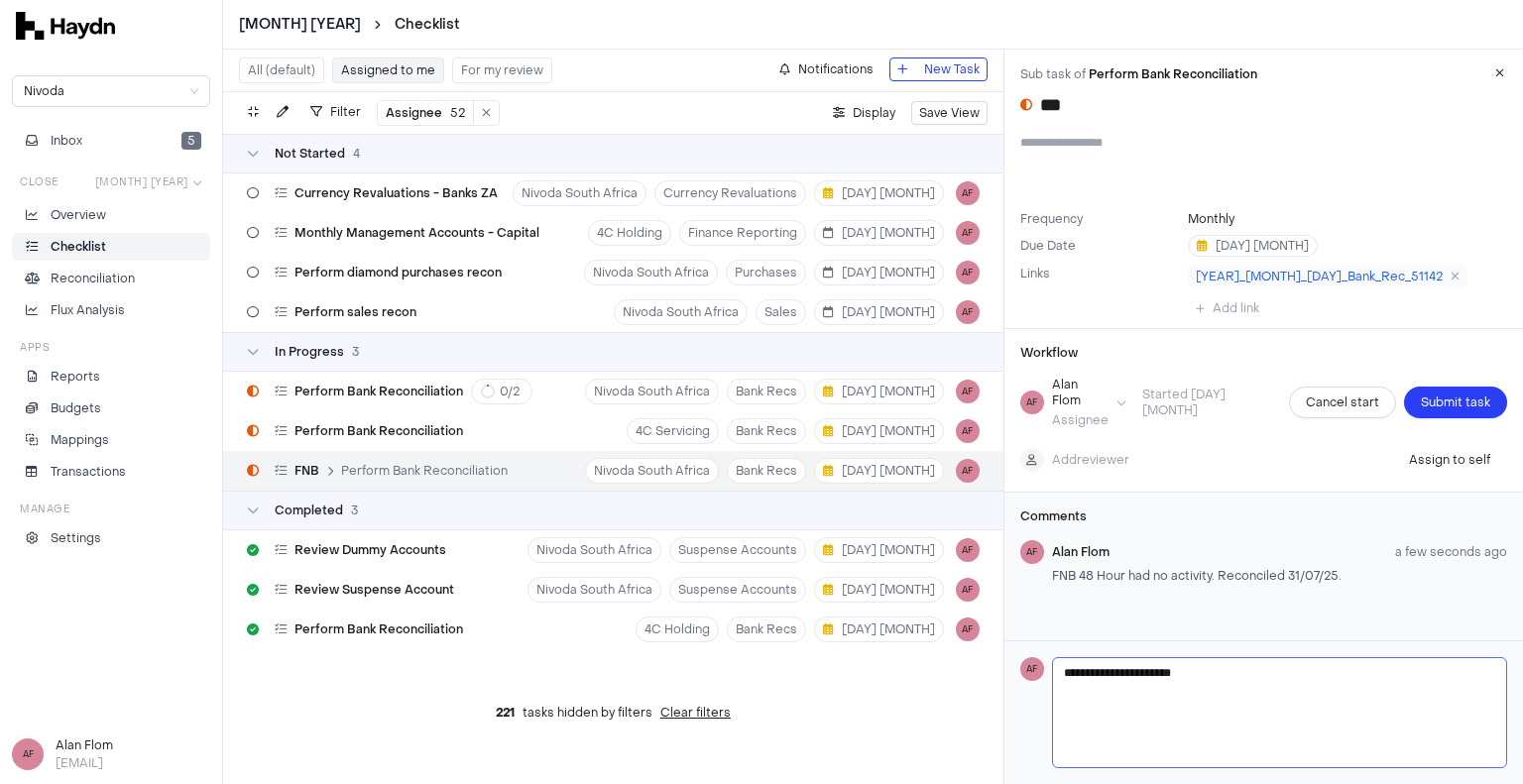 type on "**********" 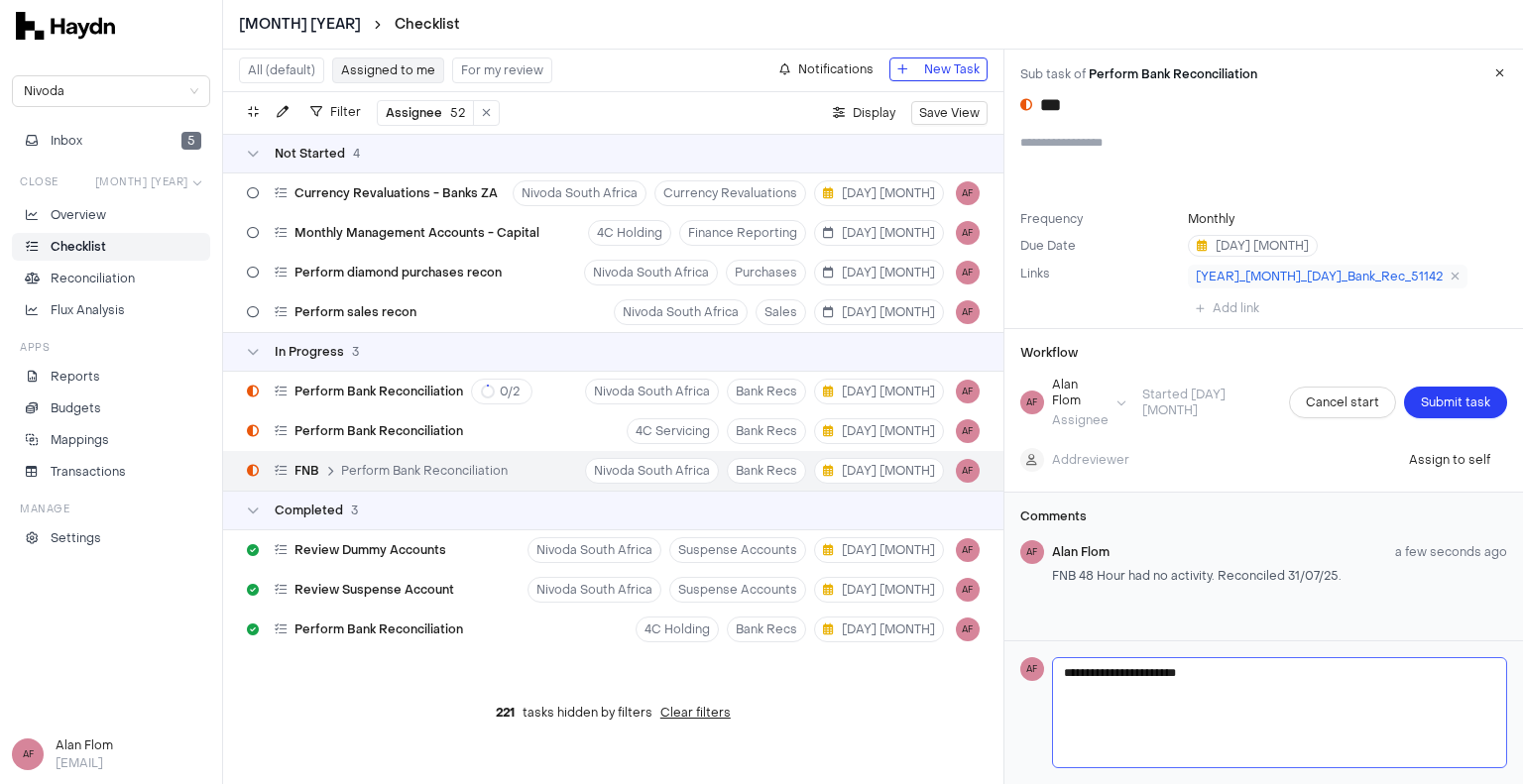 type on "**********" 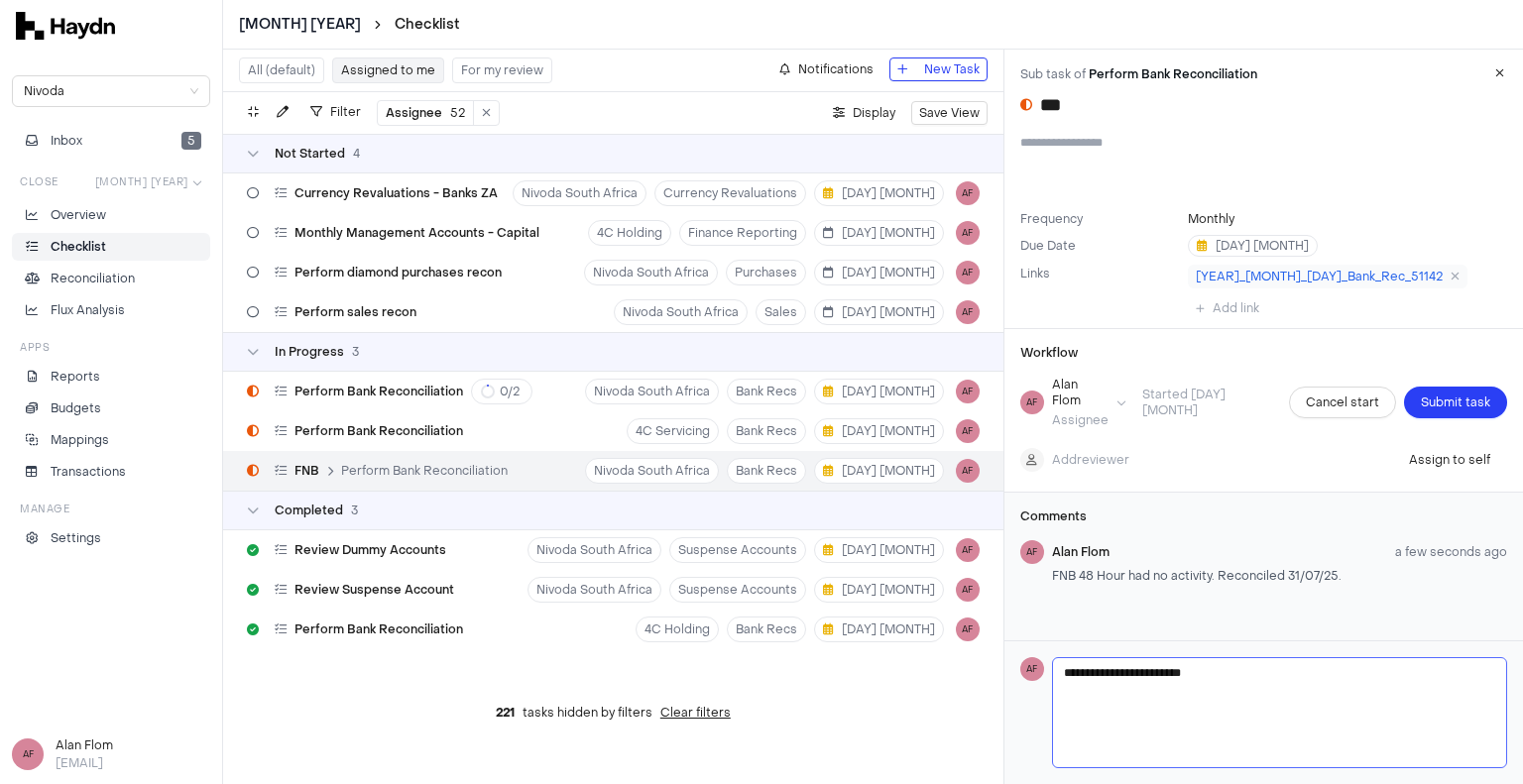 type on "**********" 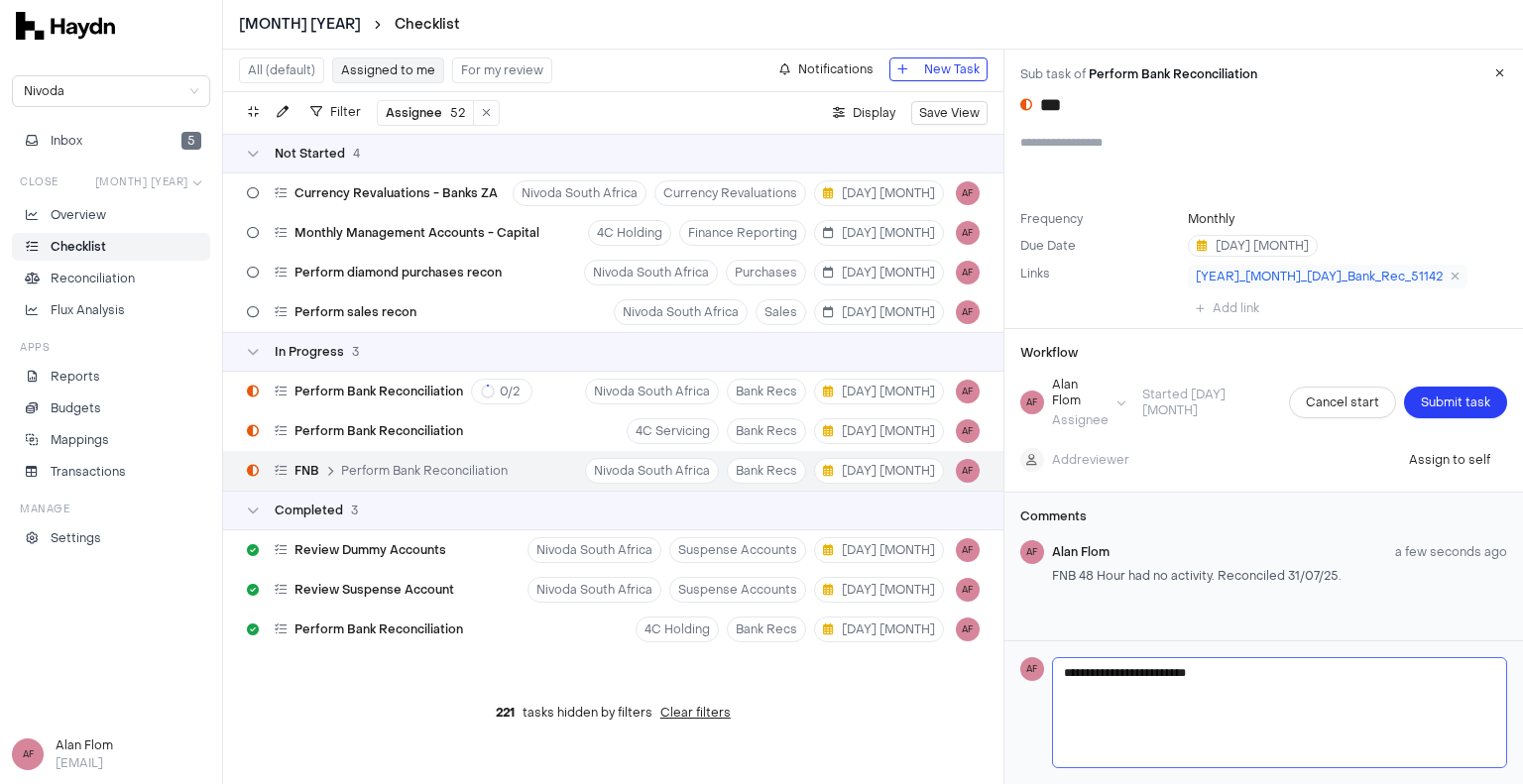 type on "**********" 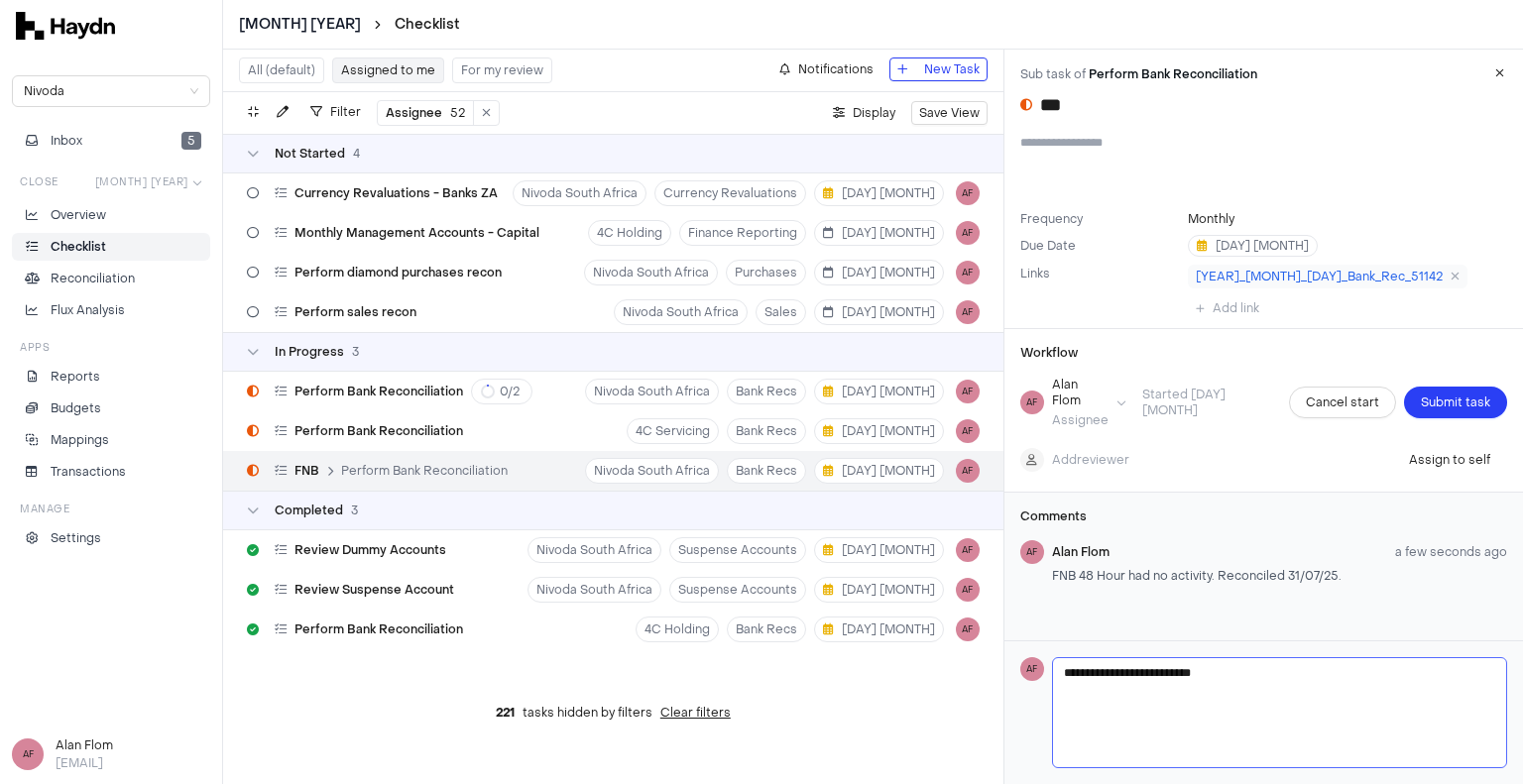 type 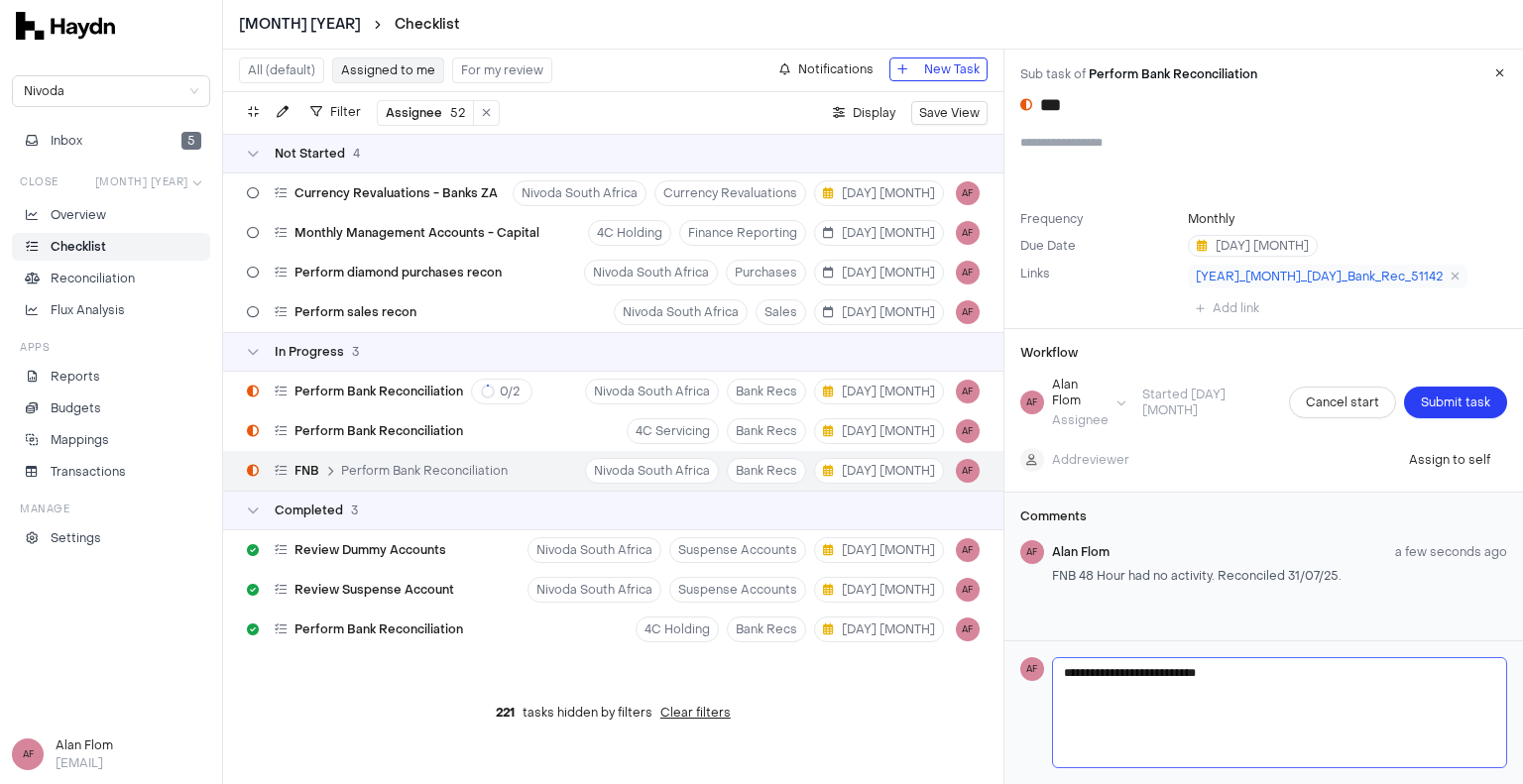 type on "**********" 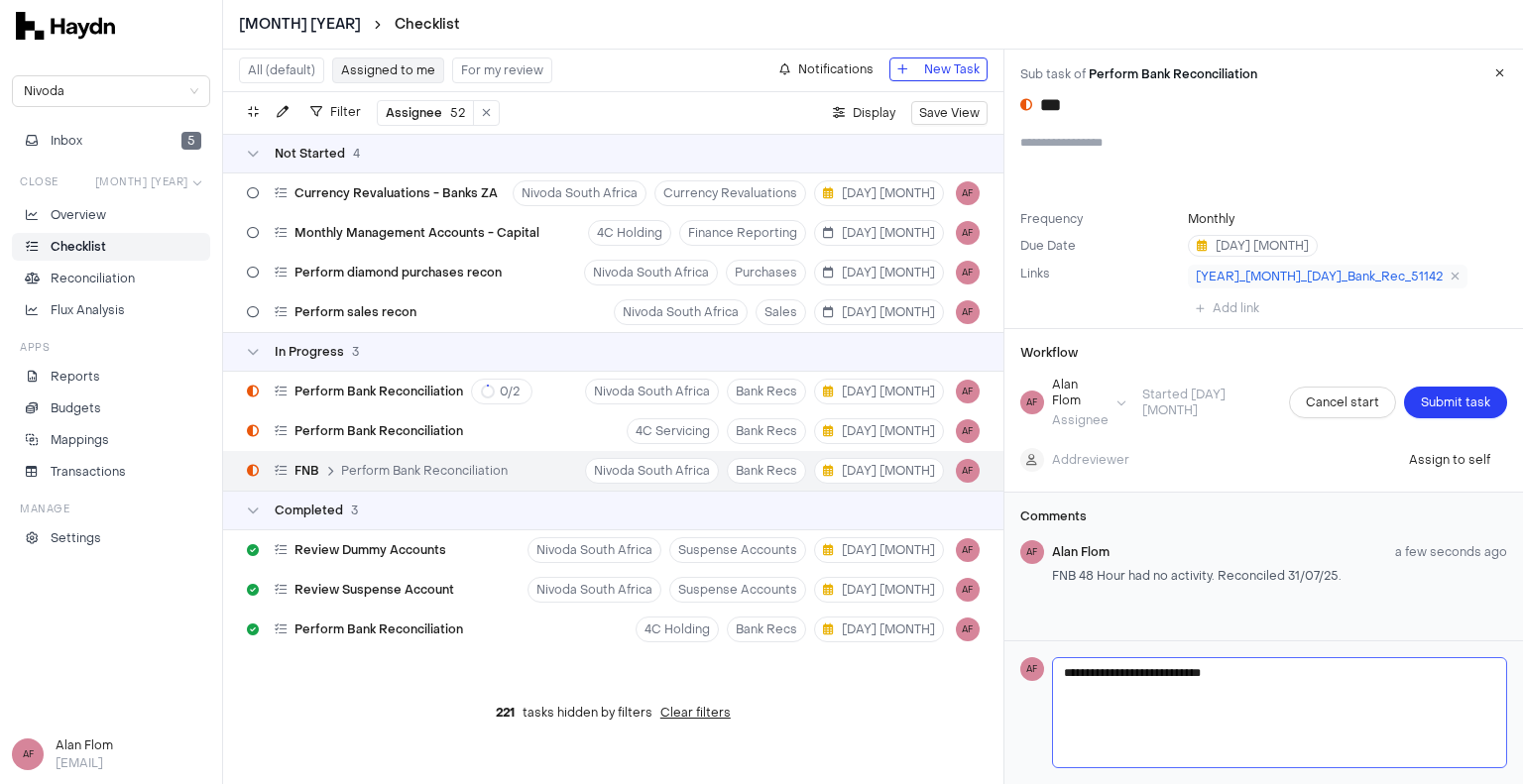 type 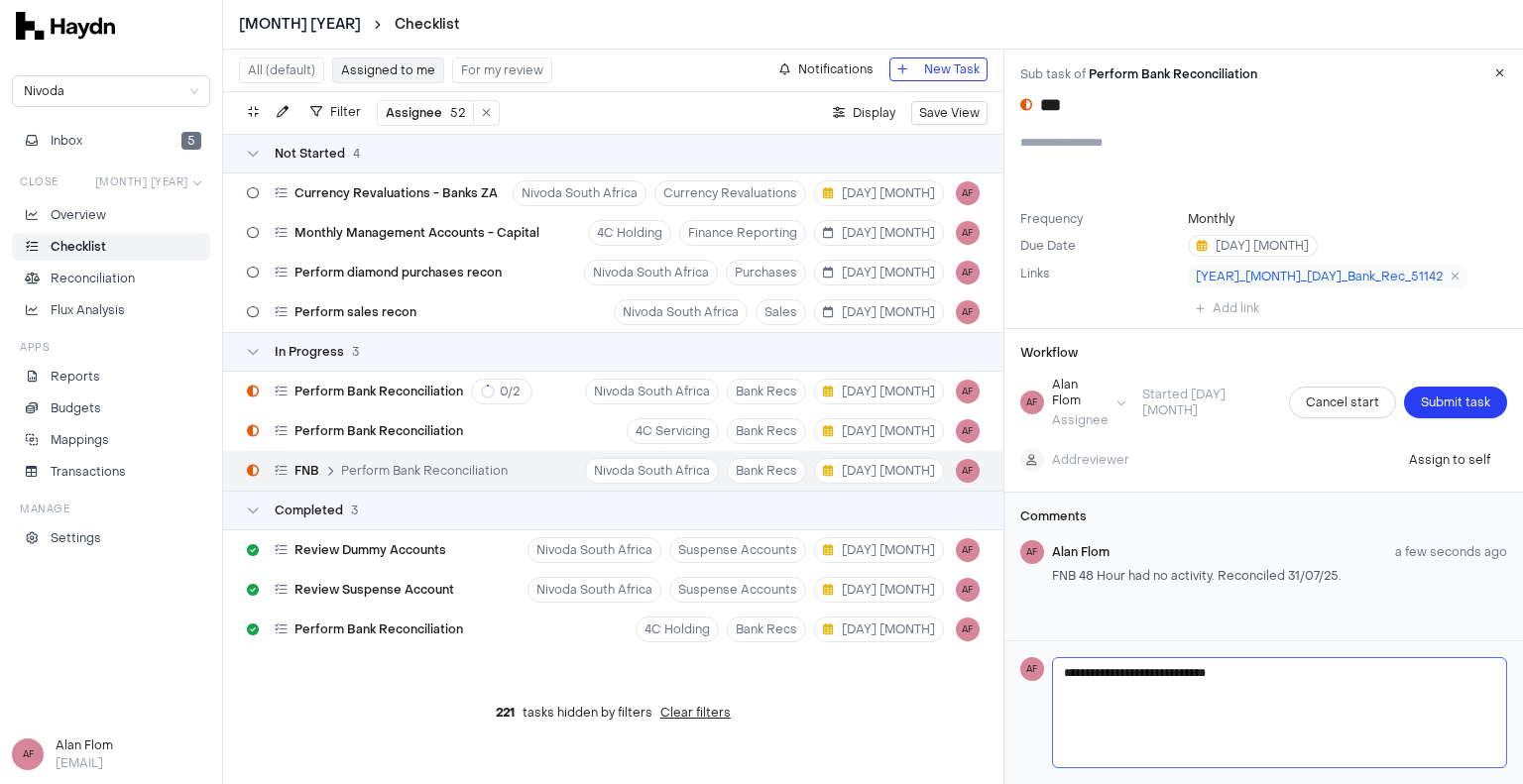 type 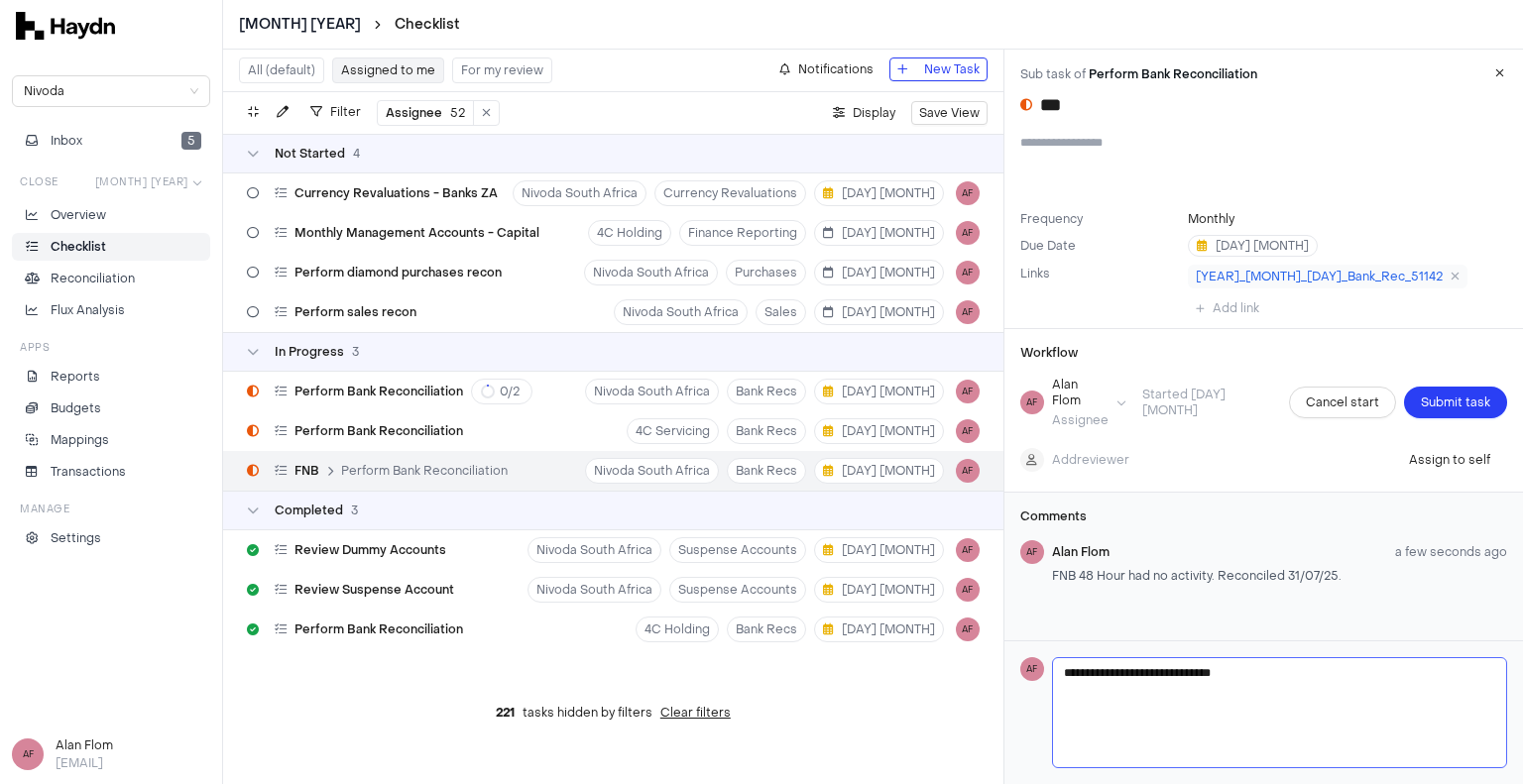 type on "**********" 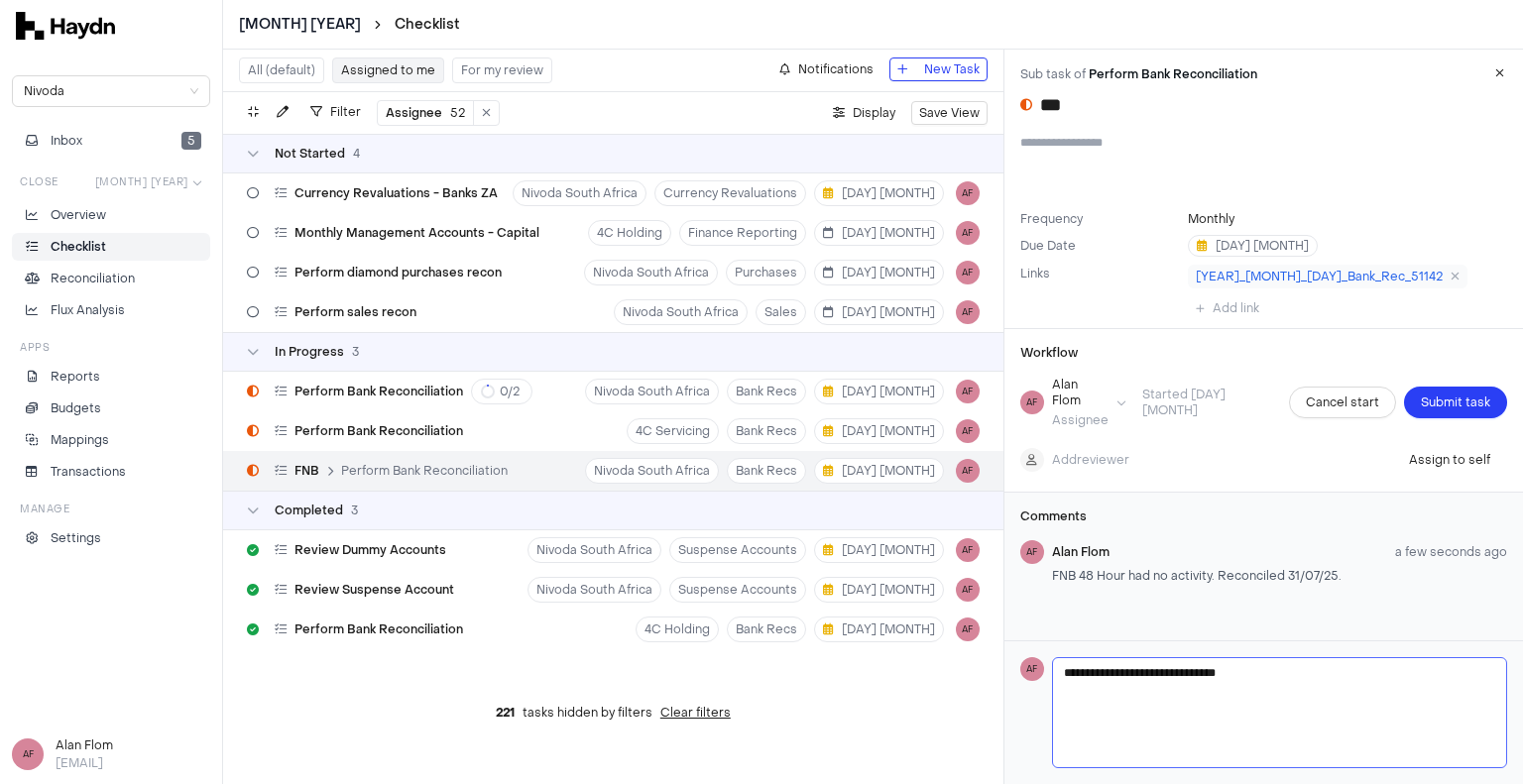 type on "**********" 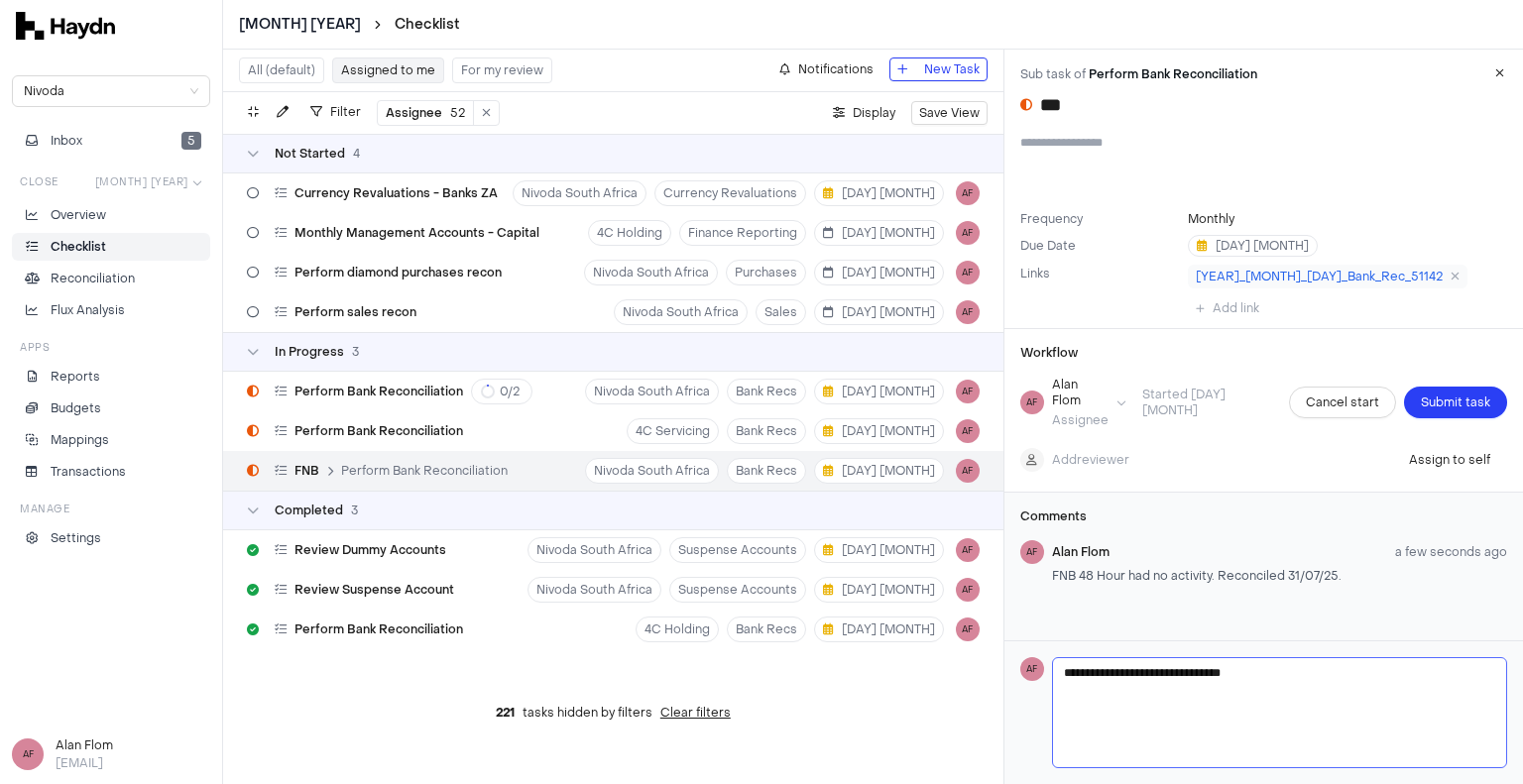 type on "**********" 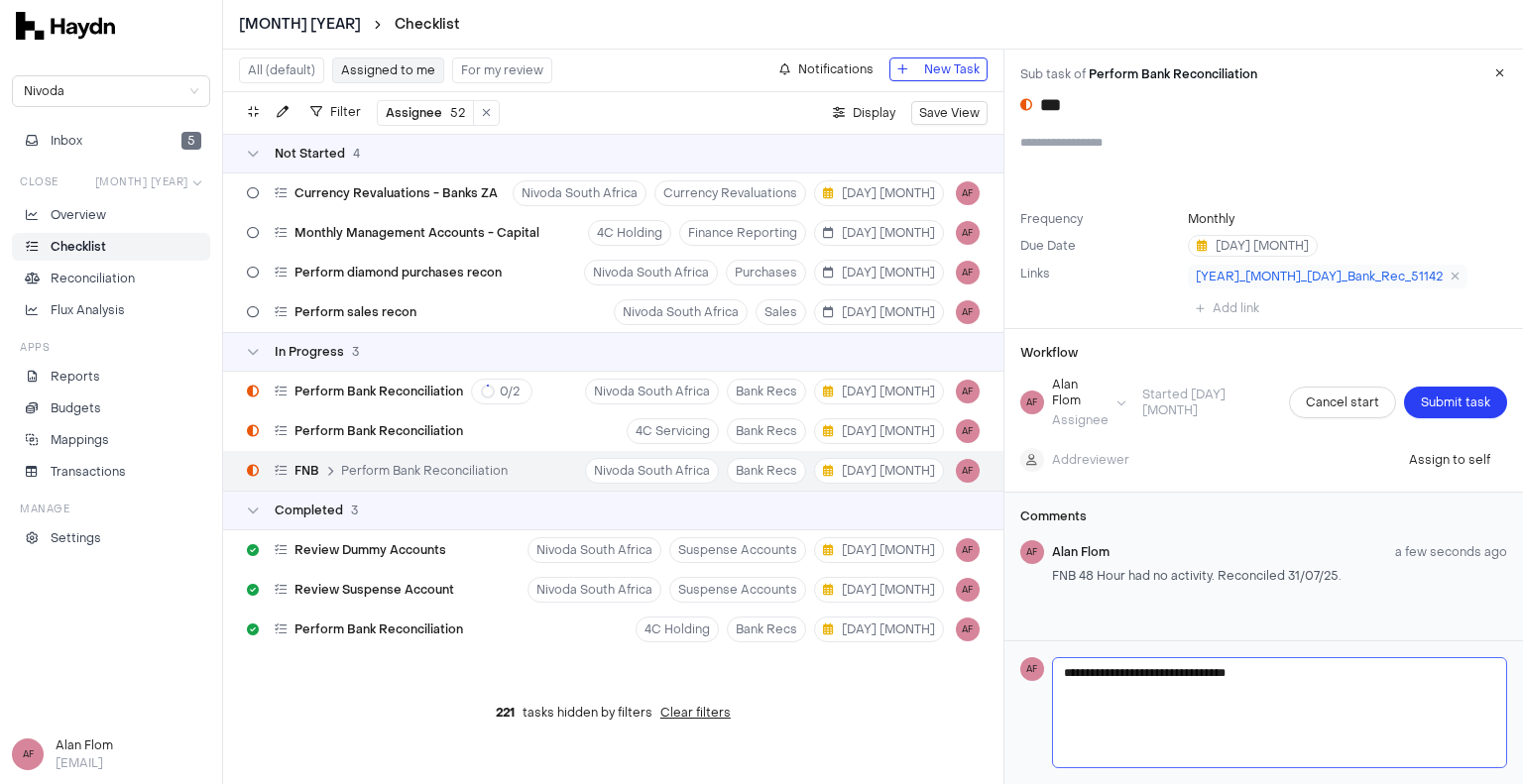 type 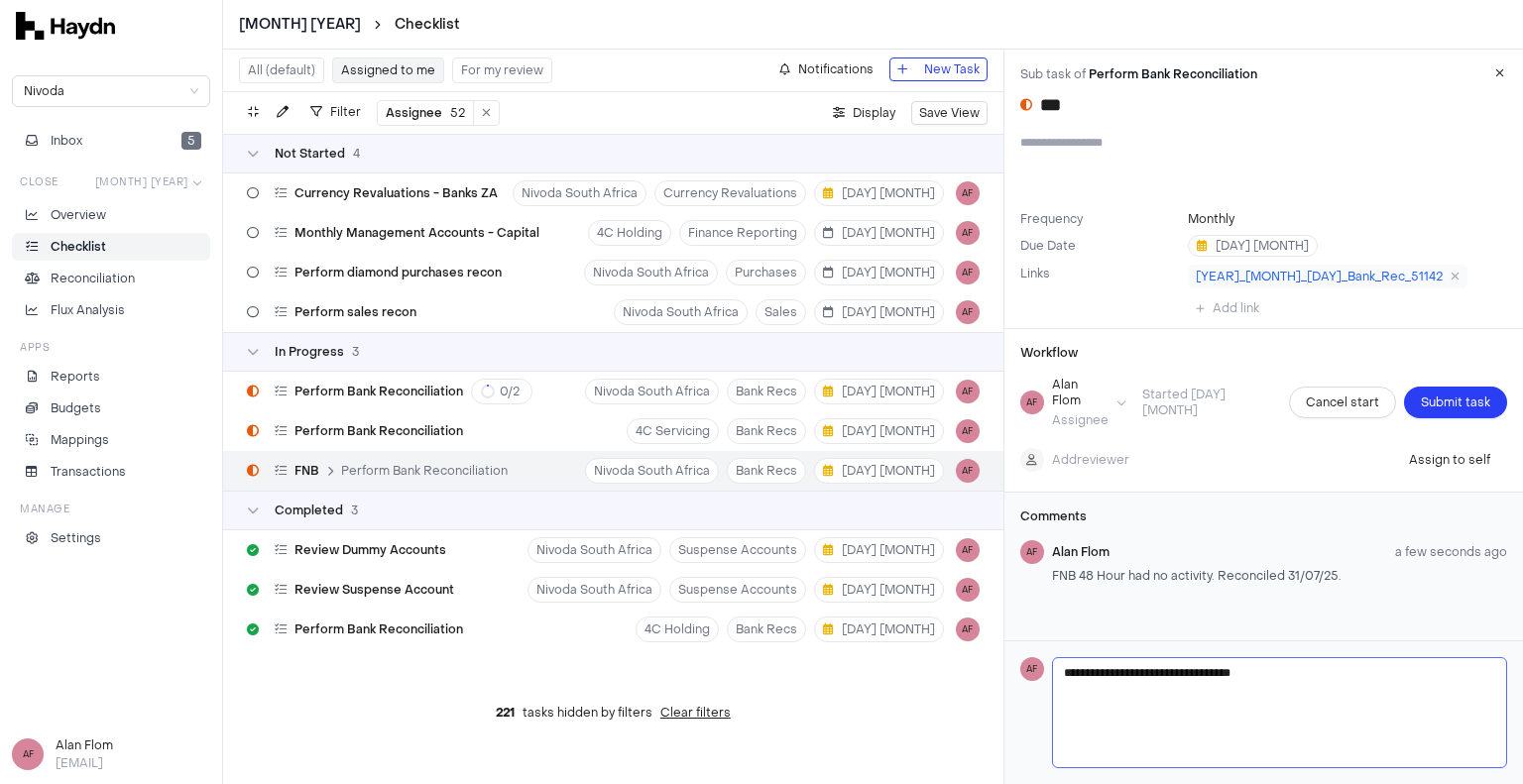 type on "**********" 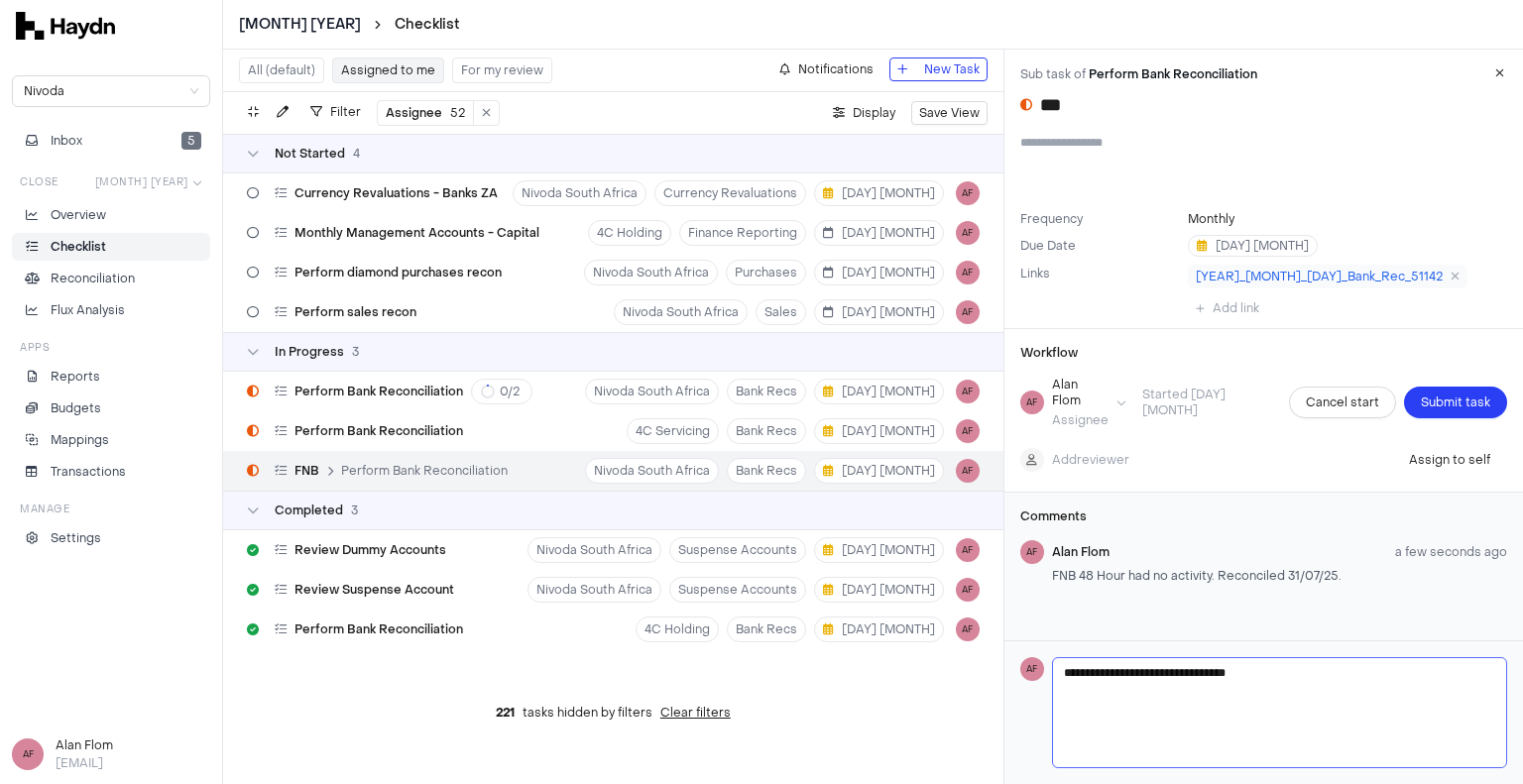type on "**********" 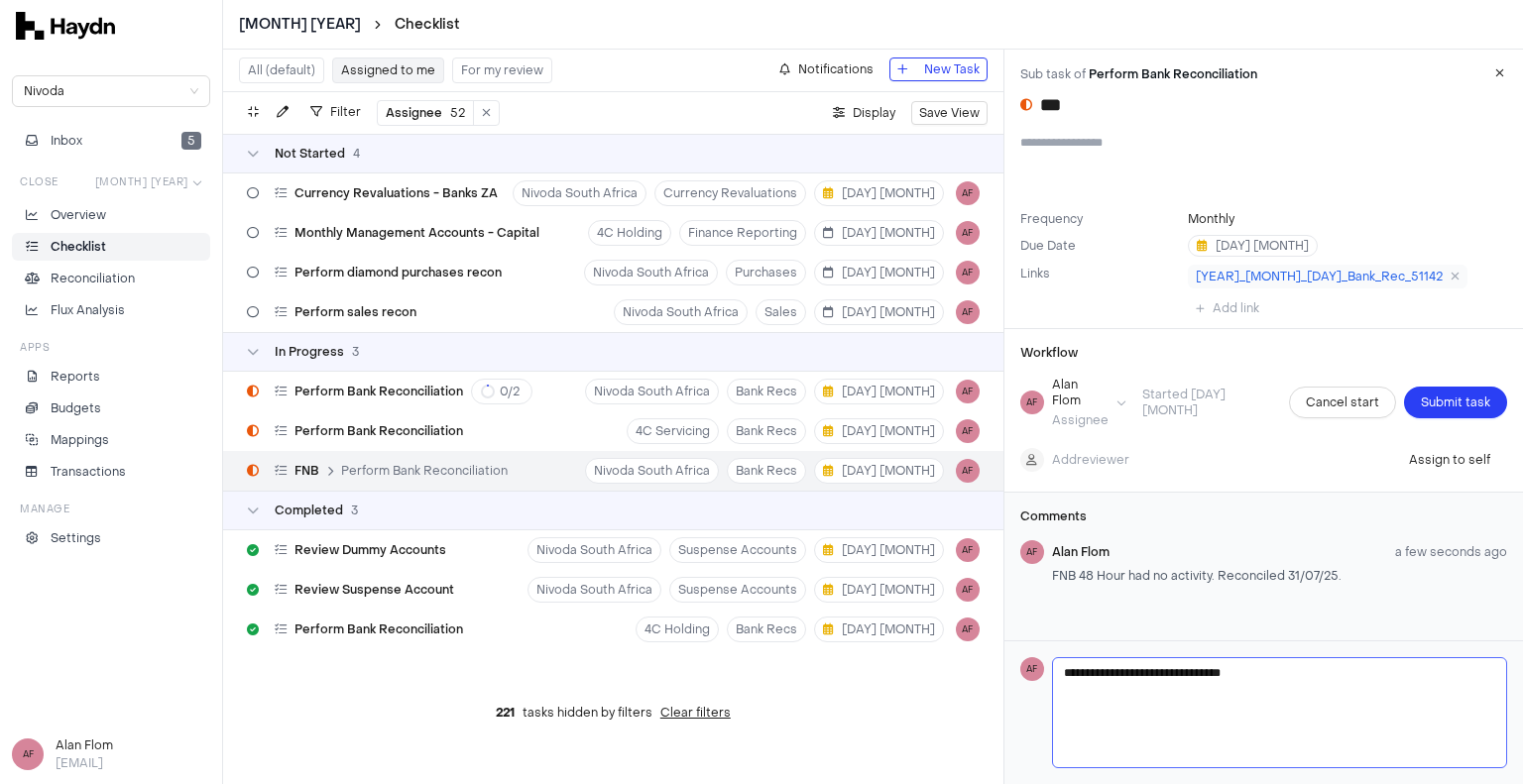type on "**********" 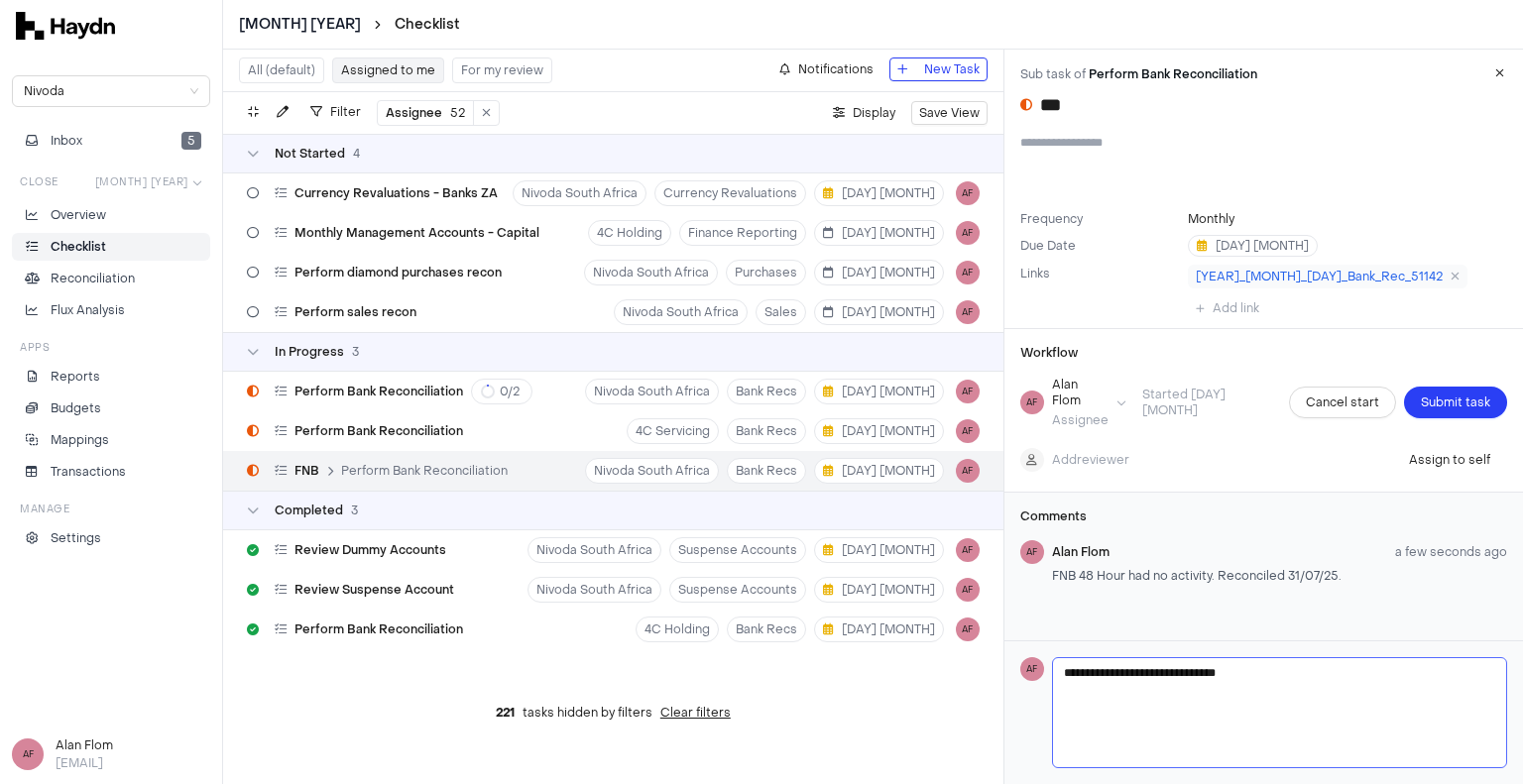 type on "**********" 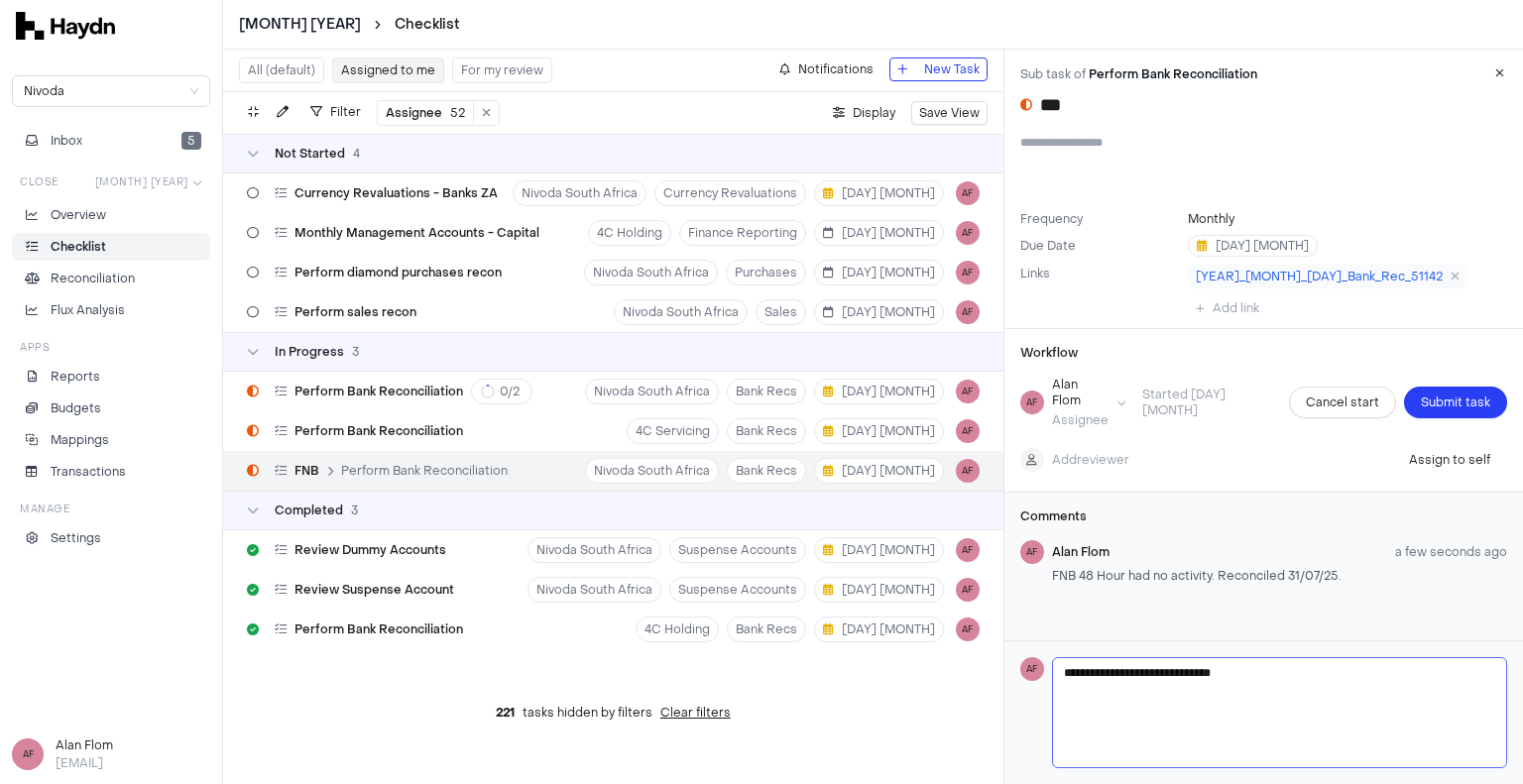 type on "**********" 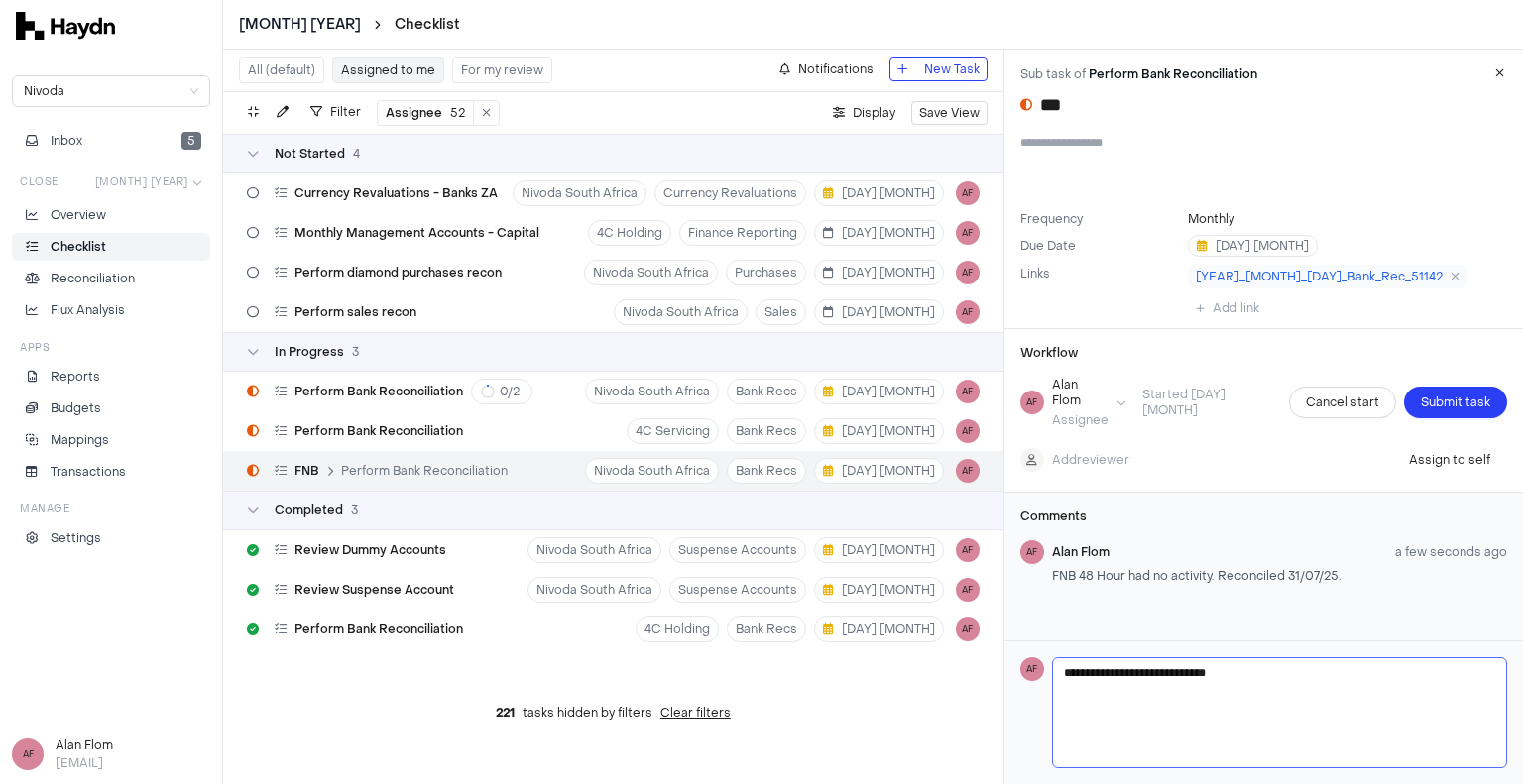 type on "**********" 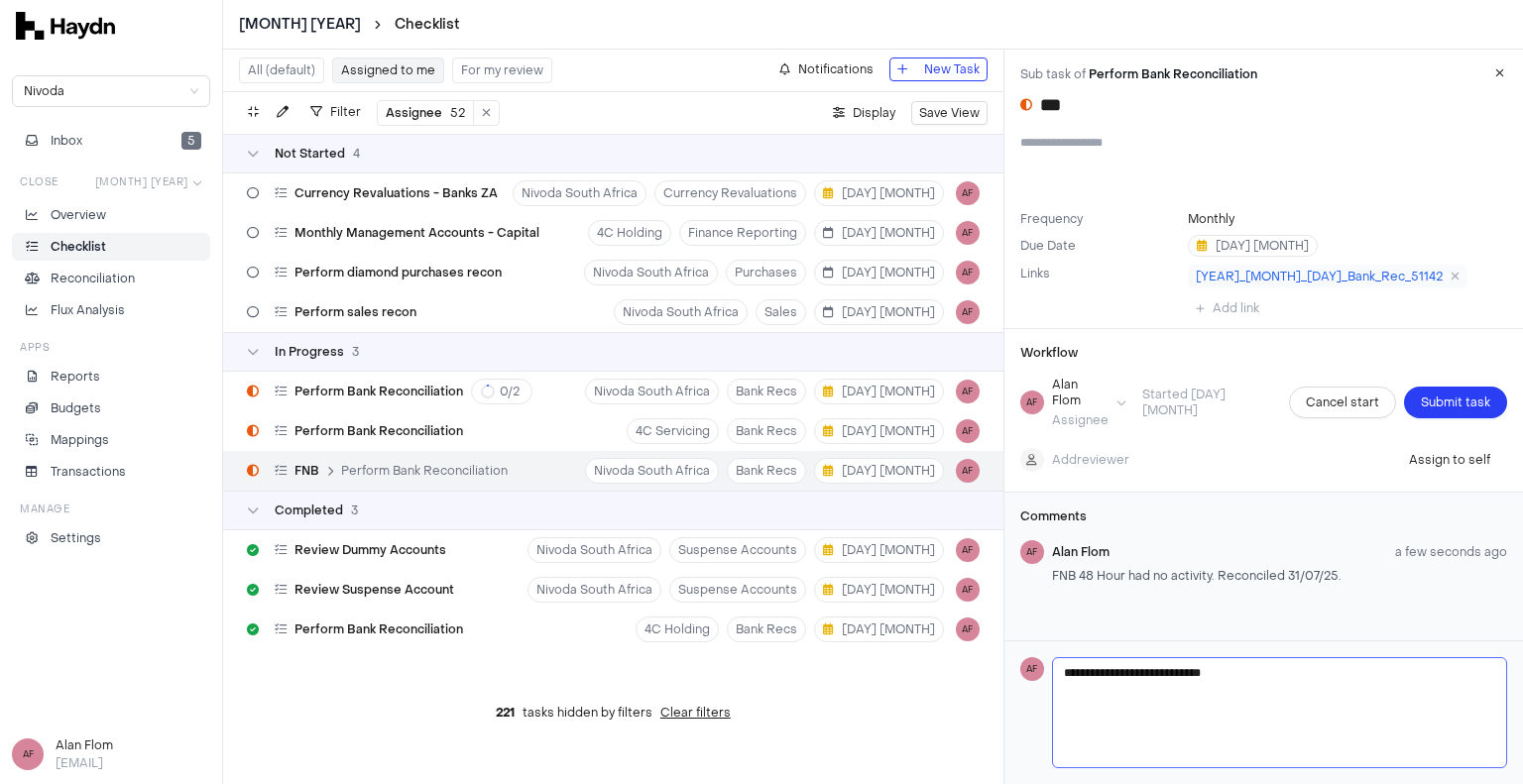 type on "**********" 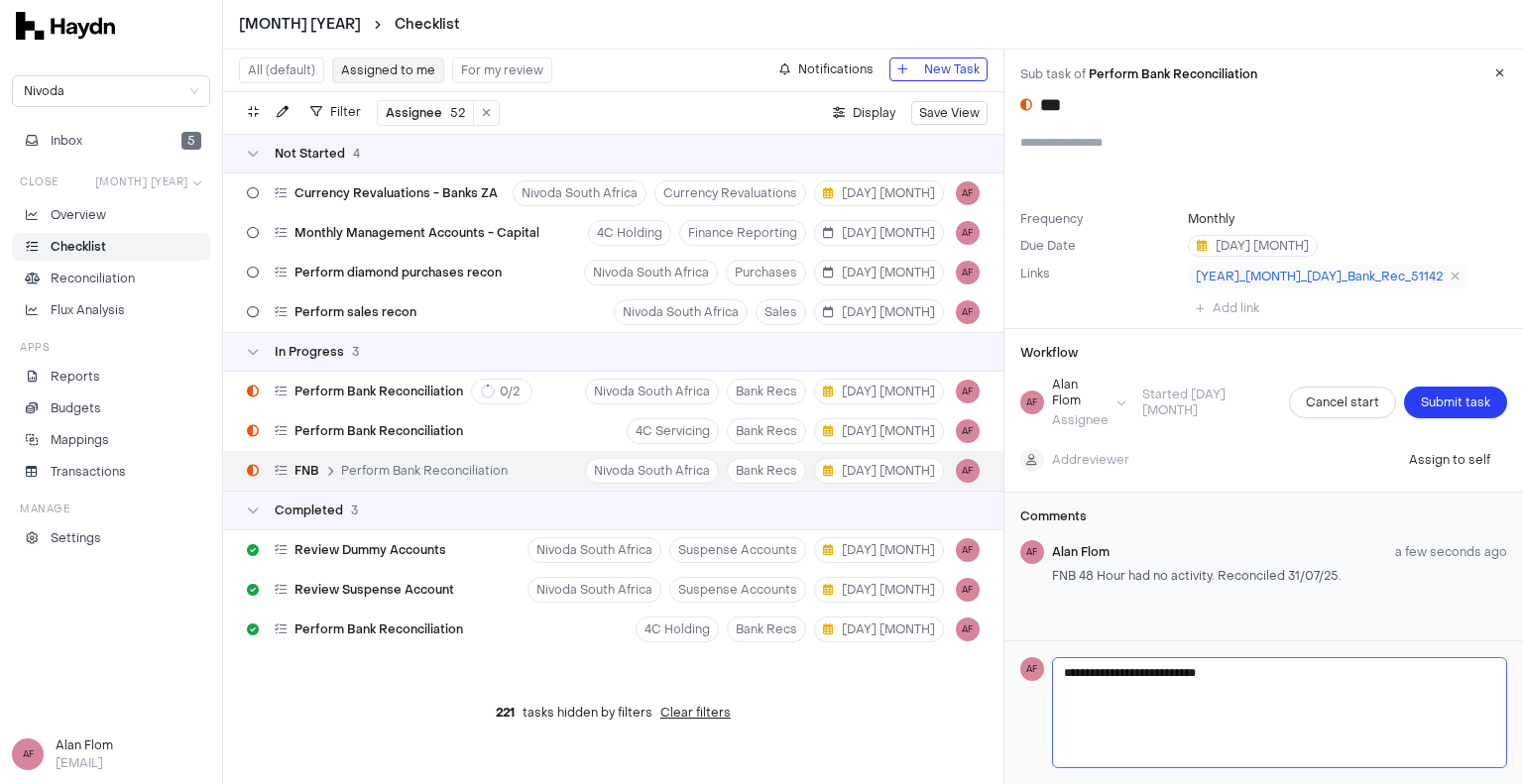 type on "**********" 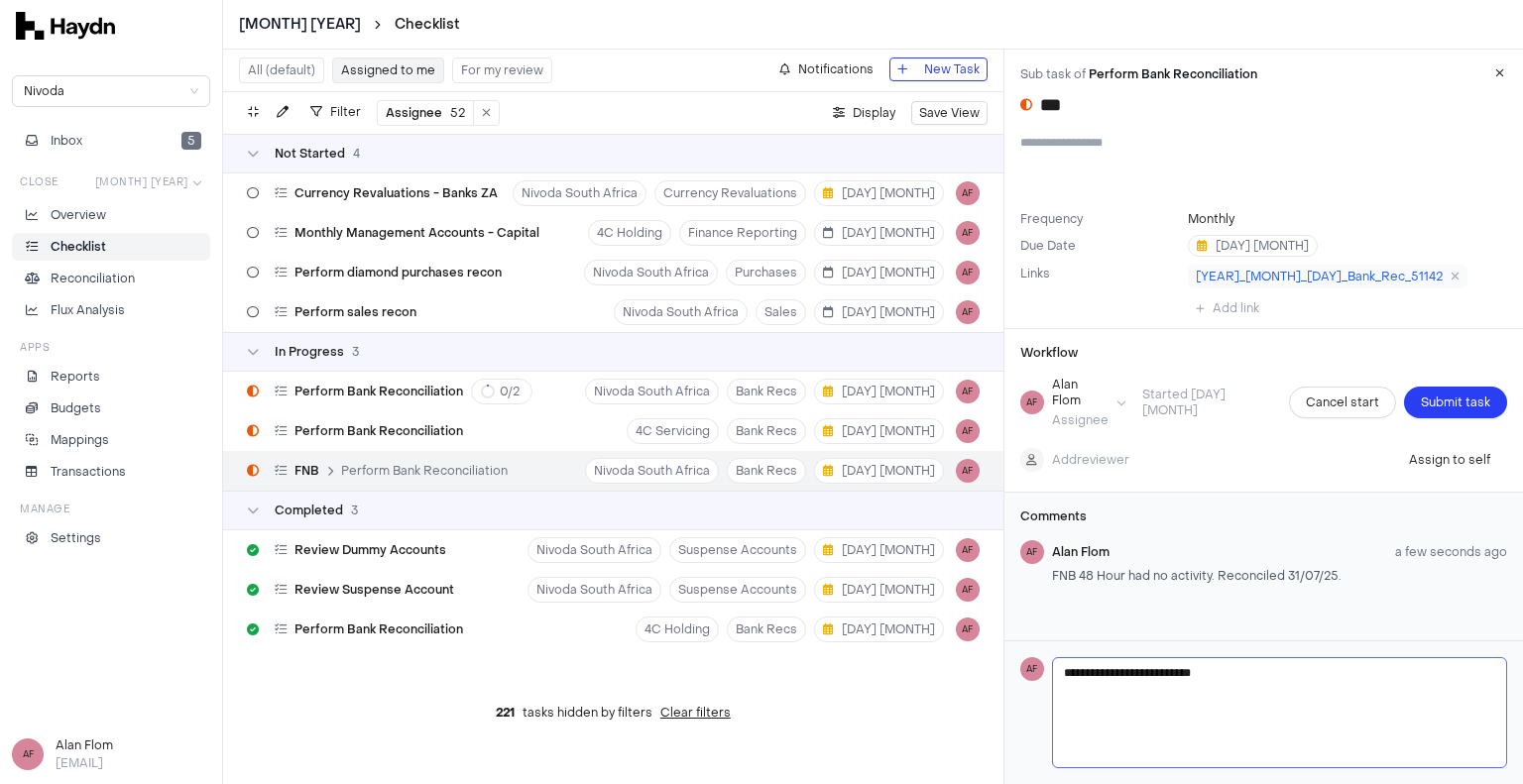 type on "**********" 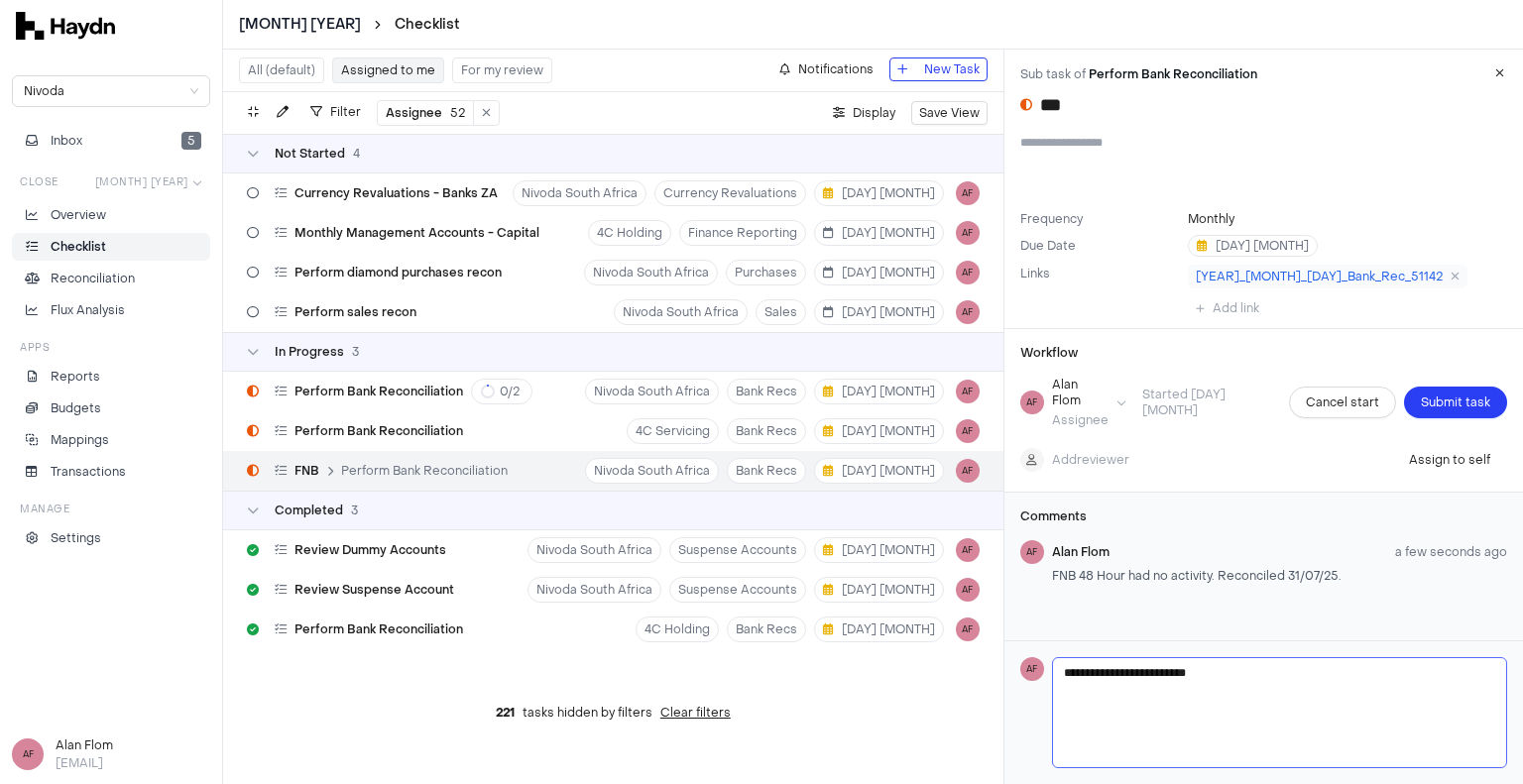 type on "**********" 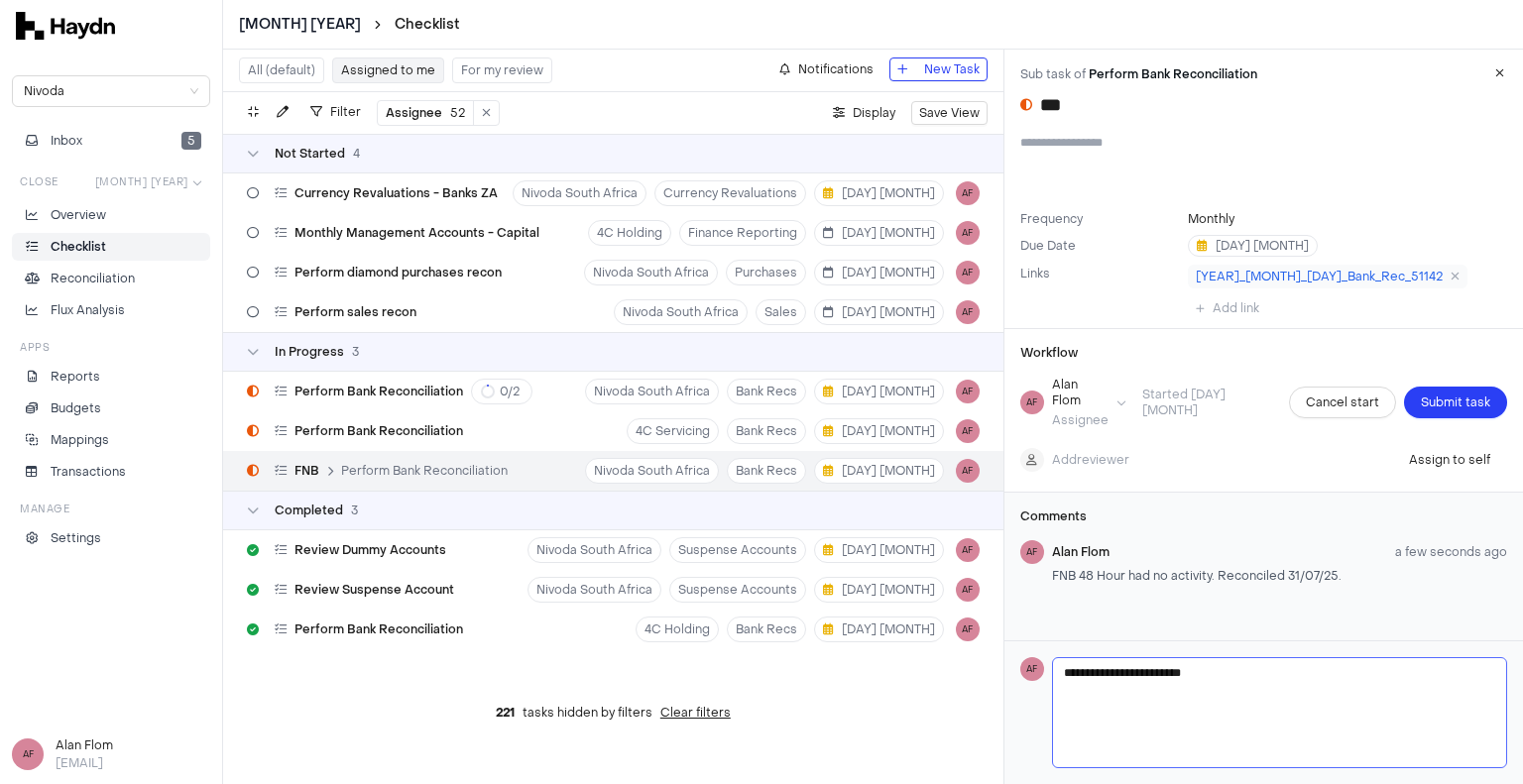 type on "**********" 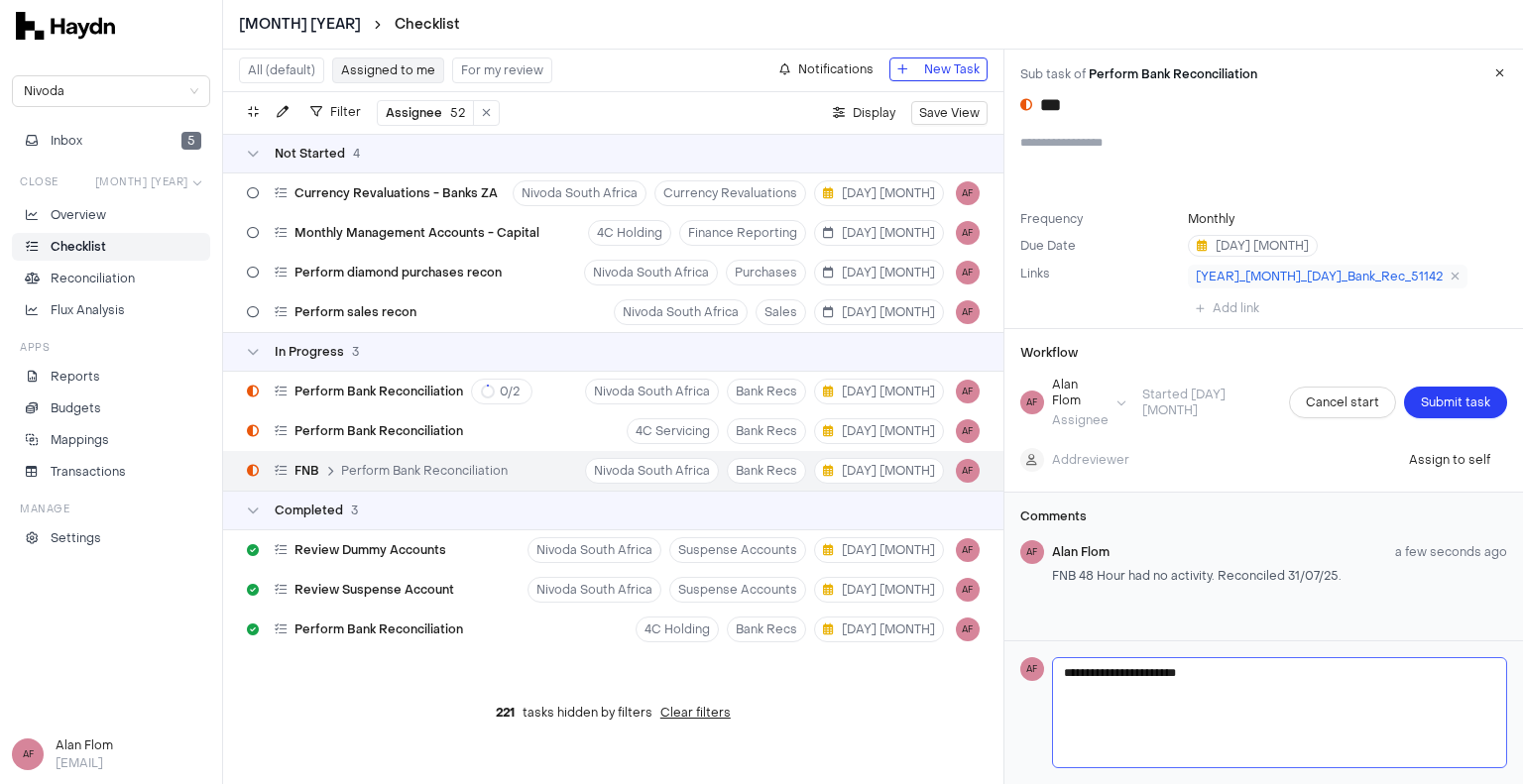 type on "**********" 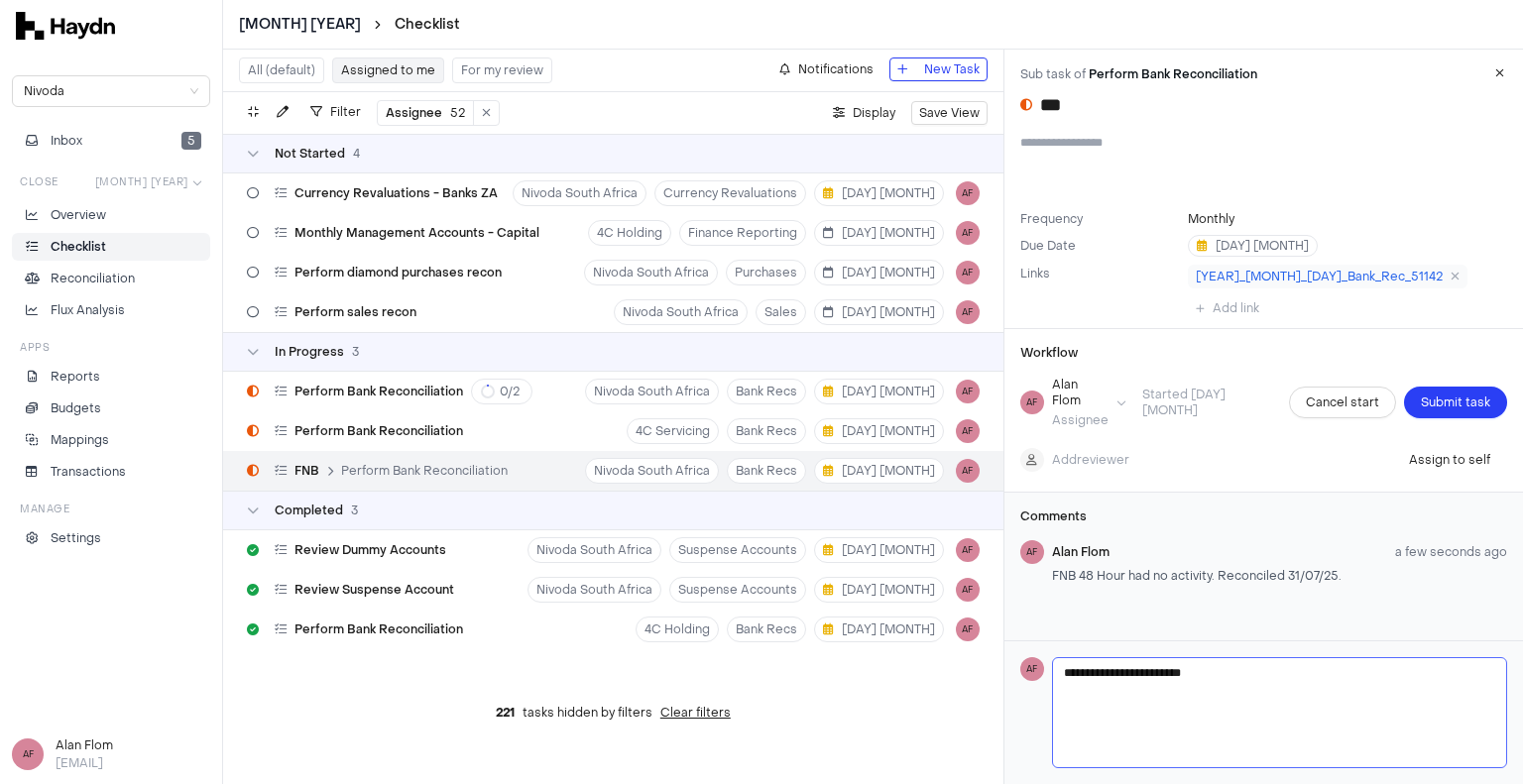 type on "**********" 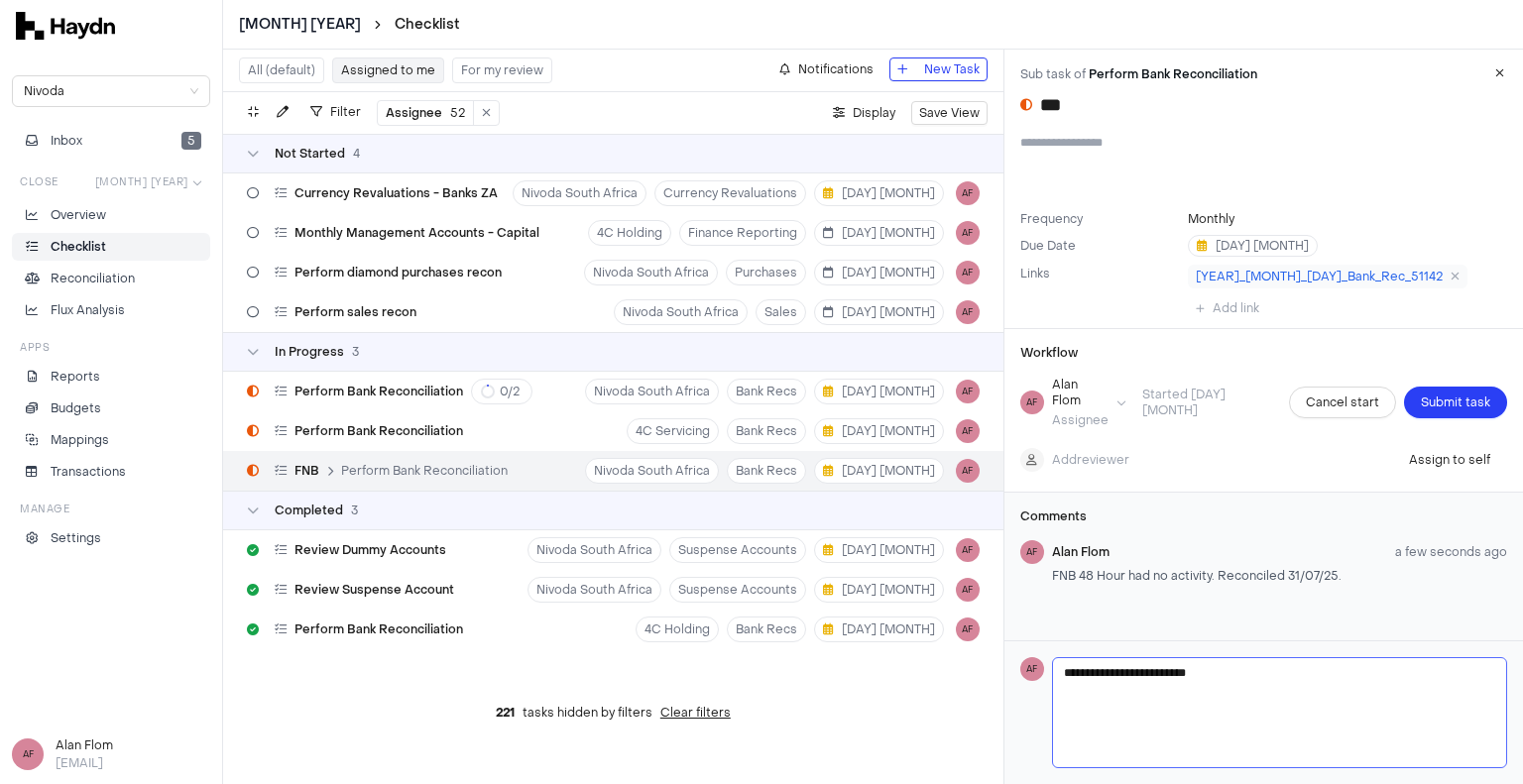 type on "**********" 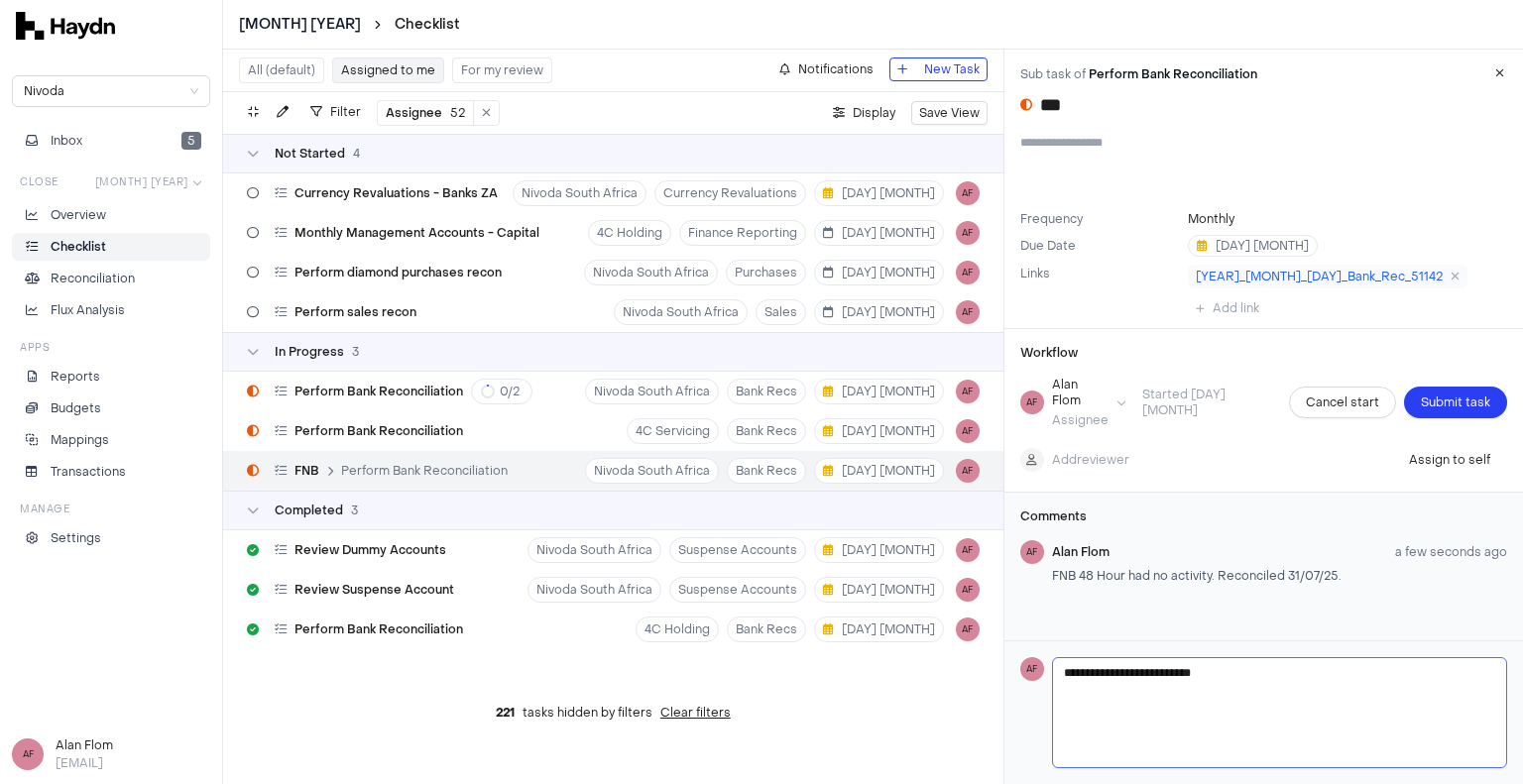 type on "**********" 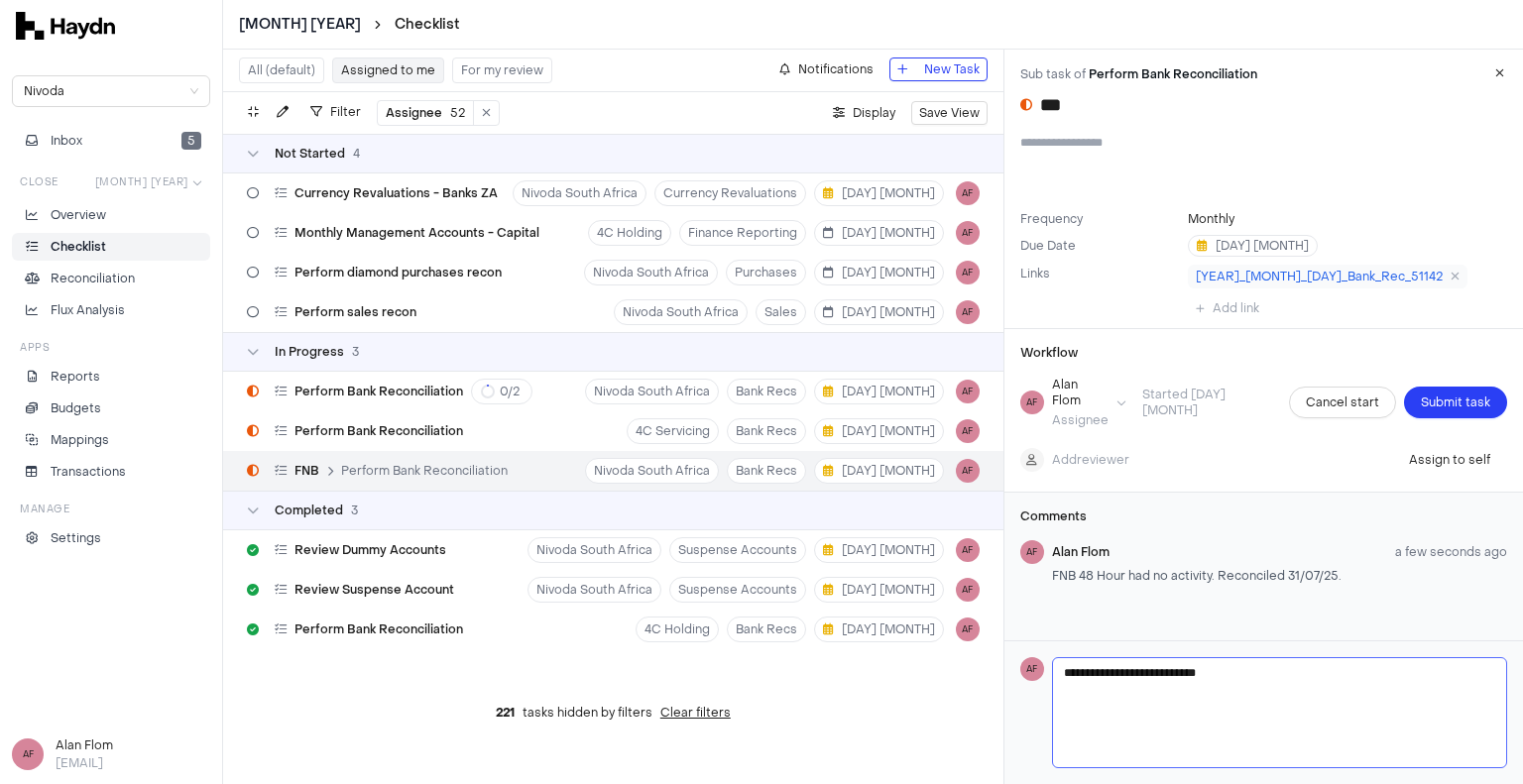 type on "**********" 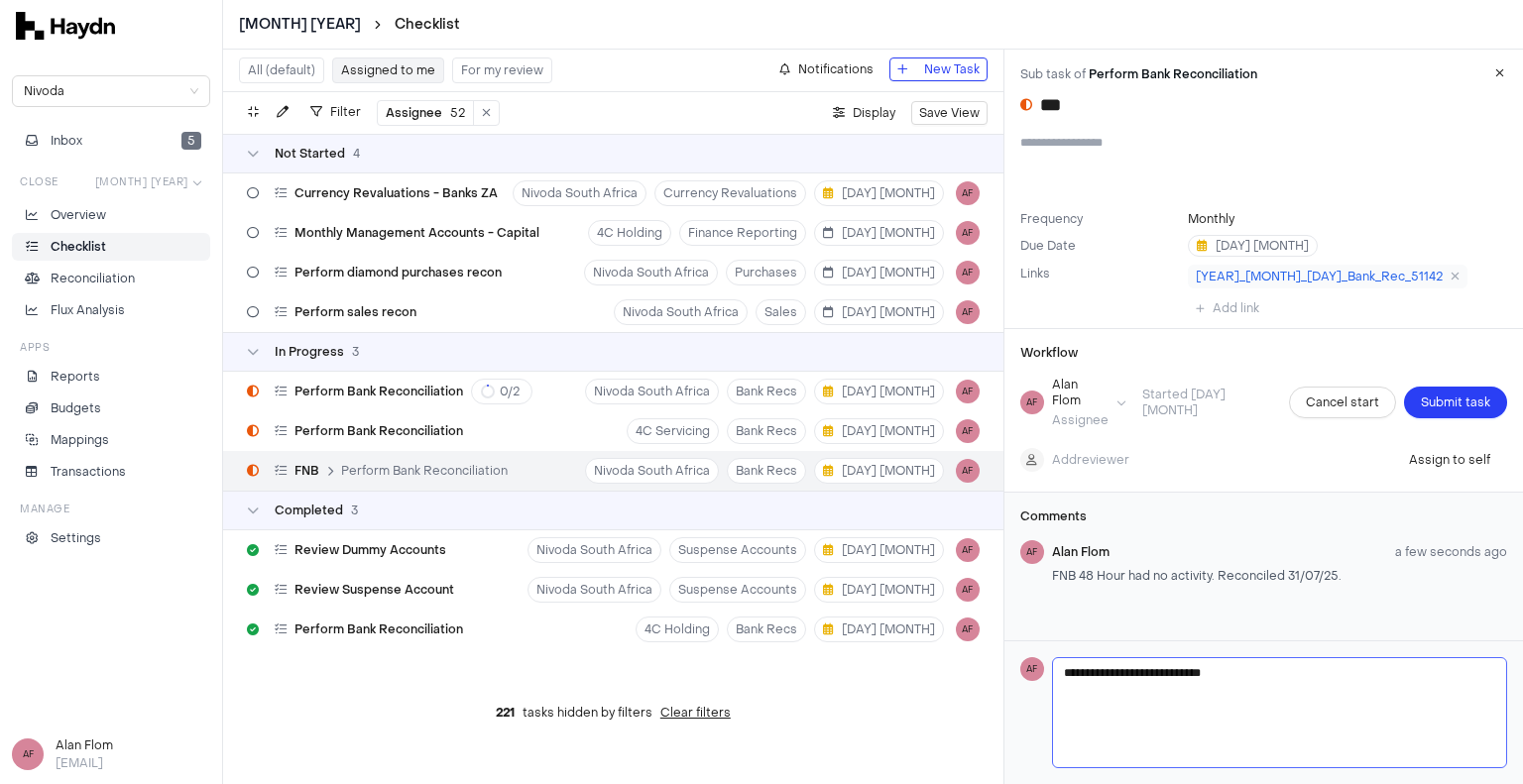 type on "**********" 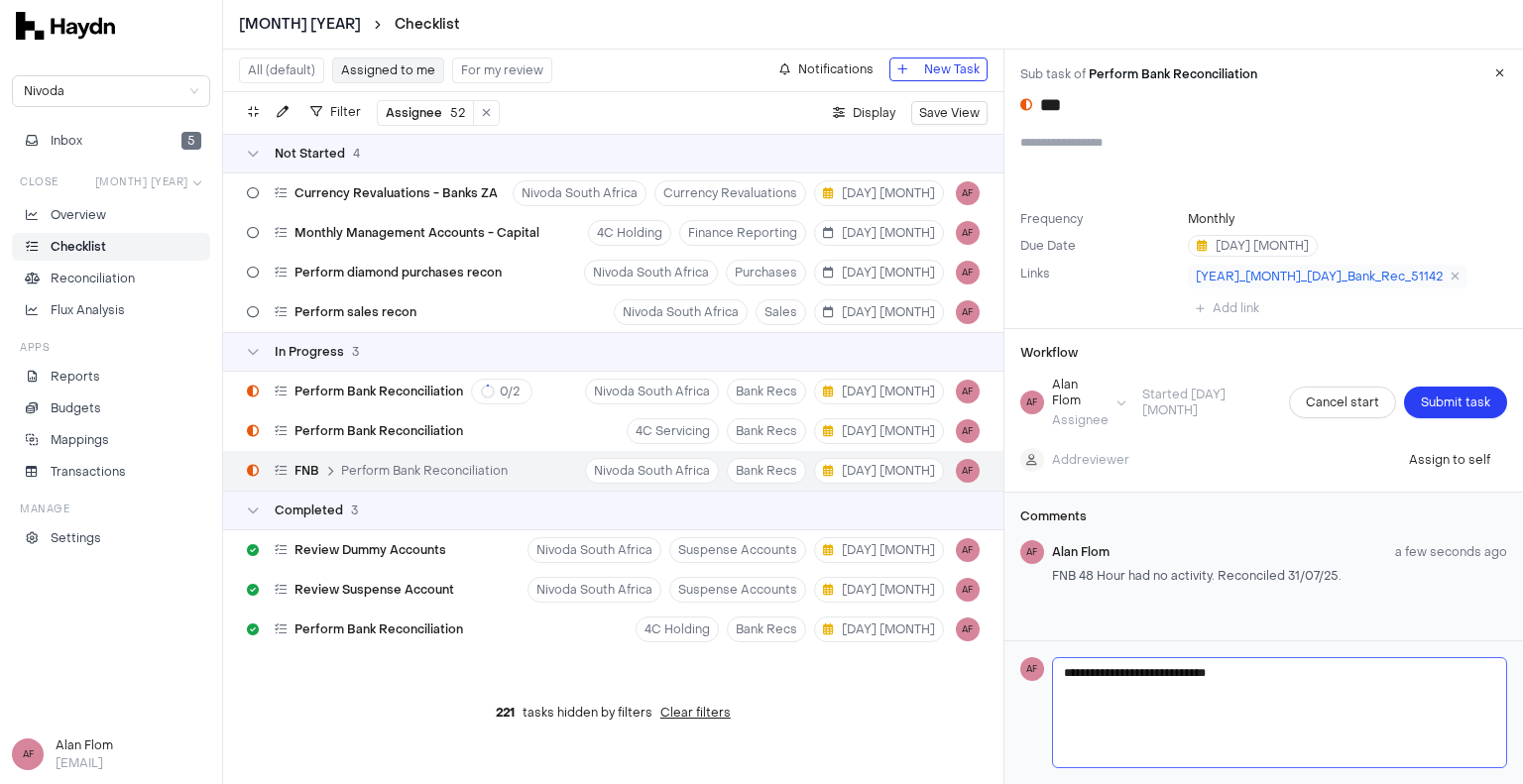 type on "**********" 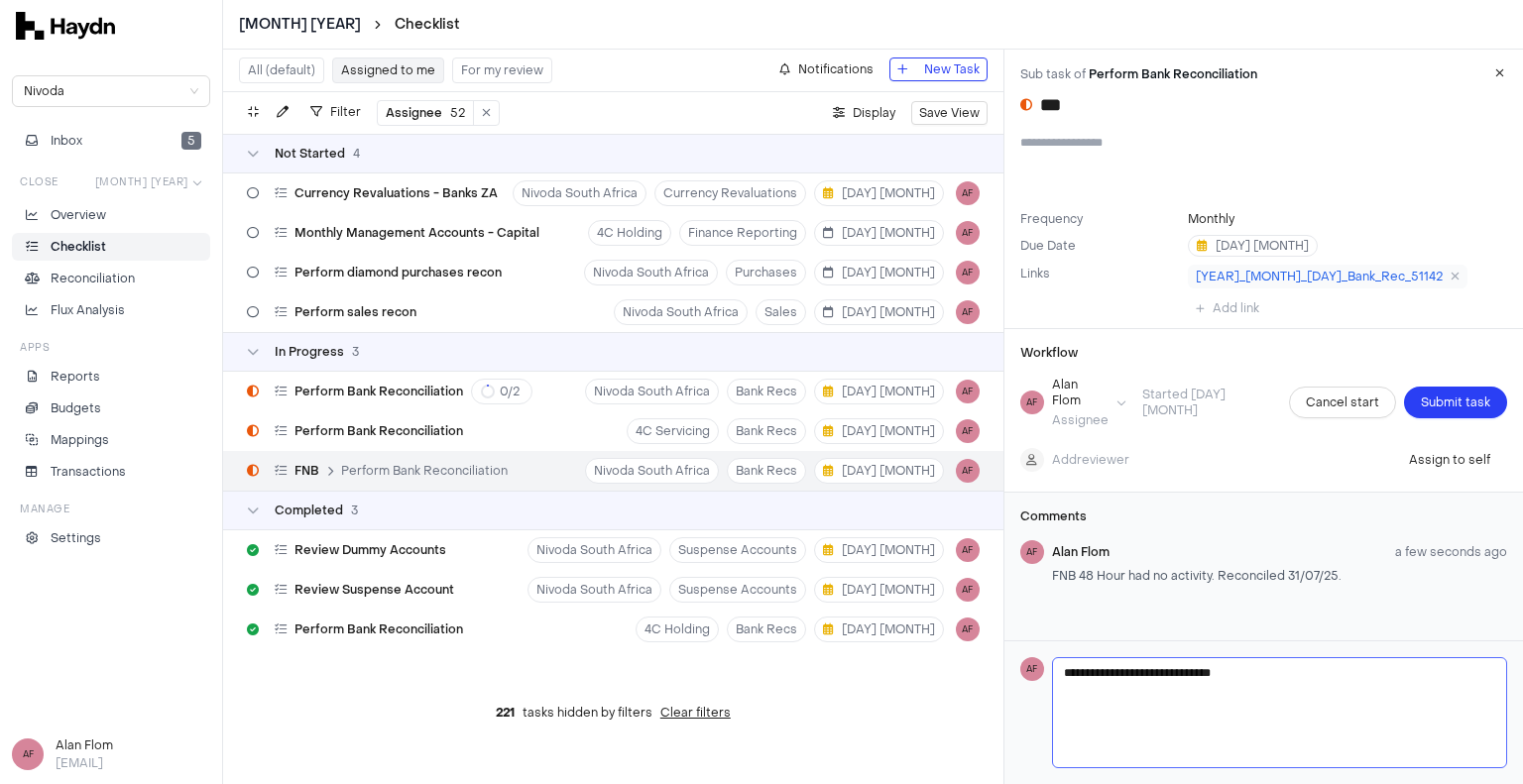 type on "**********" 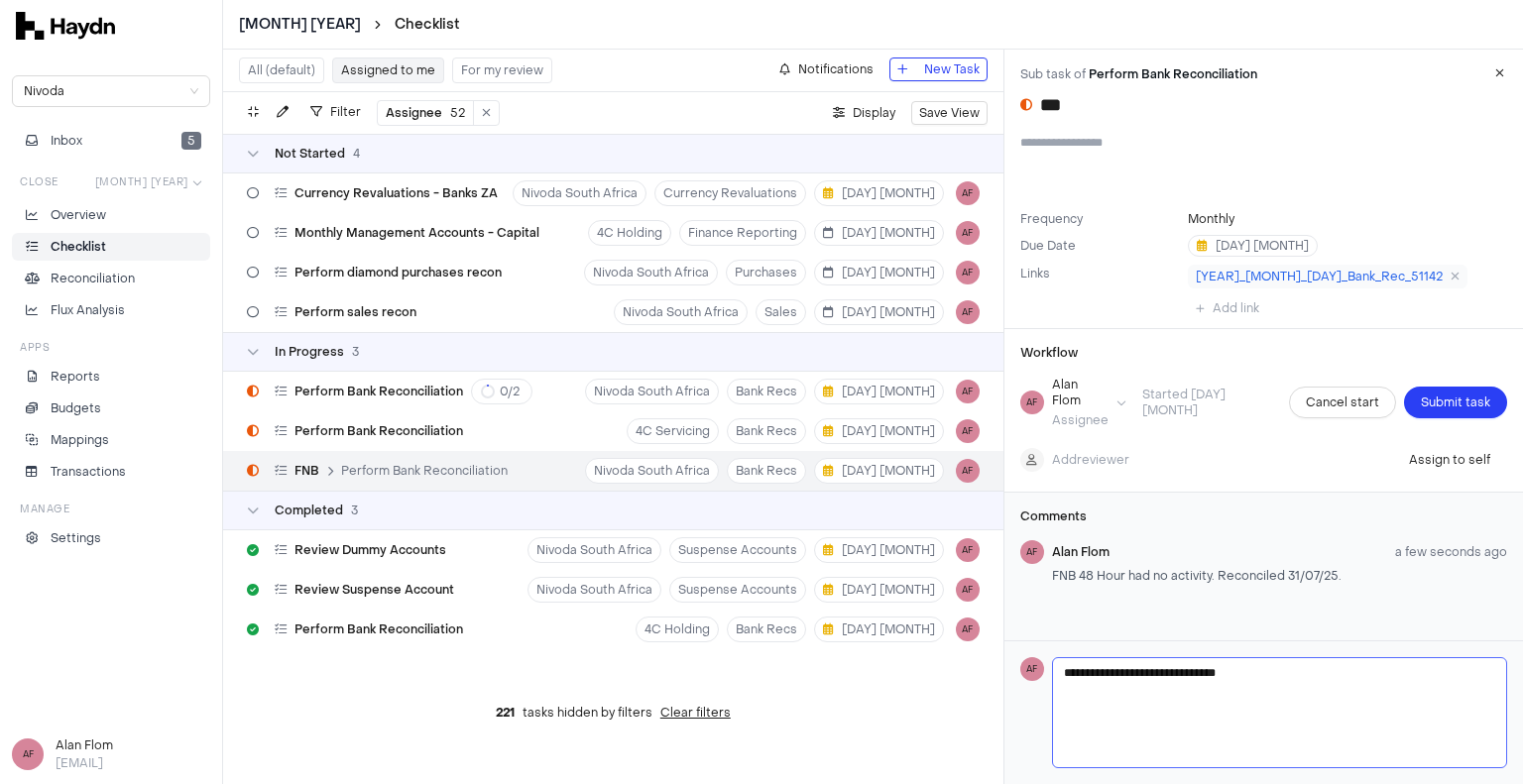 type on "**********" 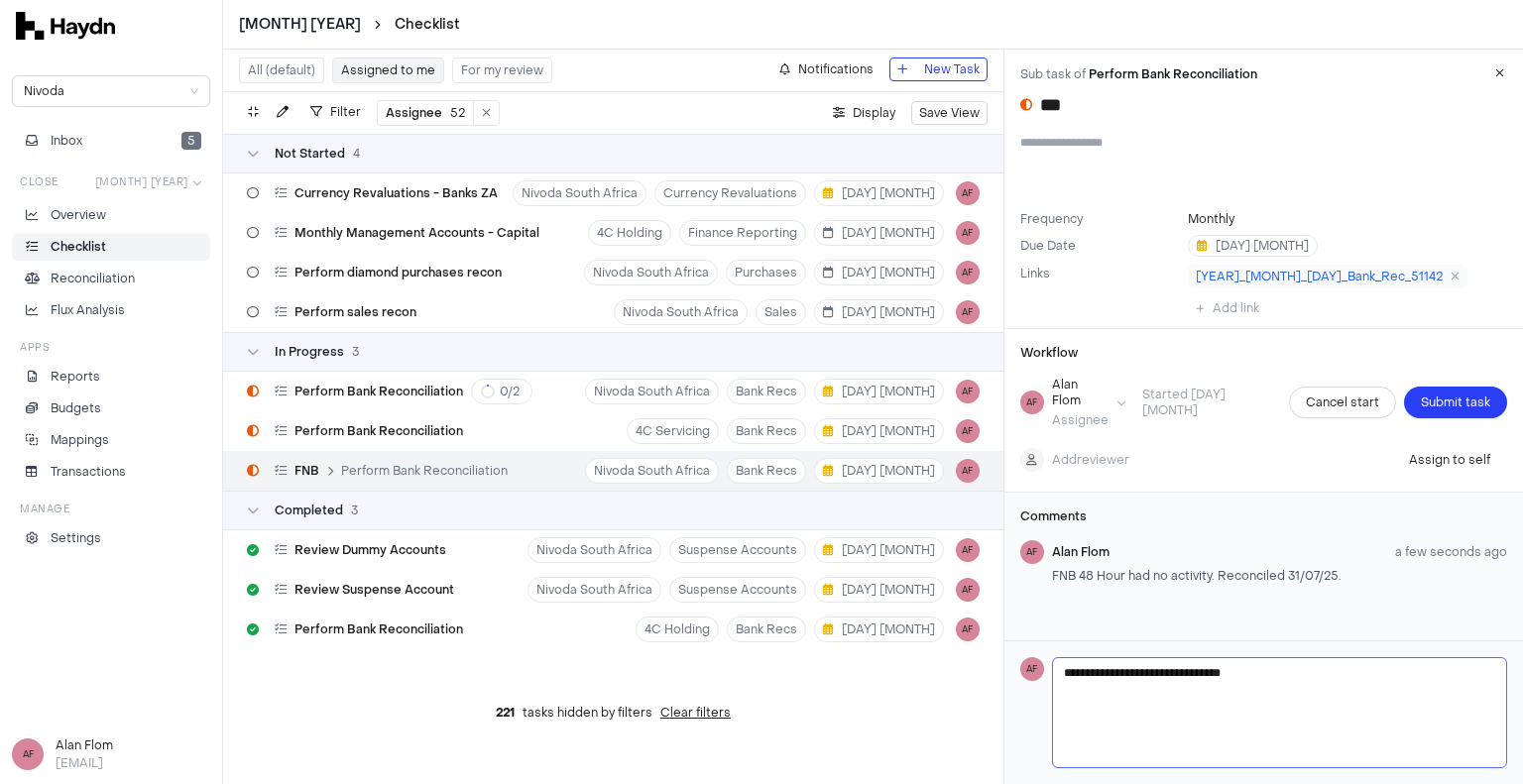 type on "**********" 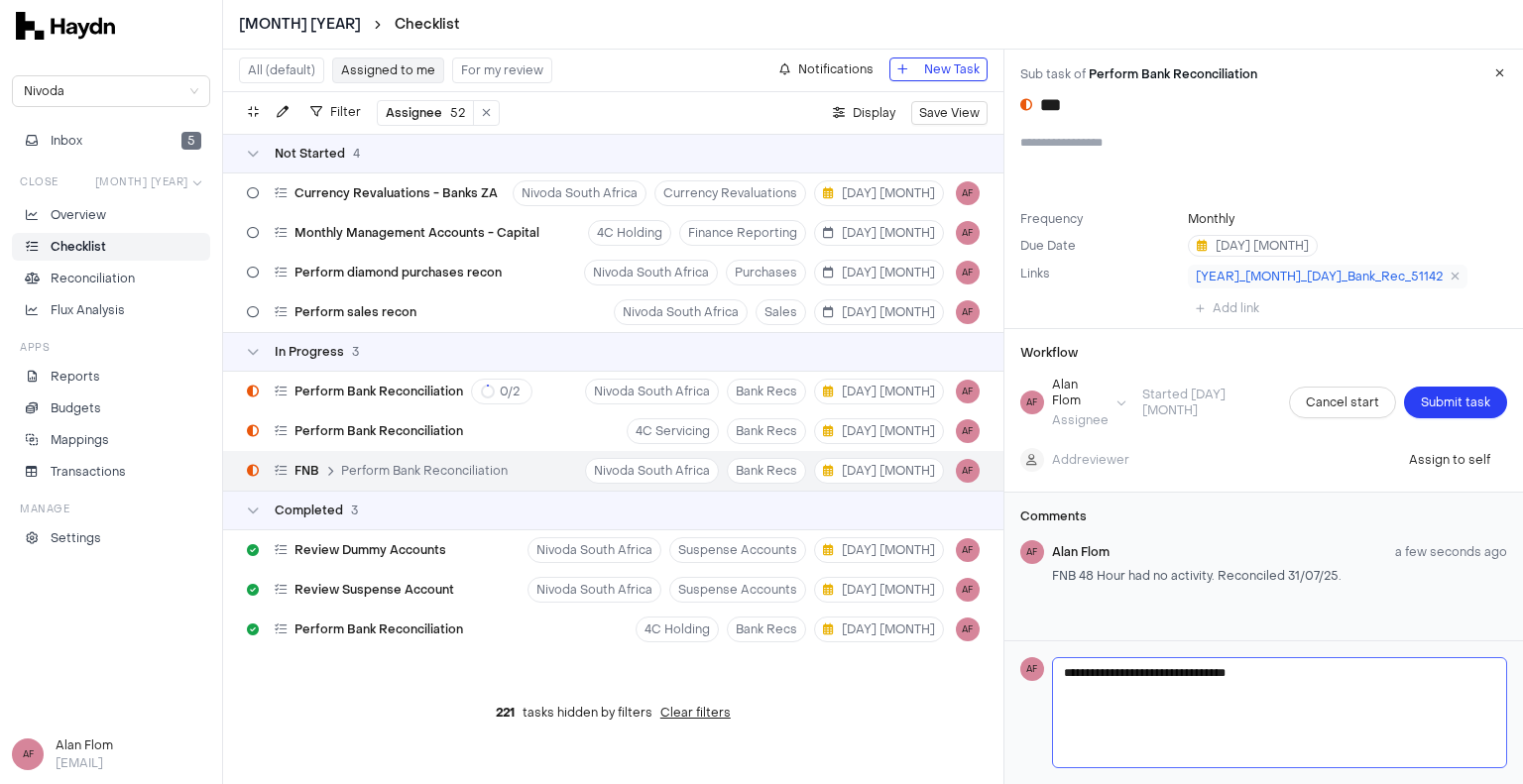 type on "**********" 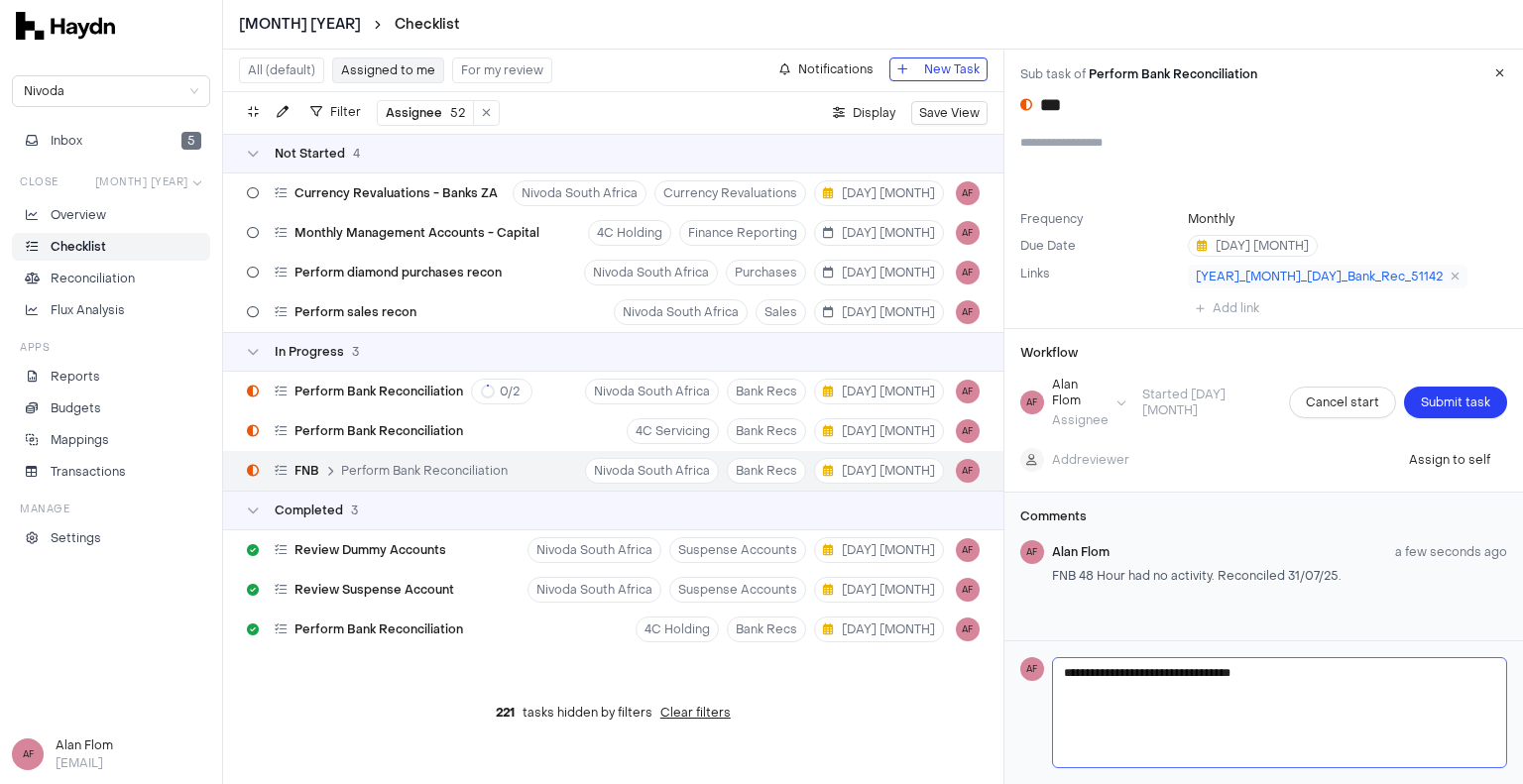 type on "**********" 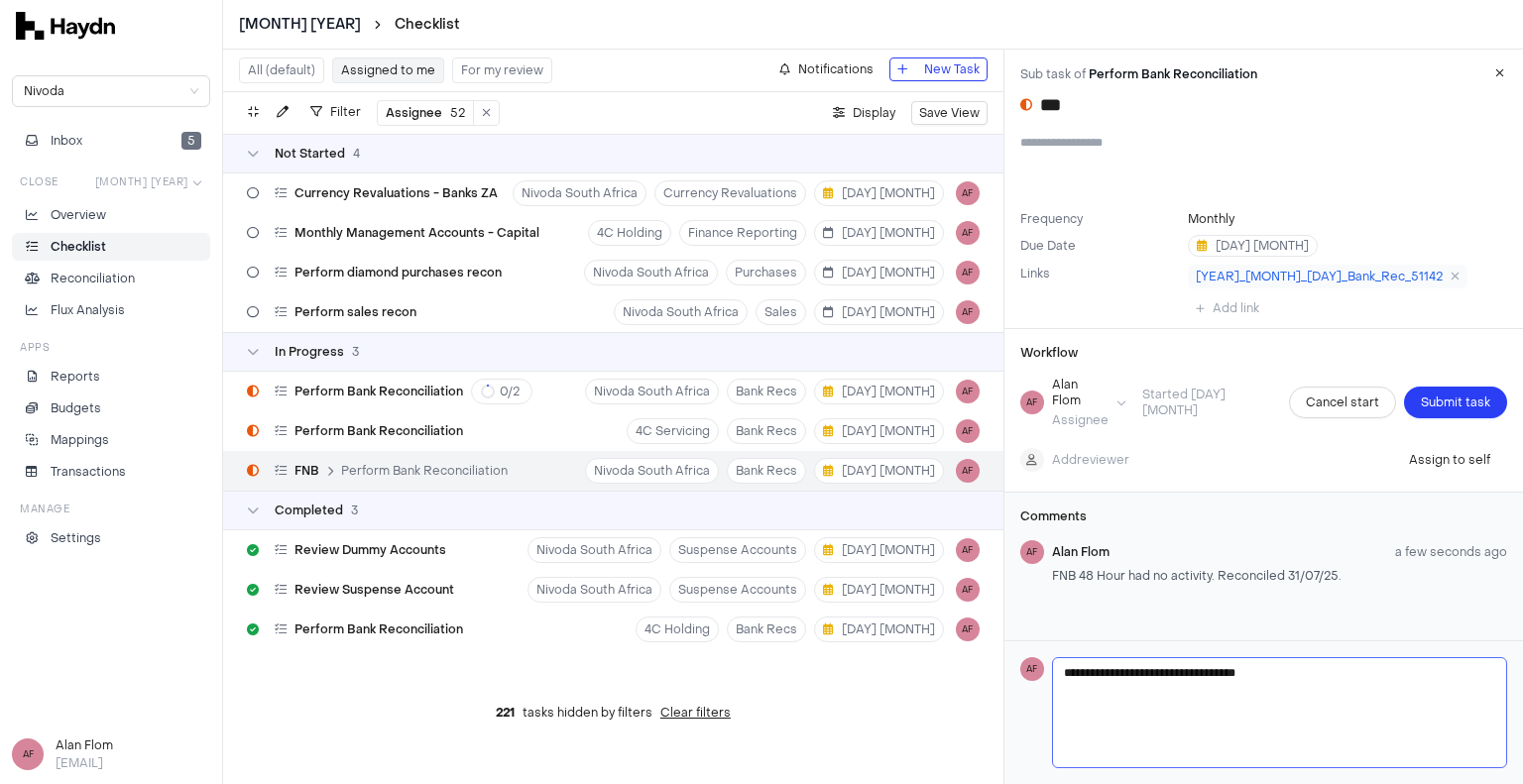 type on "**********" 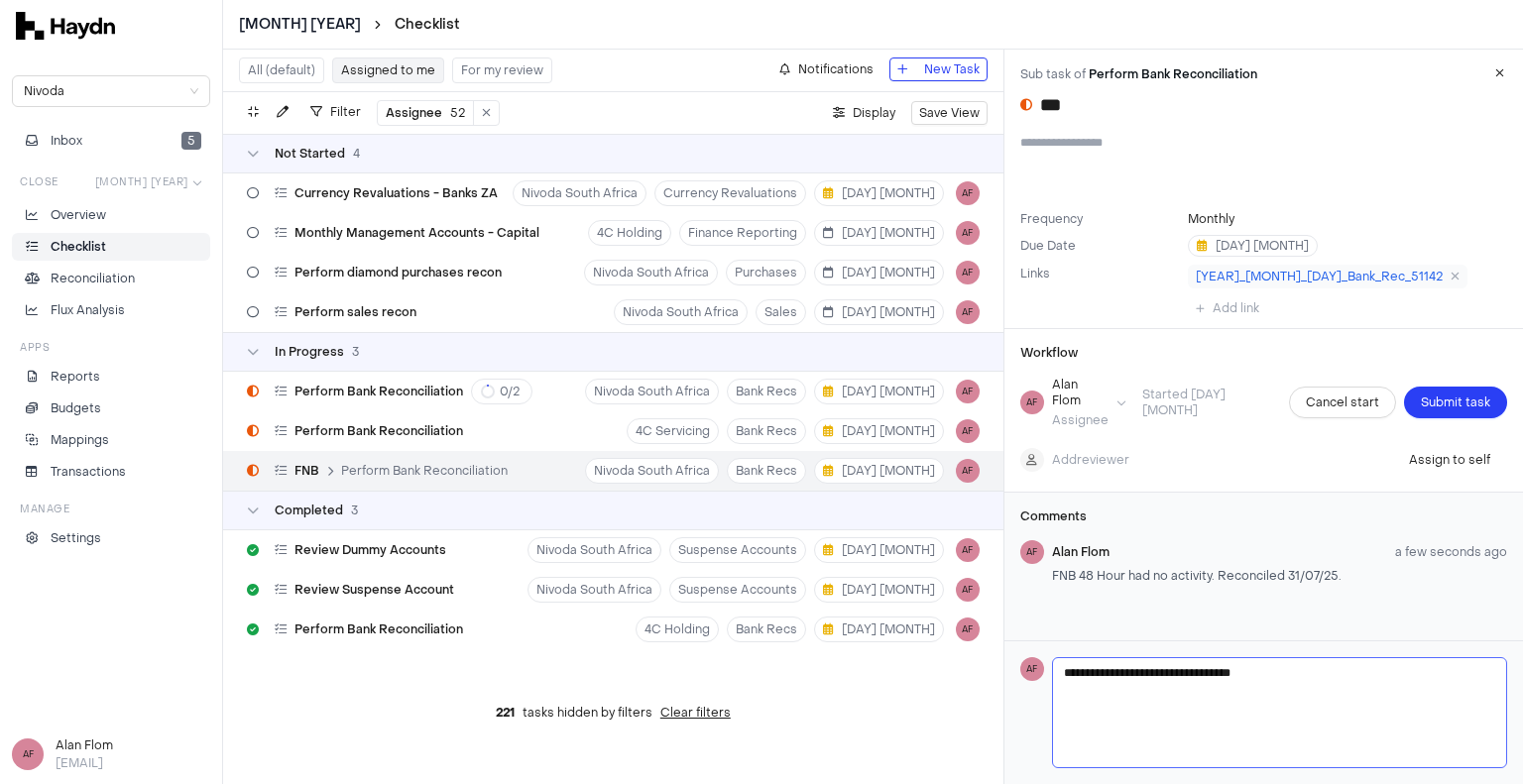 type 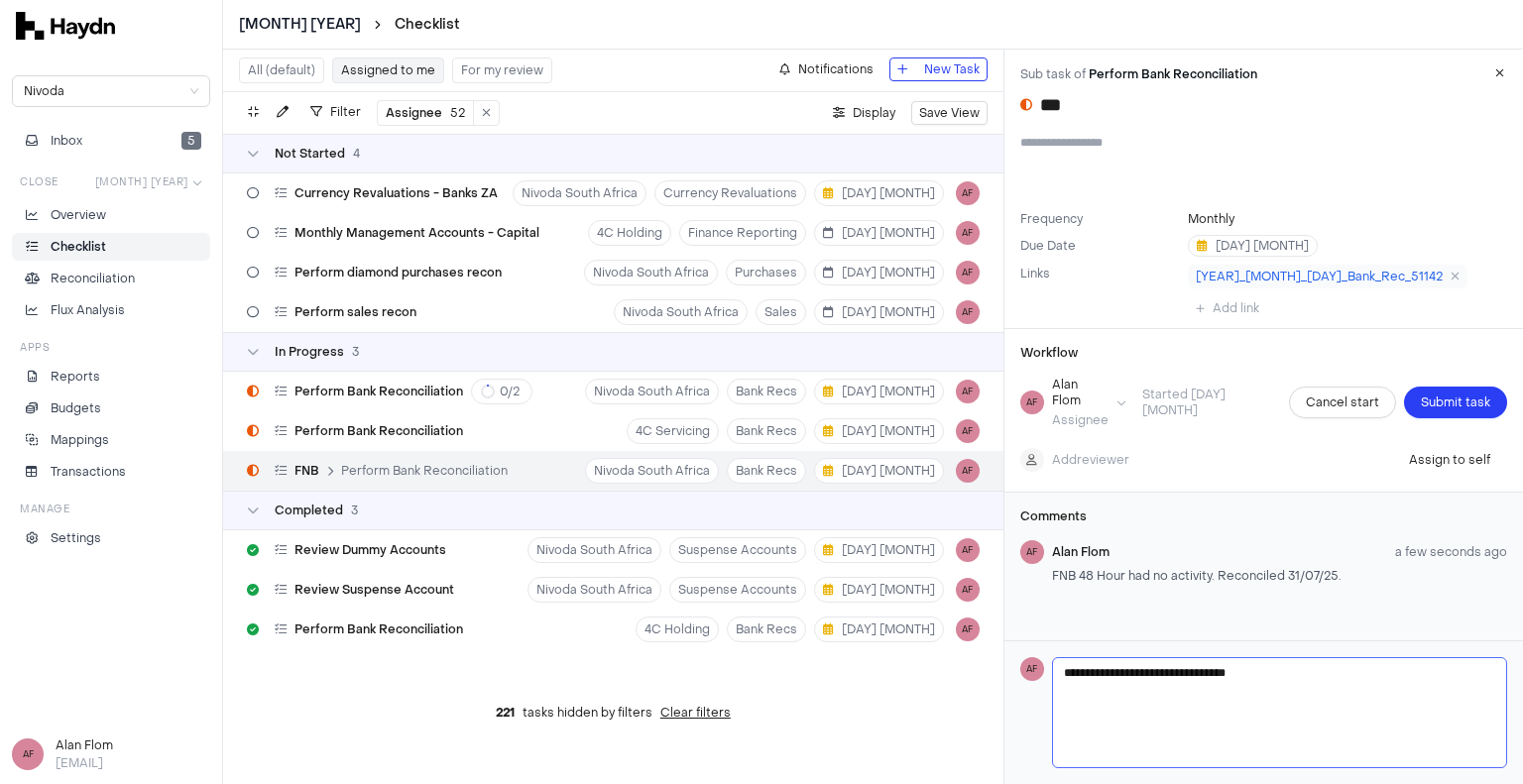 type on "**********" 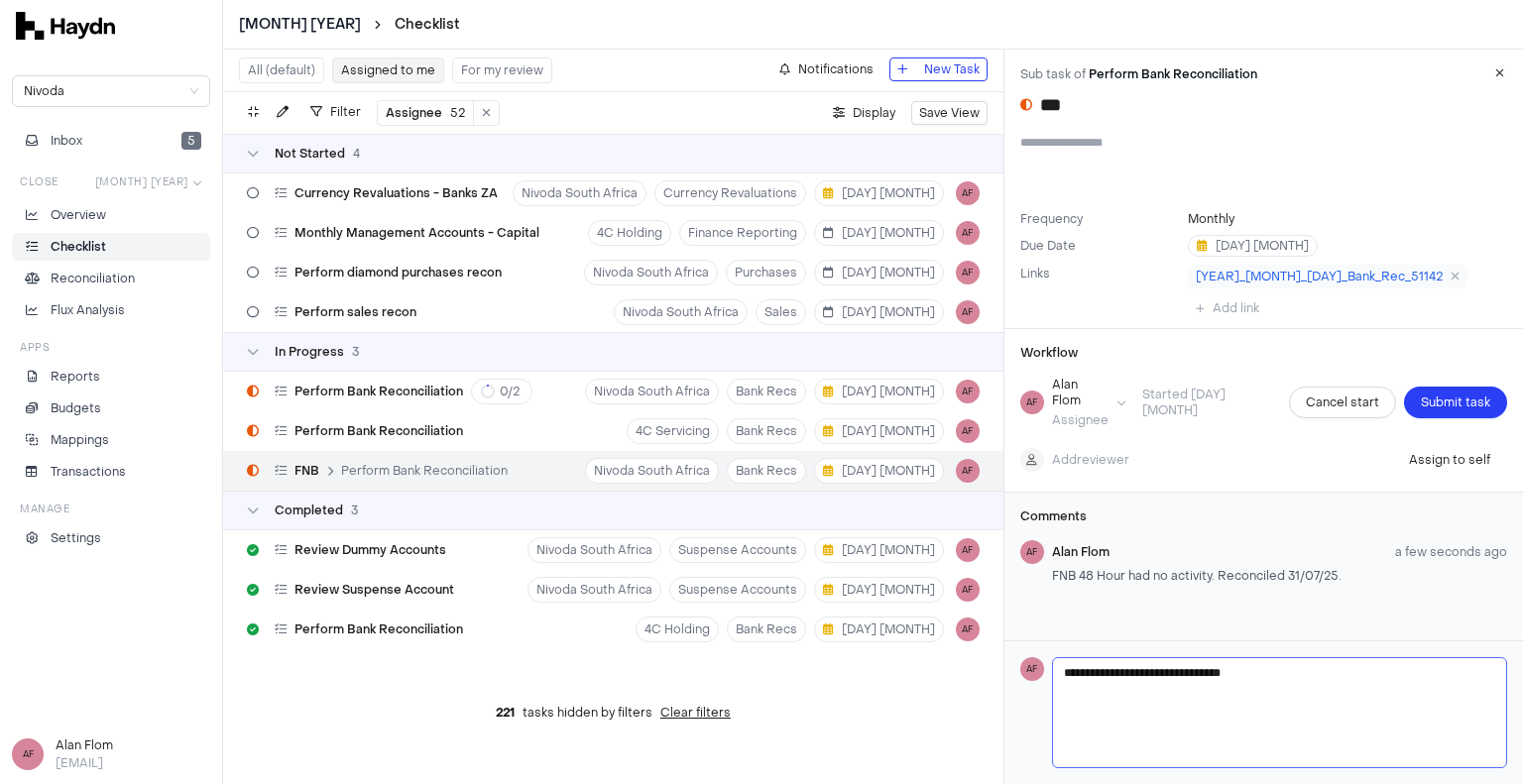 type on "**********" 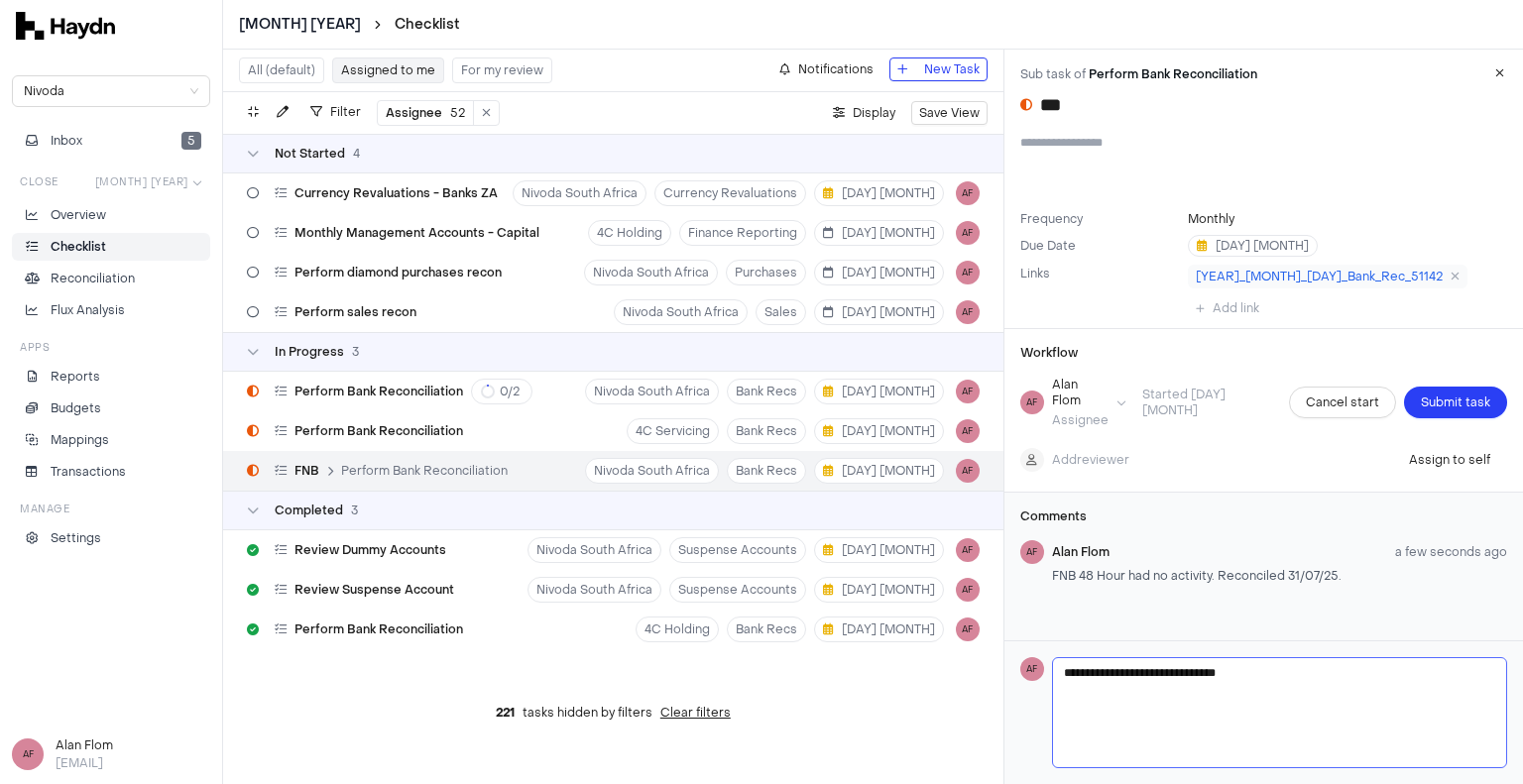 type on "**********" 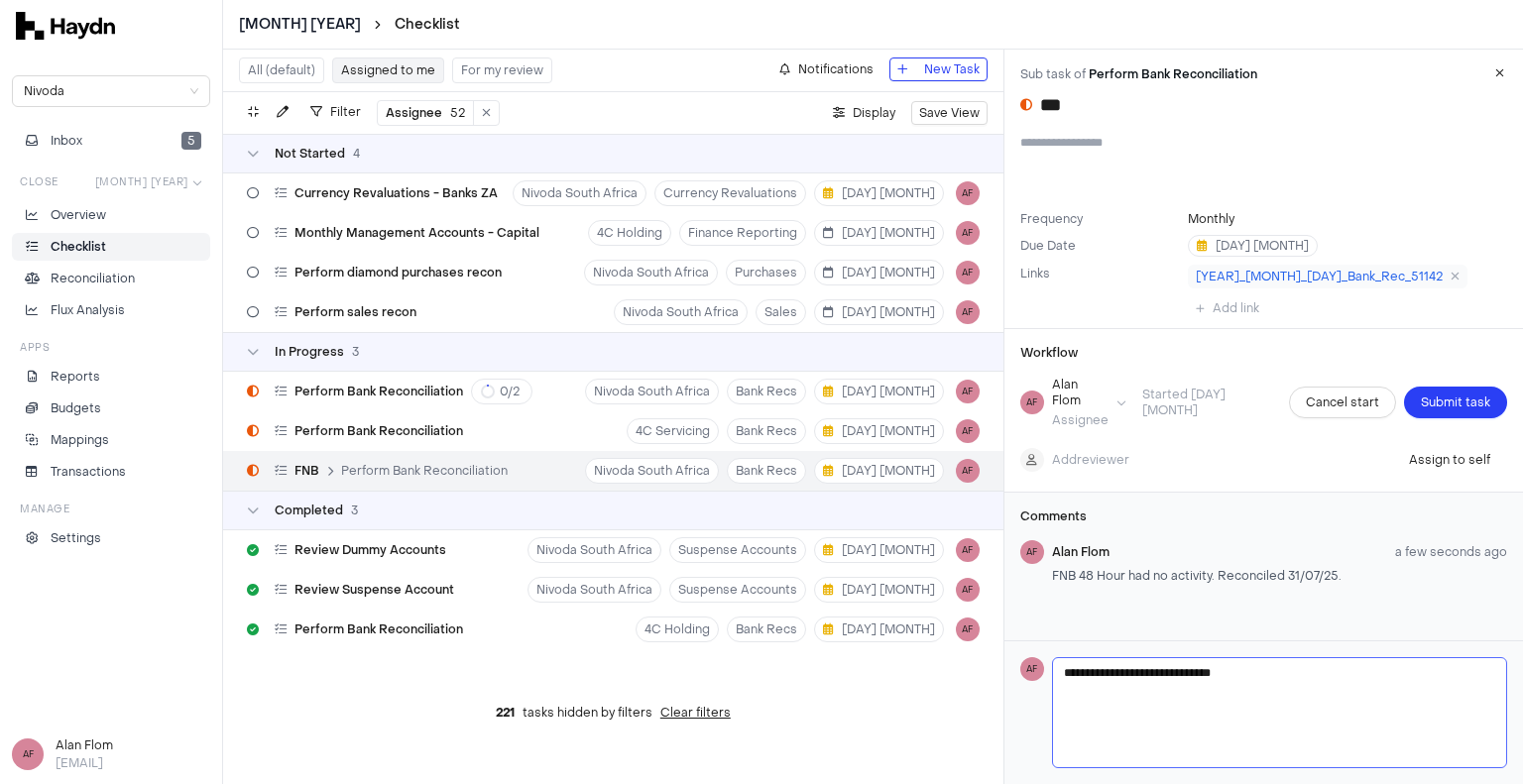 type on "**********" 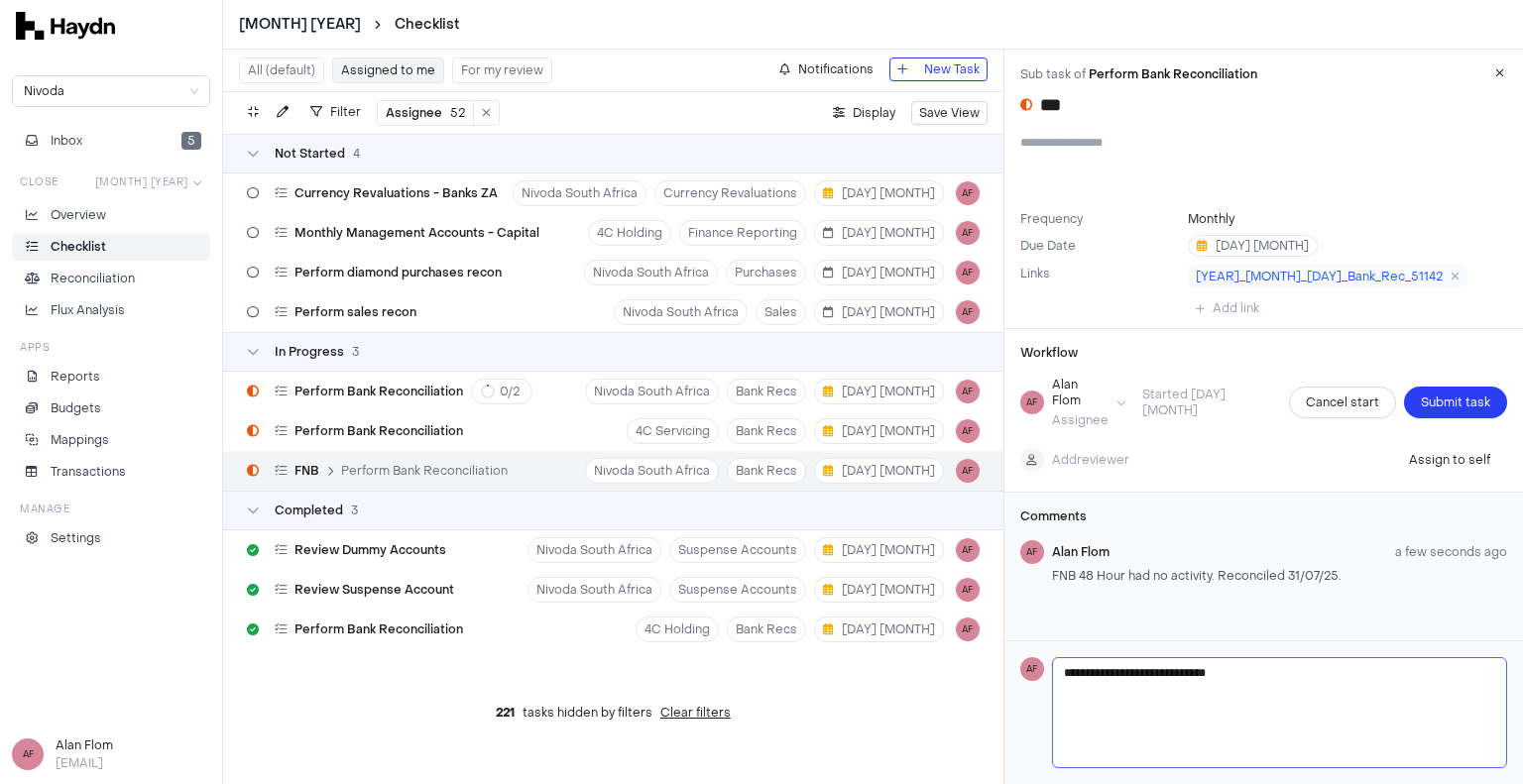 type on "**********" 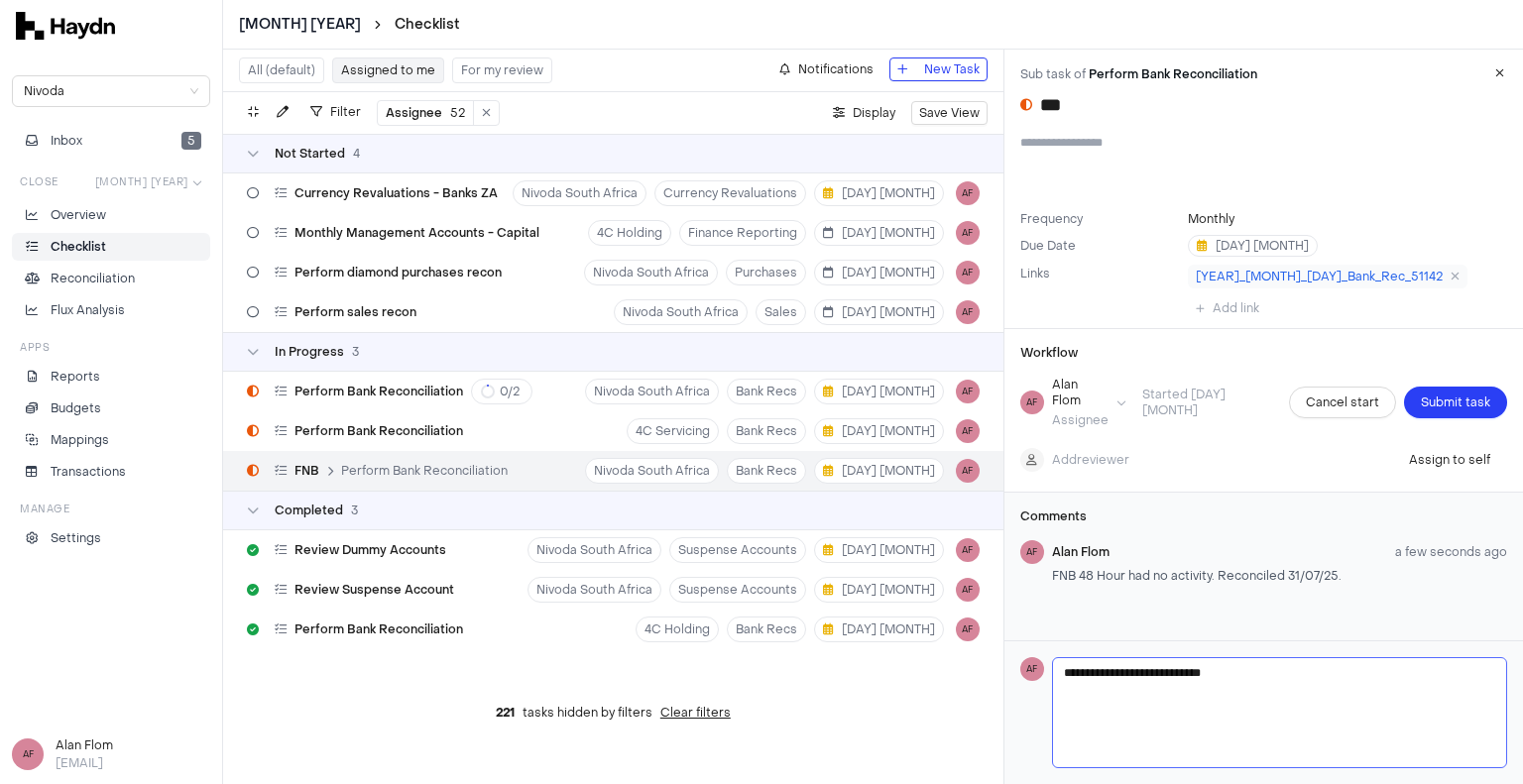 type on "**********" 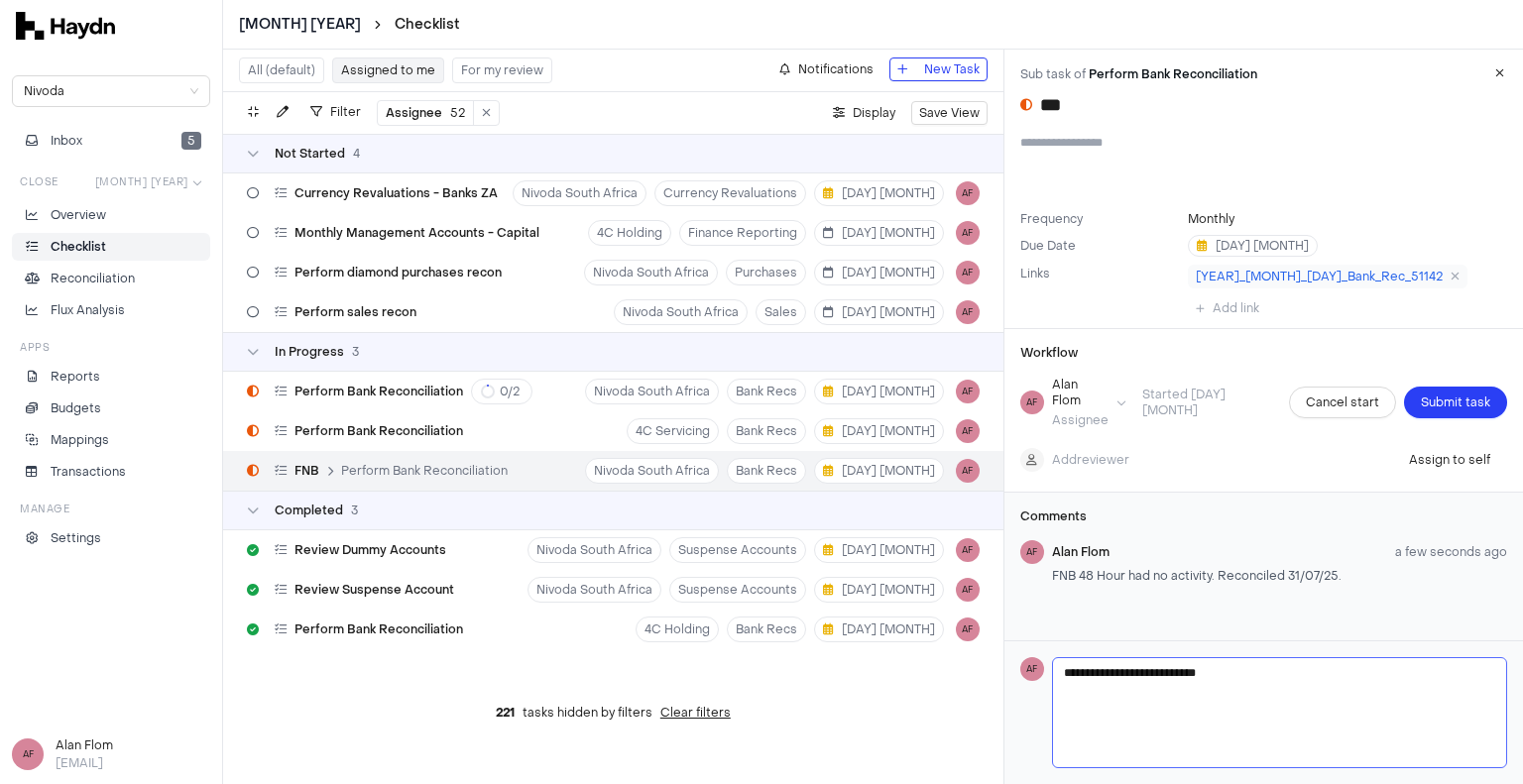 type on "**********" 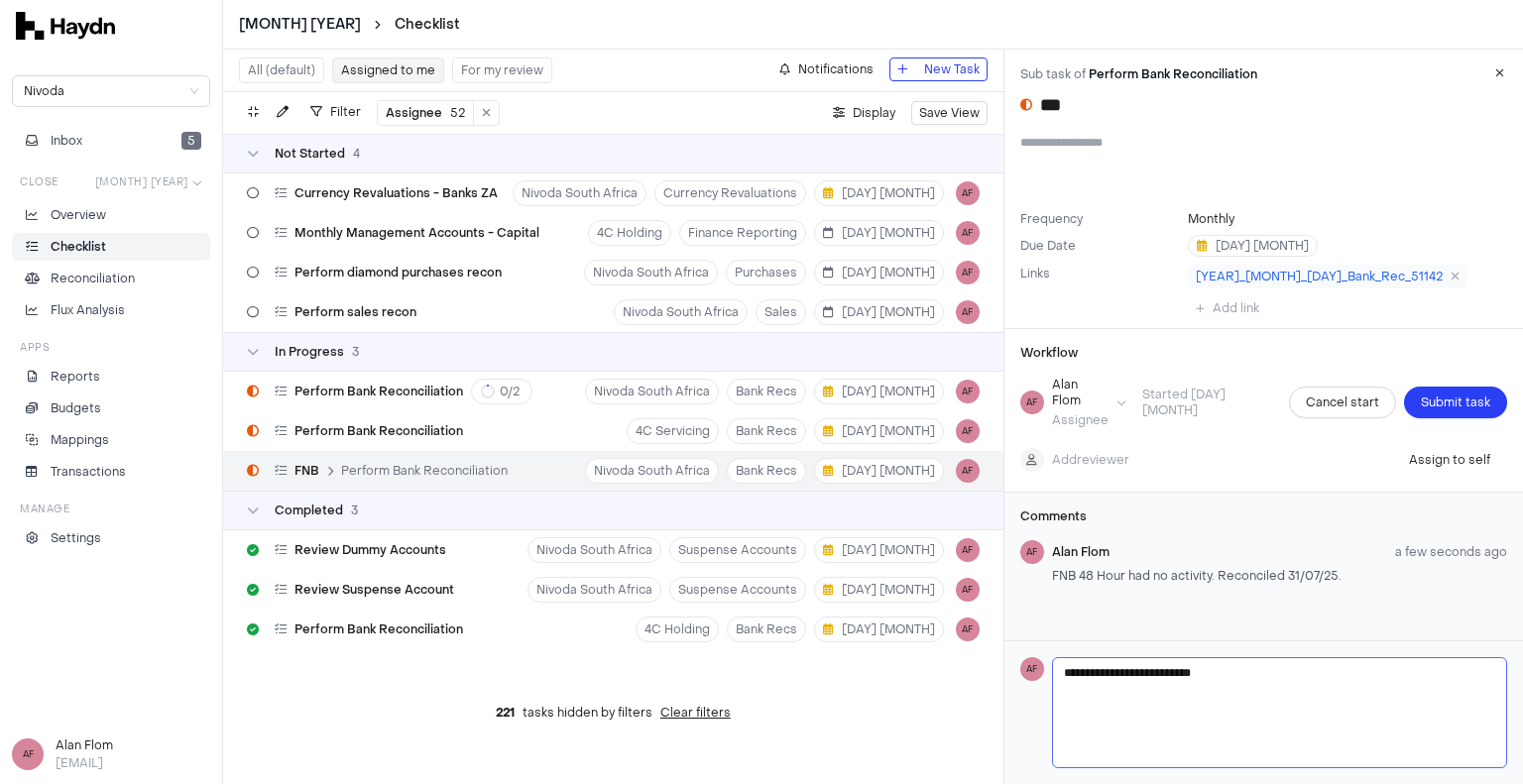 type on "**********" 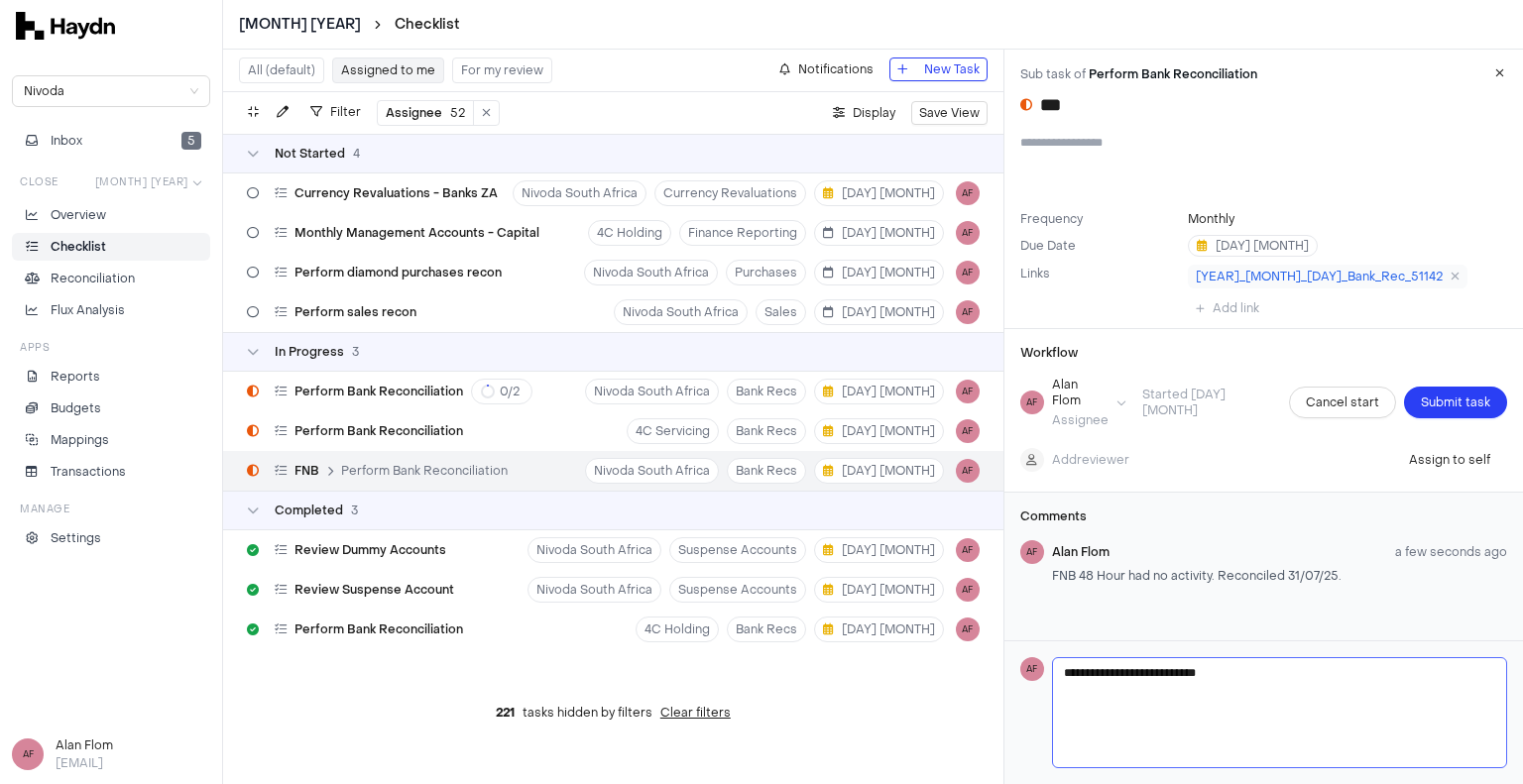 type on "**********" 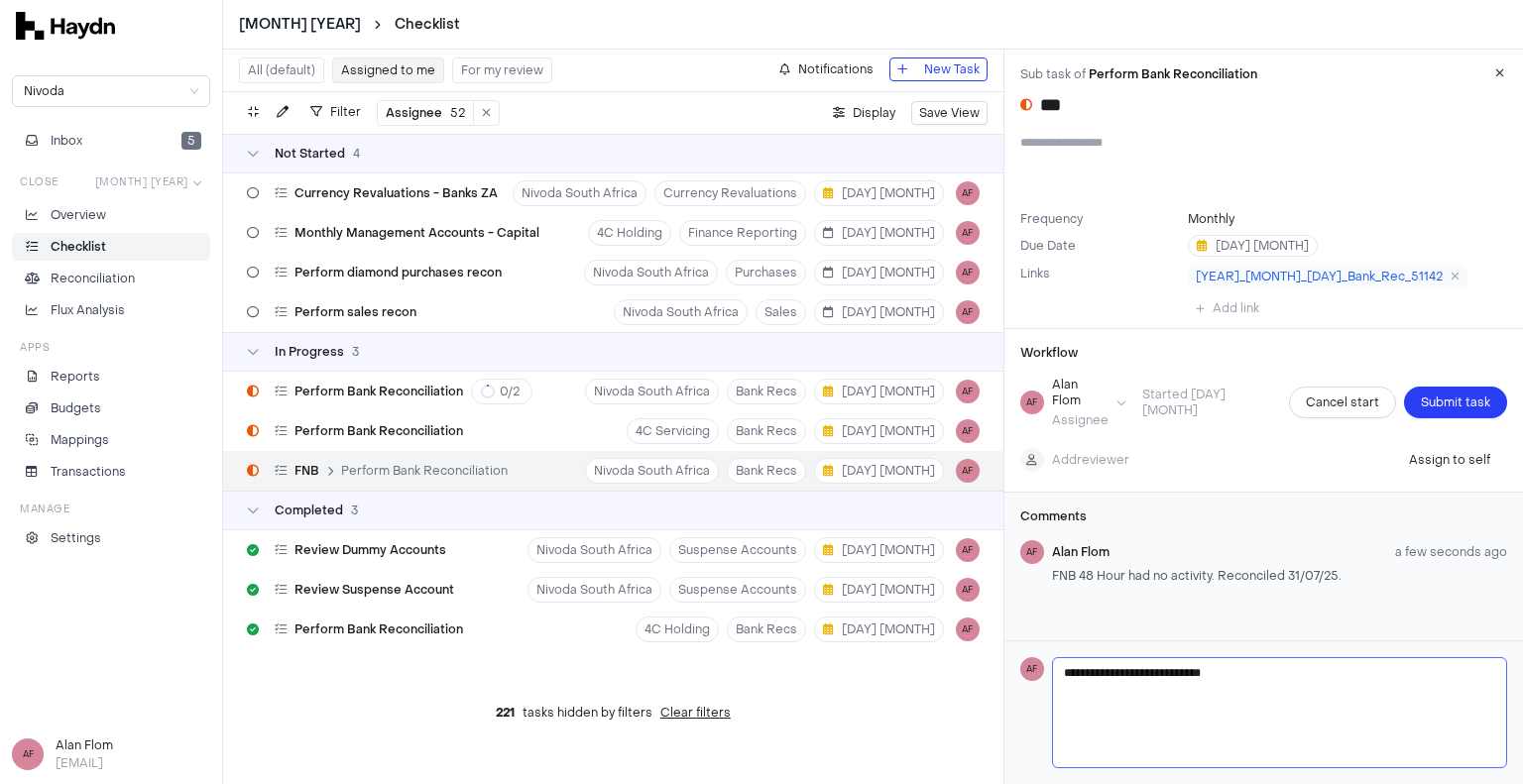 type on "**********" 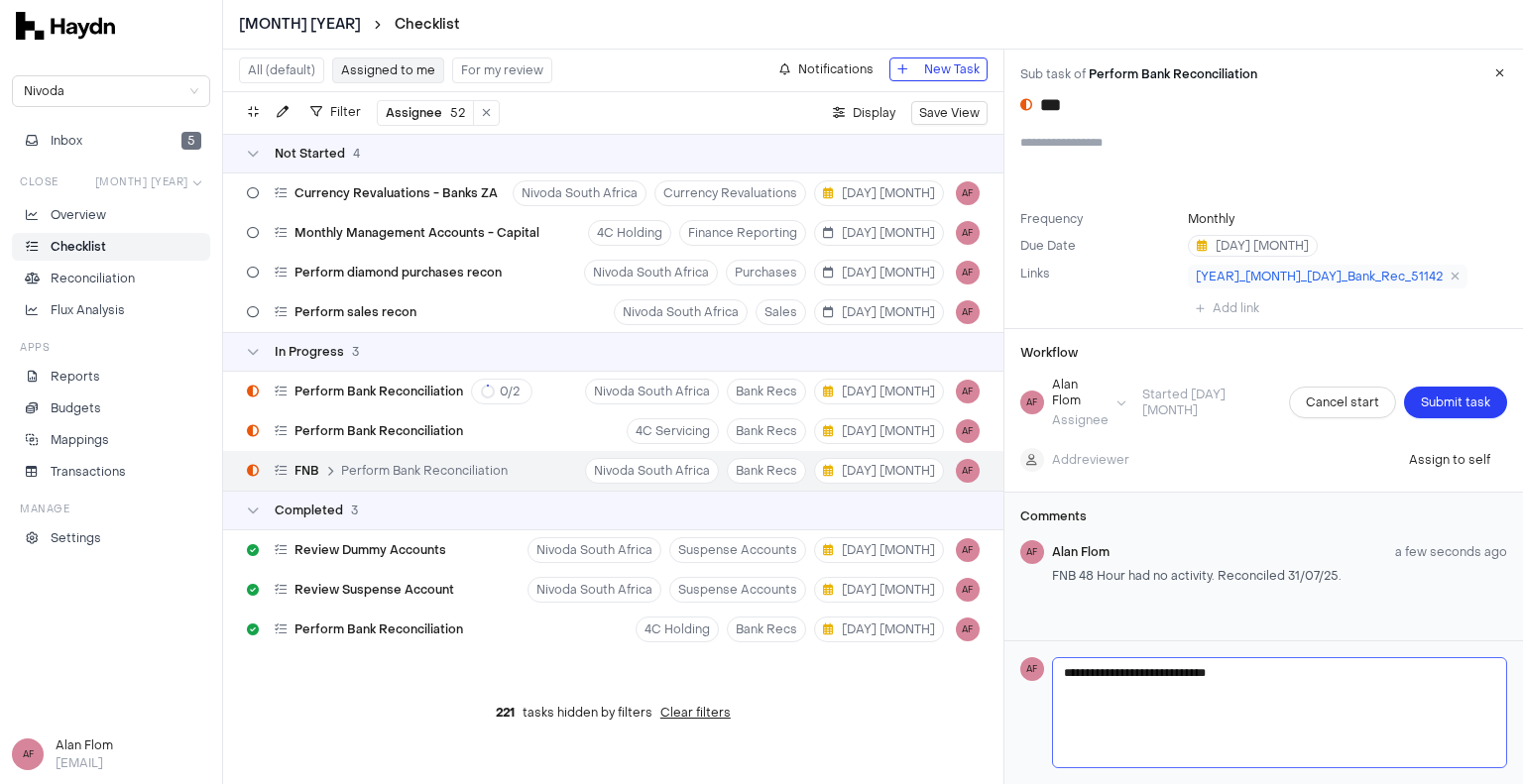 type on "**********" 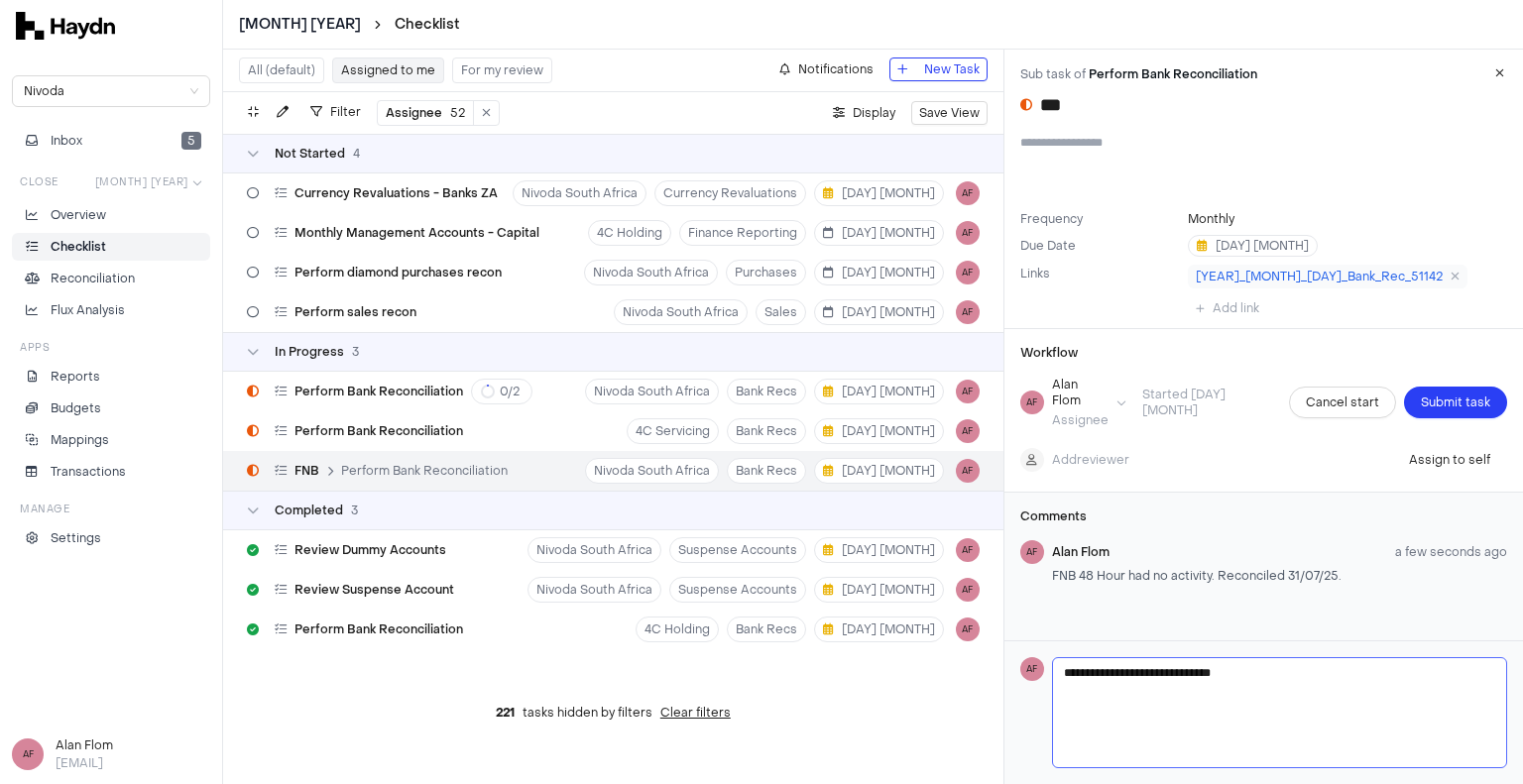 type on "**********" 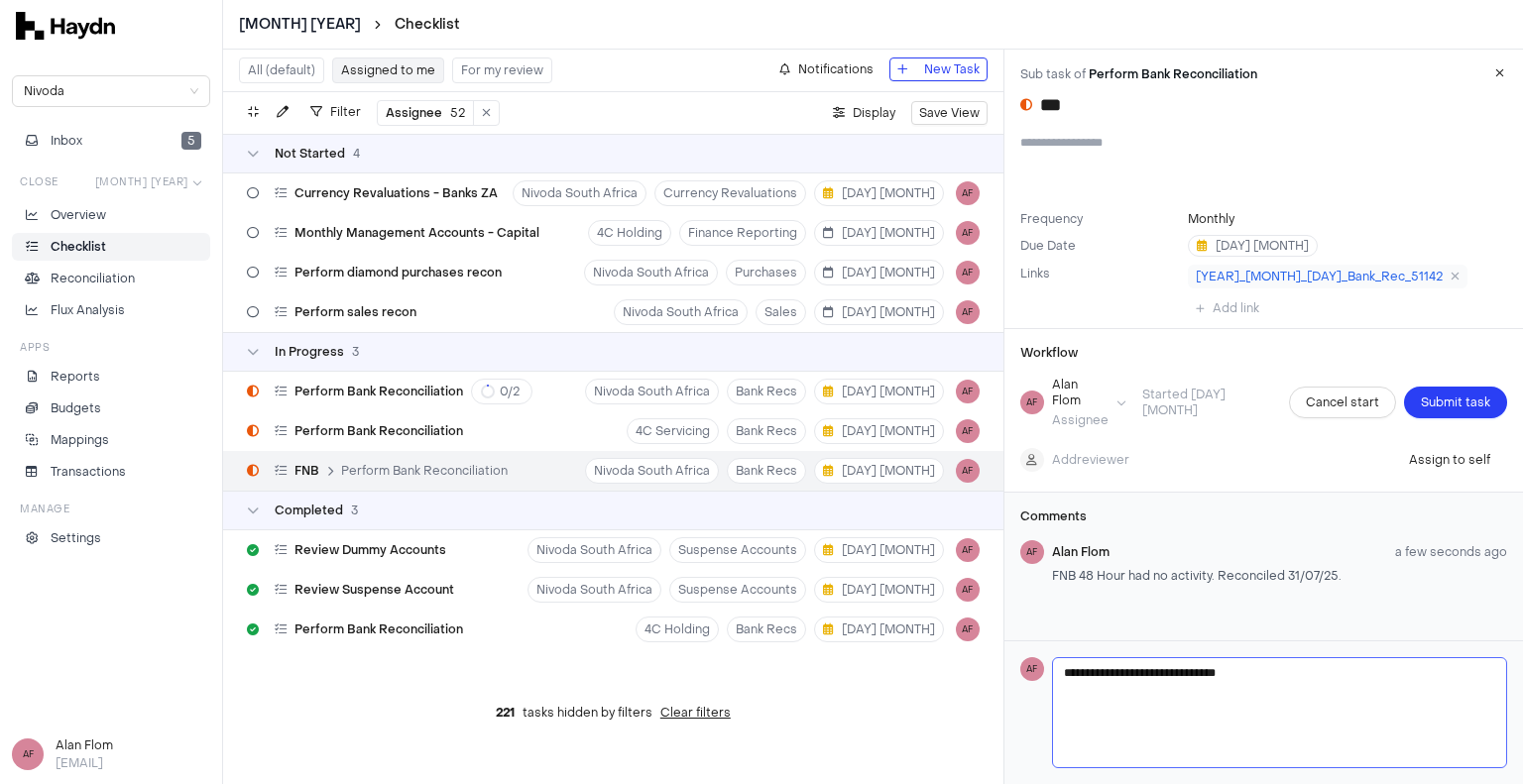 type on "**********" 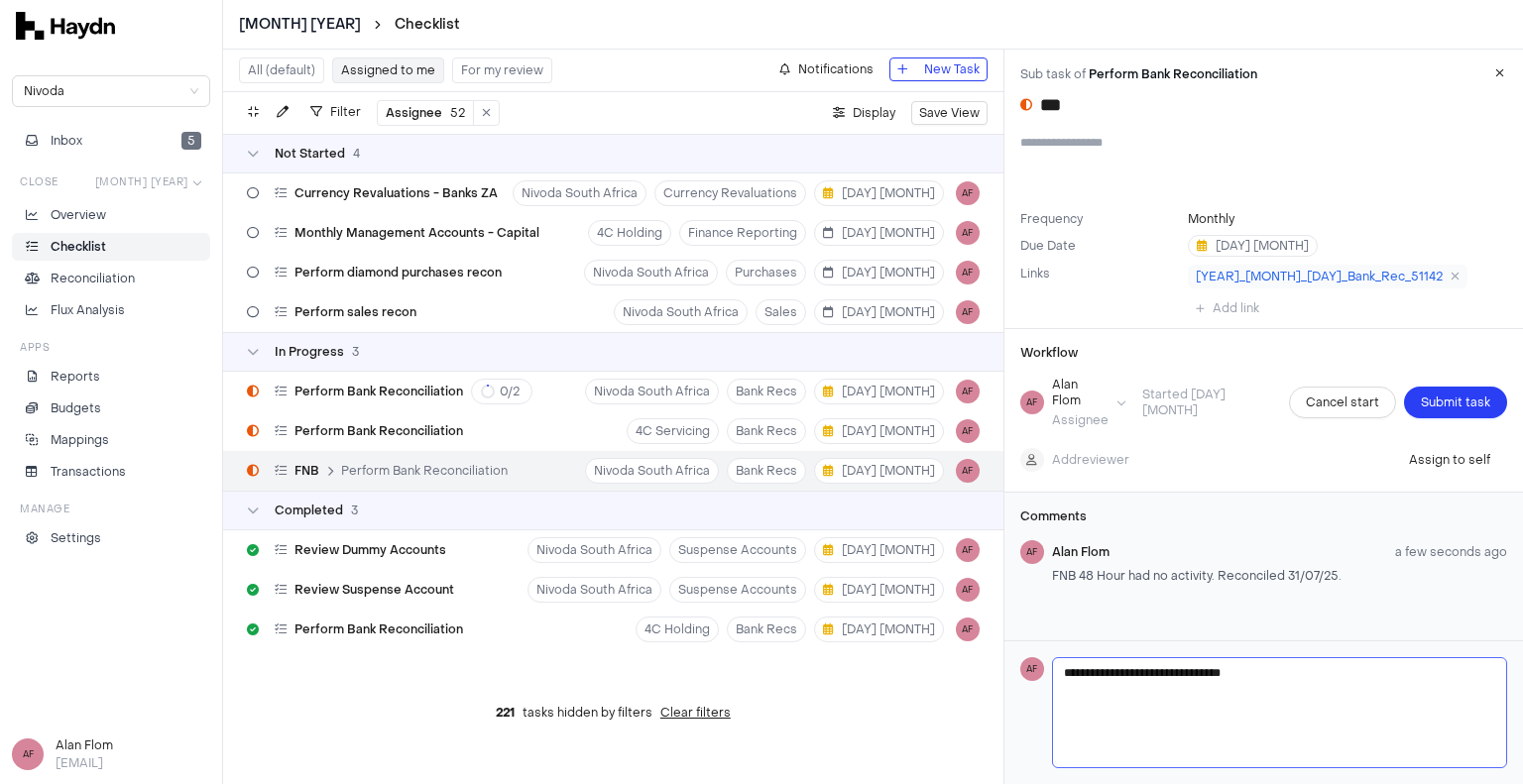 type on "**********" 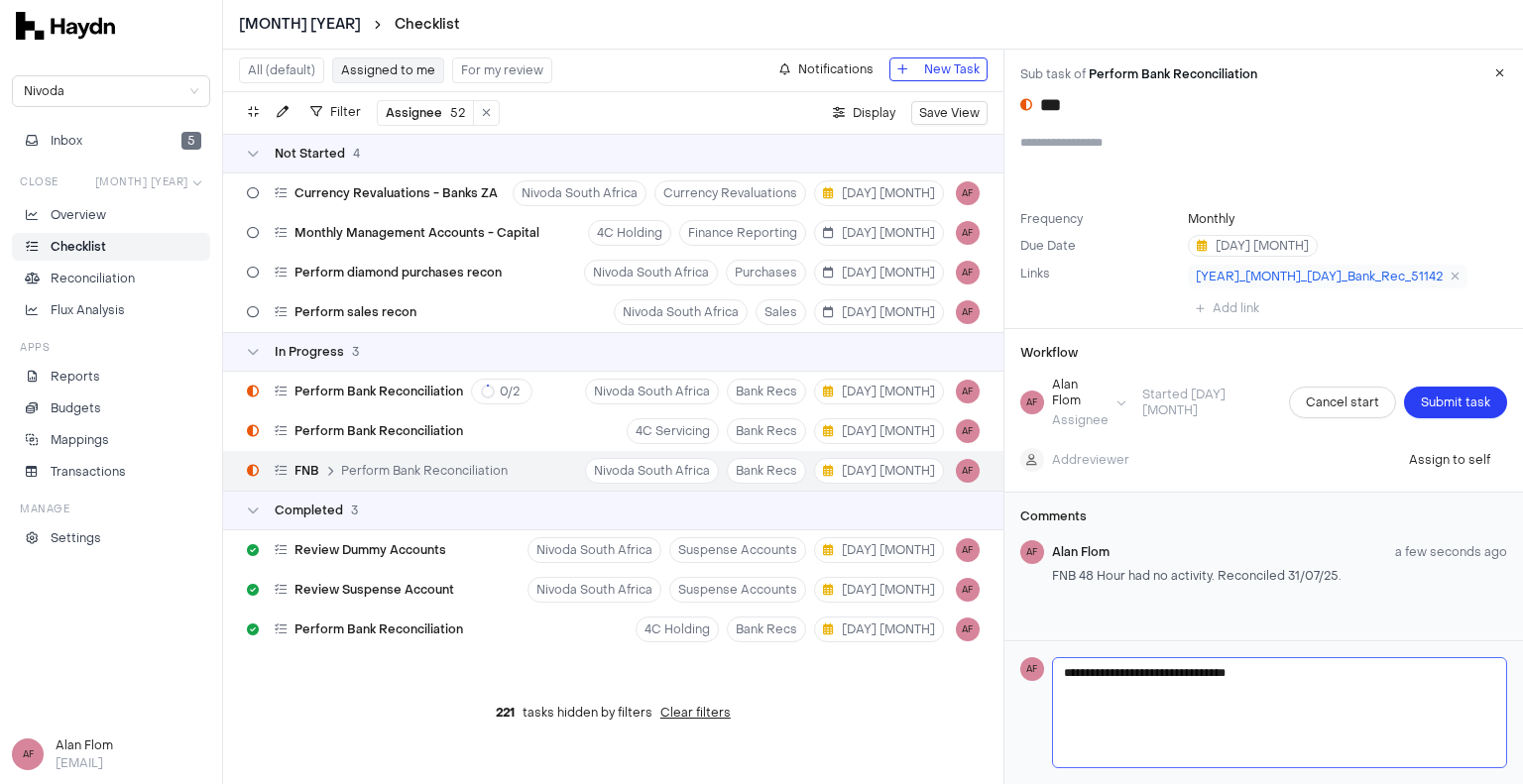 type on "**********" 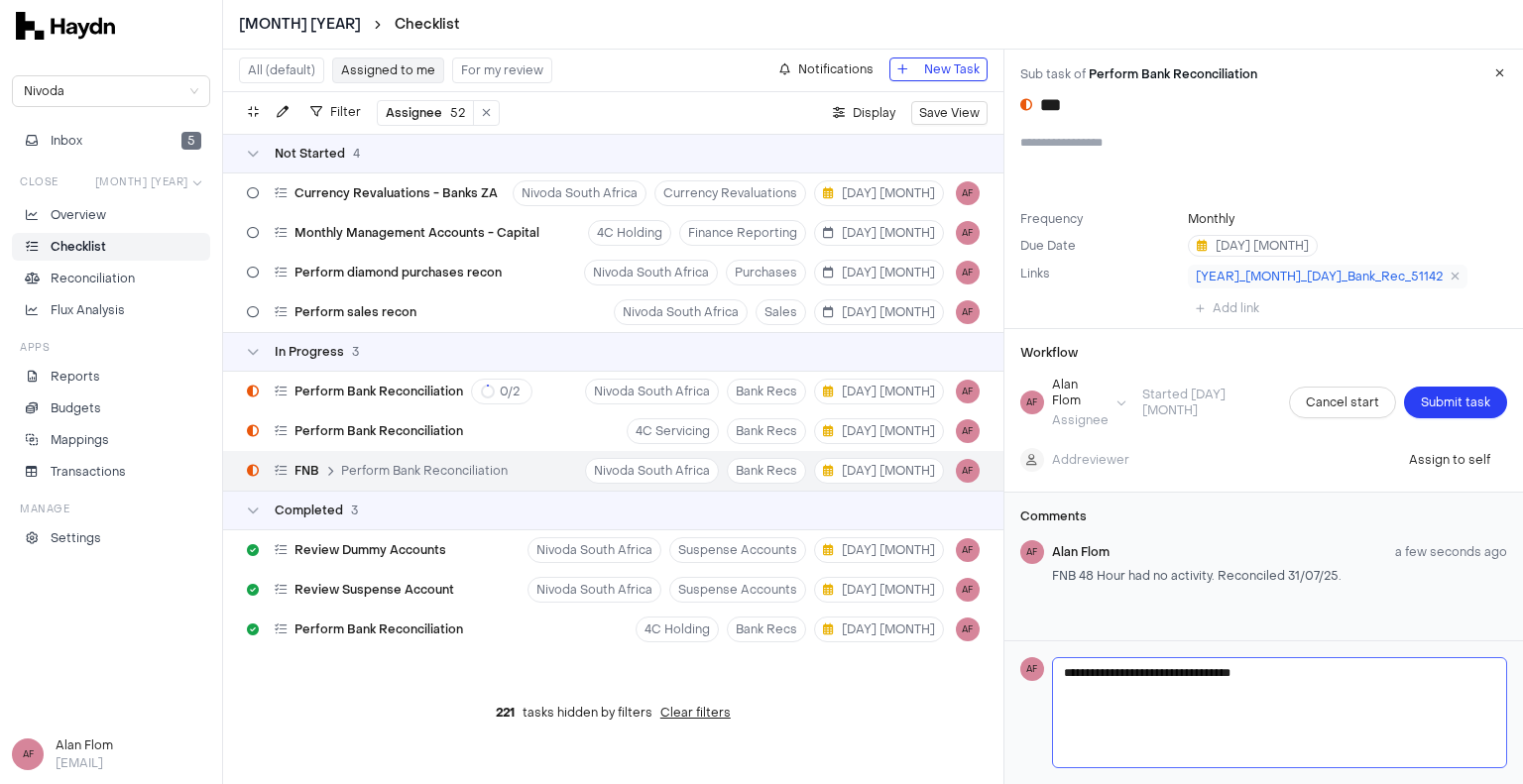 type on "**********" 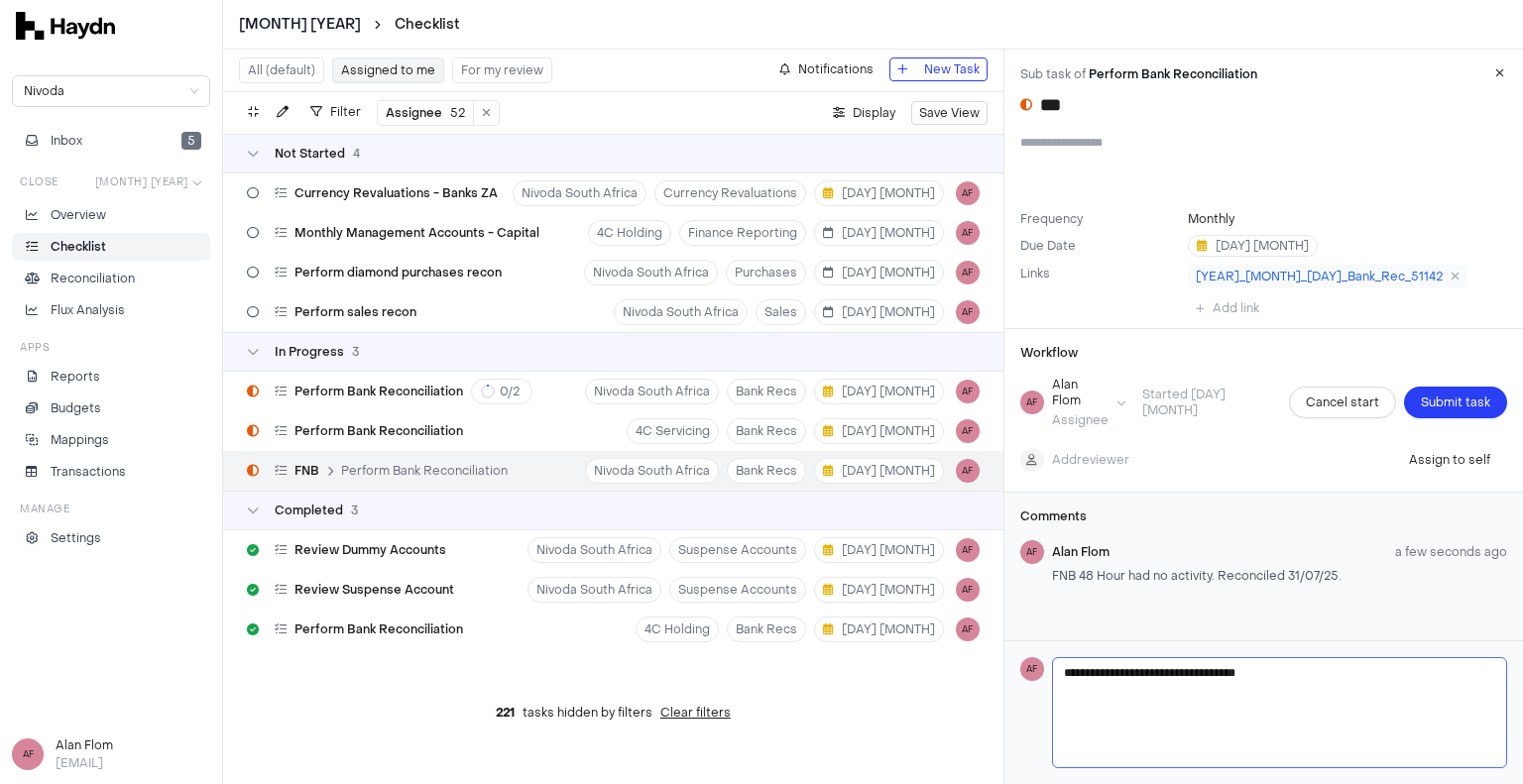 type on "**********" 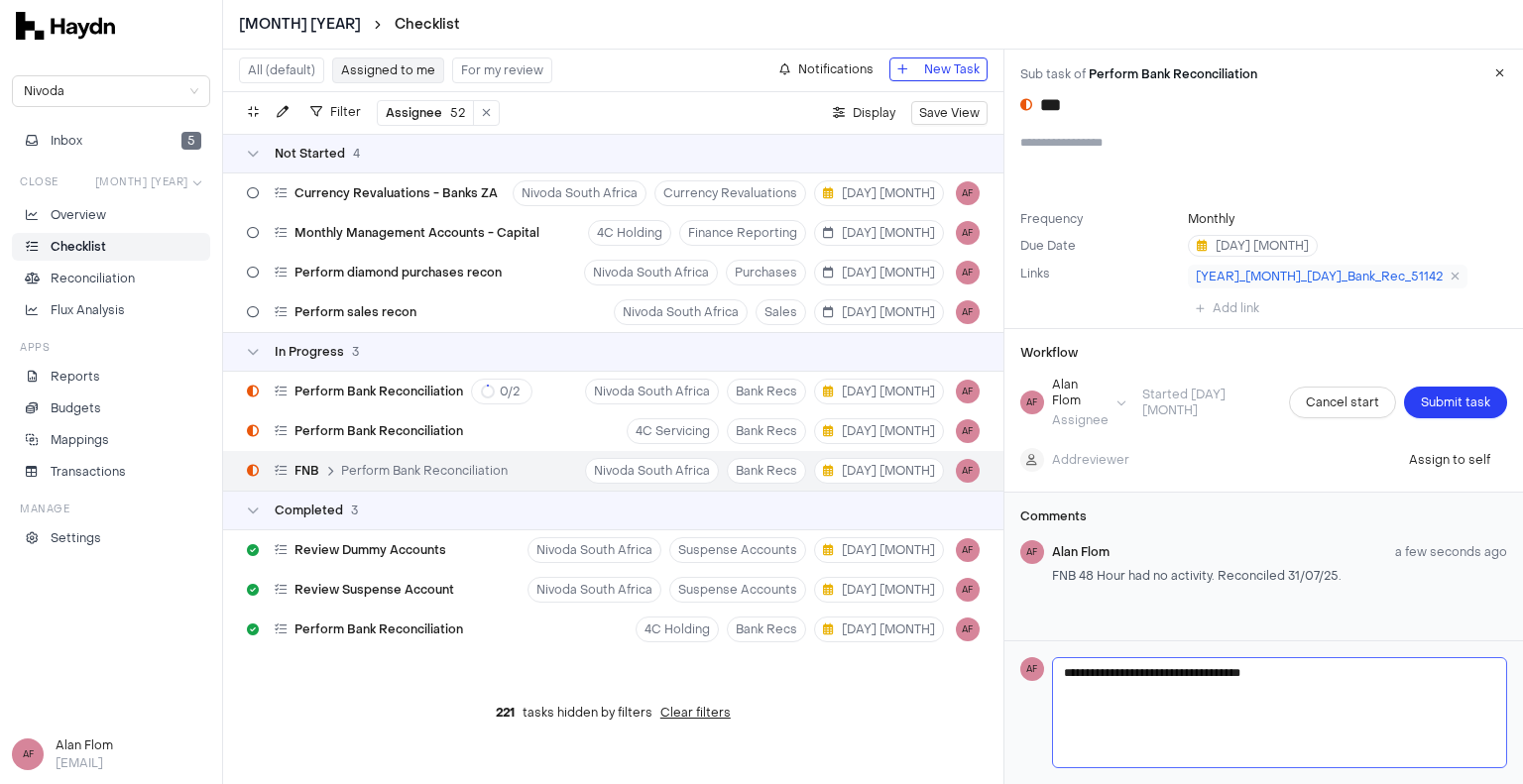 type 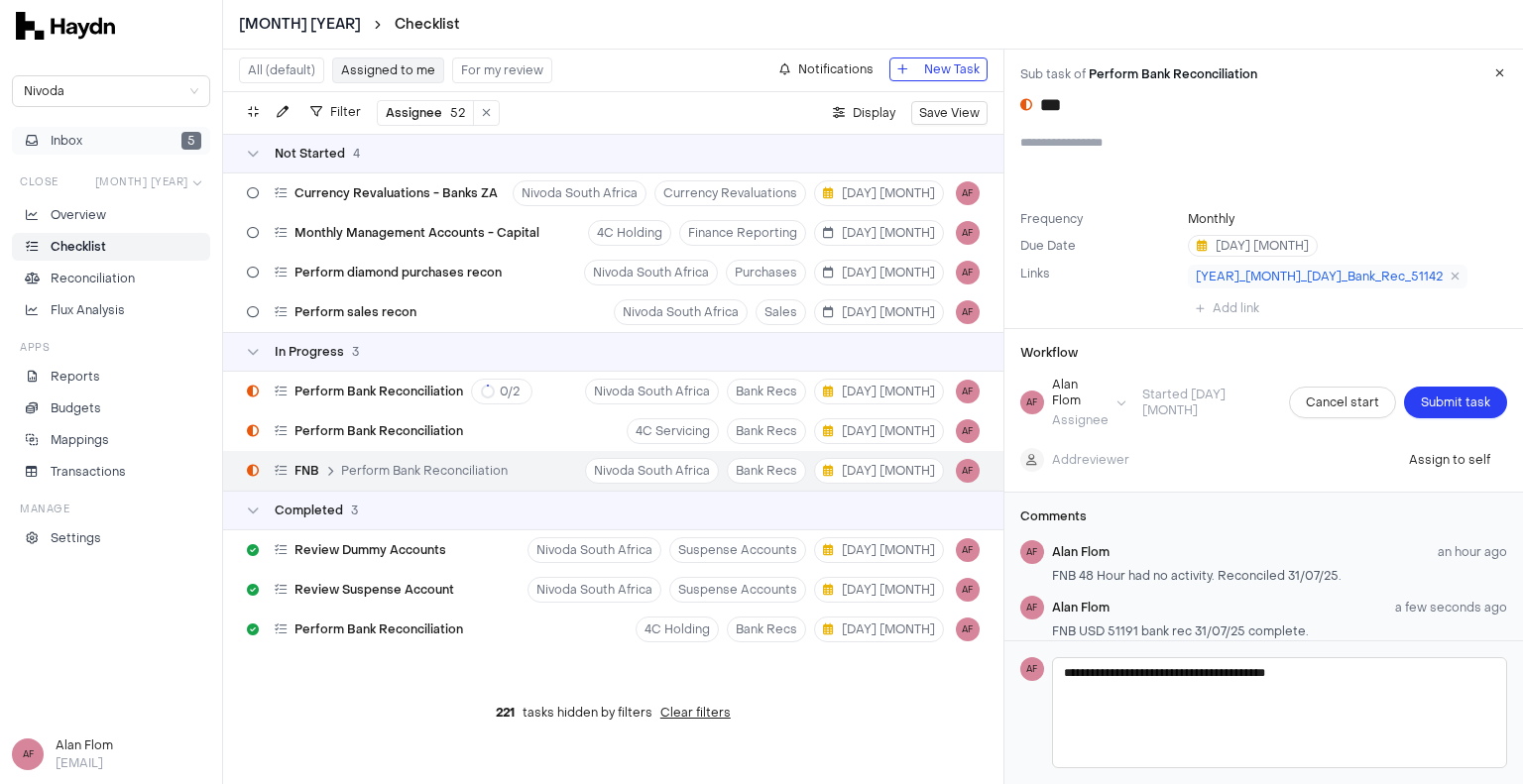 click on "Inbox 5" at bounding box center [111, 141] 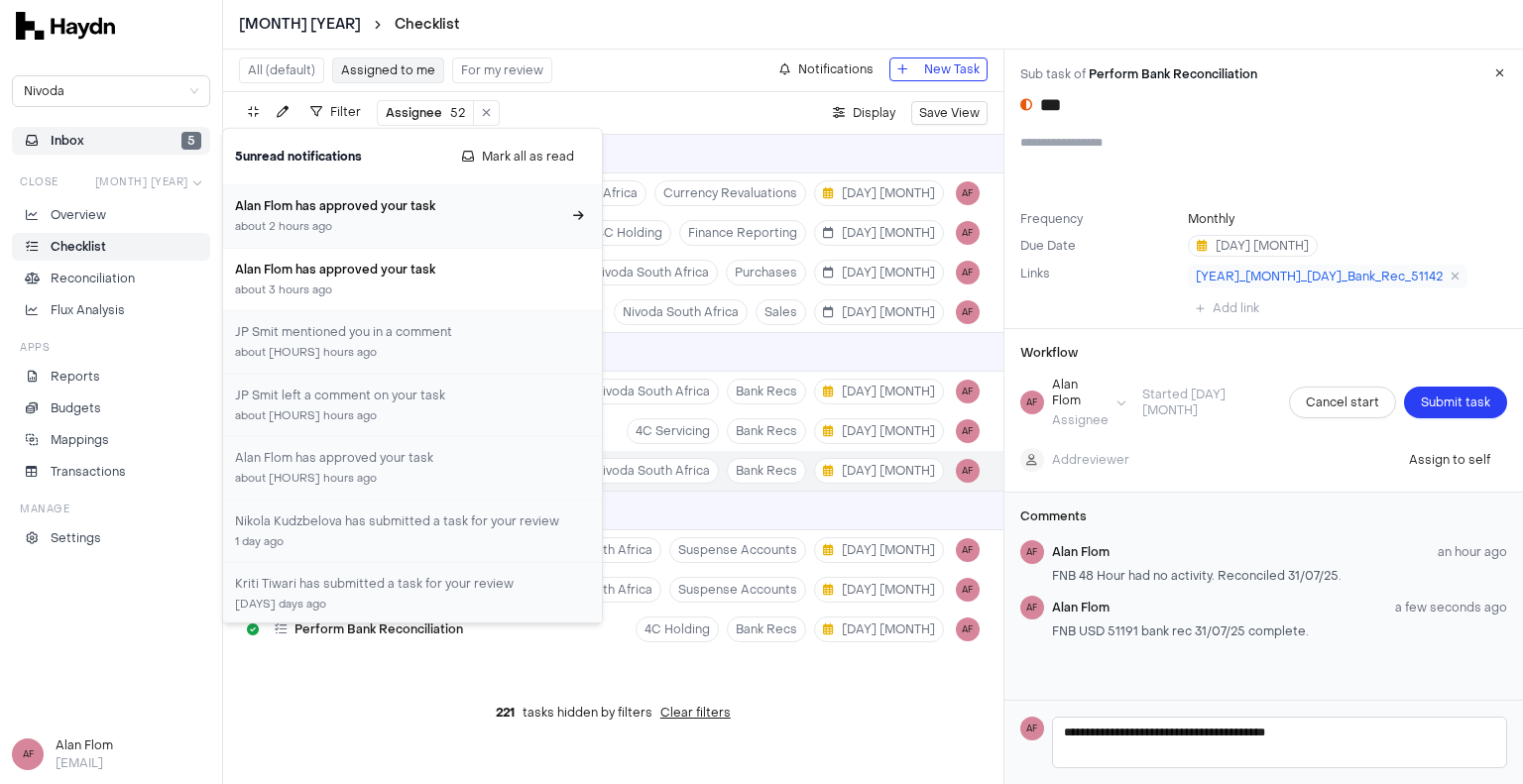 click on "Alan Flom has approved your task" at bounding box center (401, 206) 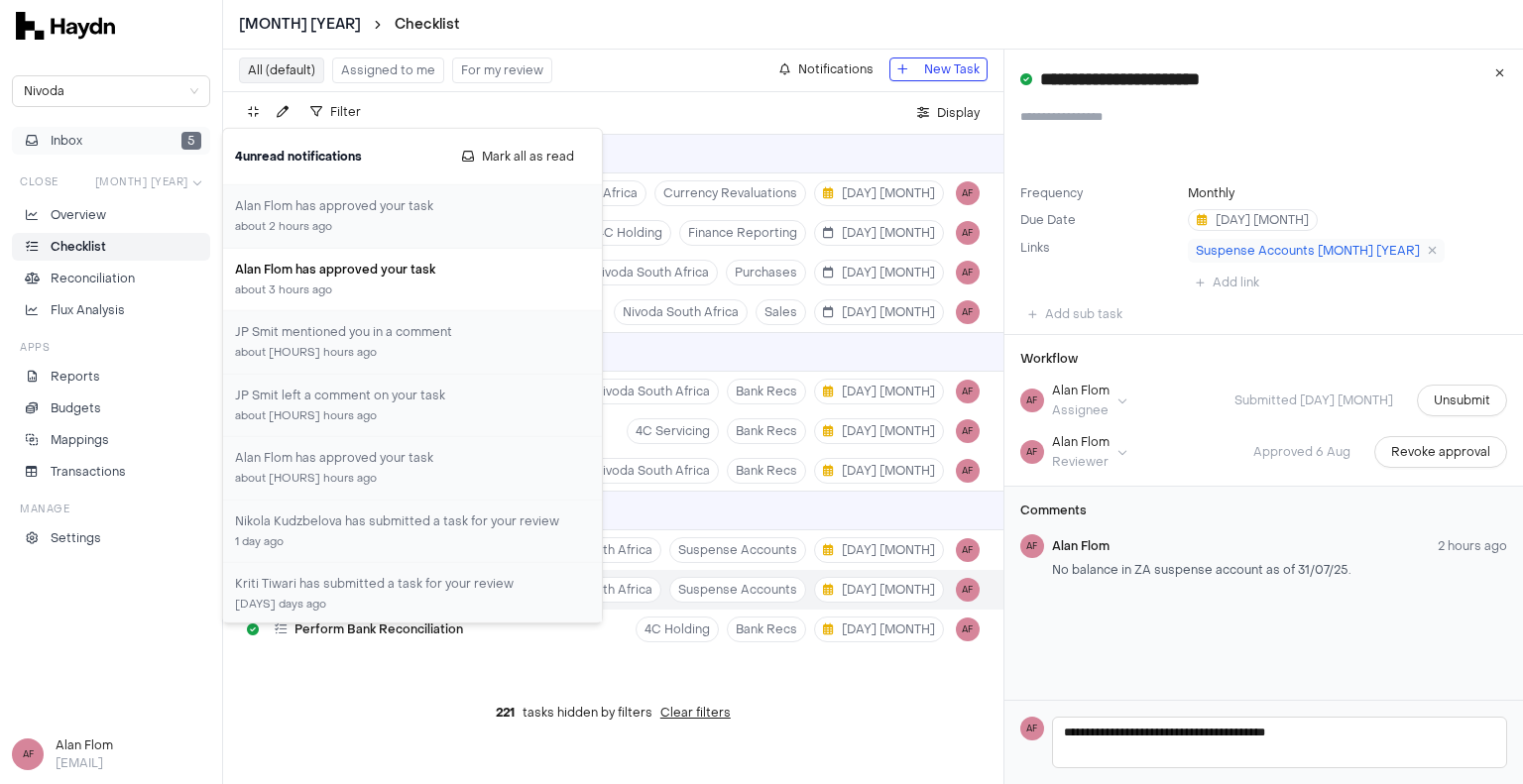 click on "Inbox 5" at bounding box center [111, 141] 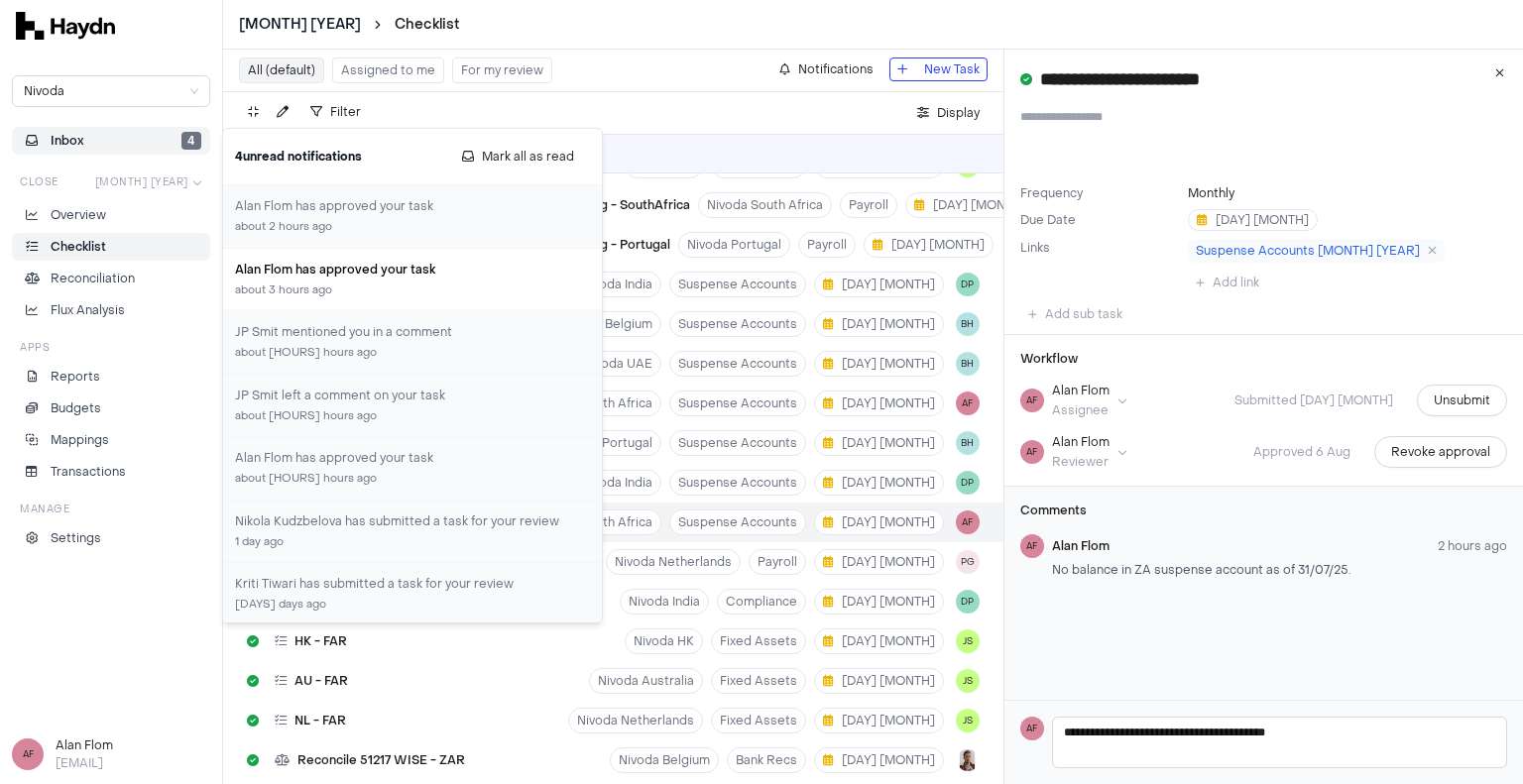 scroll, scrollTop: 7036, scrollLeft: 0, axis: vertical 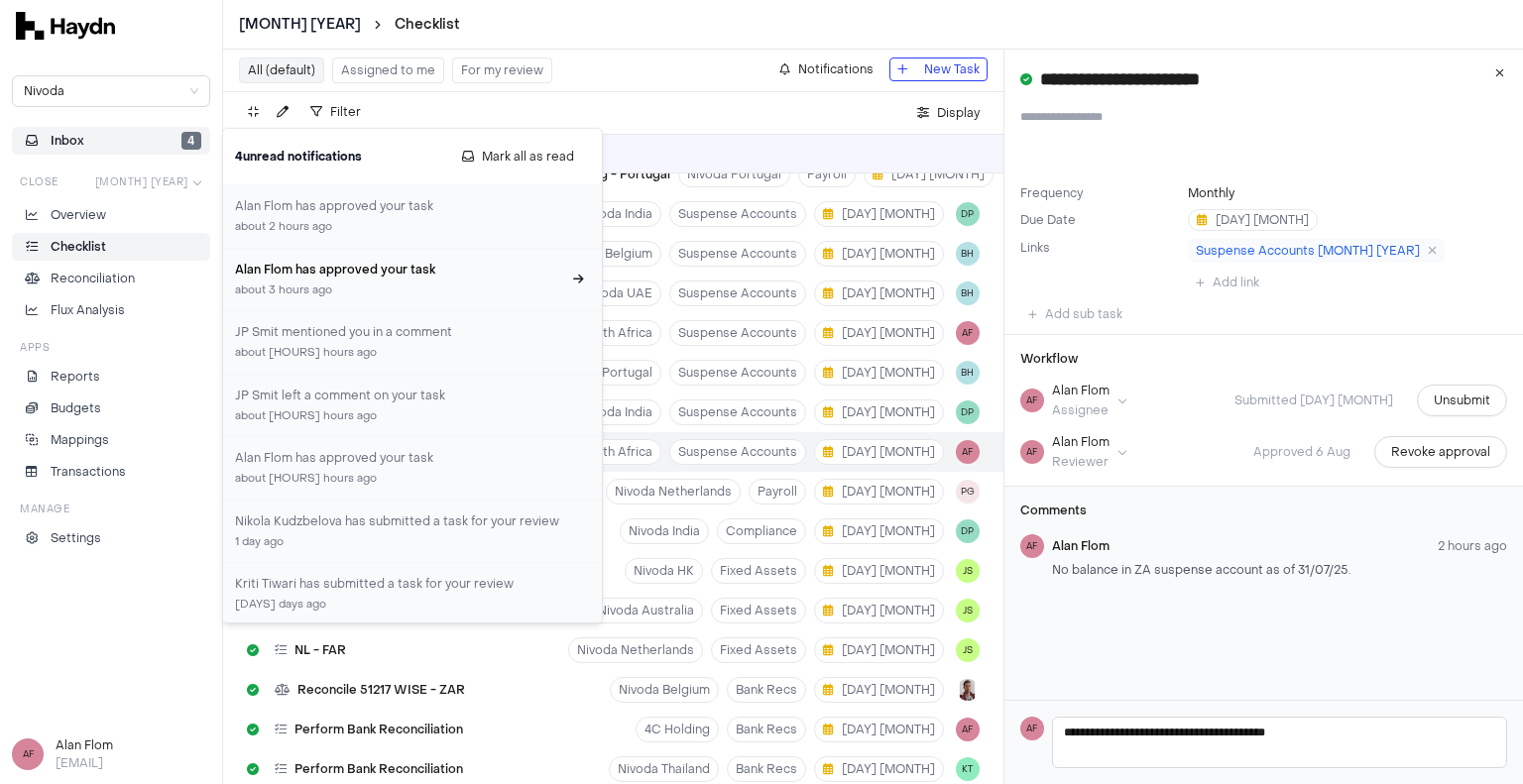click on "Alan Flom has approved your task about [HOURS] hours ago" at bounding box center (412, 279) 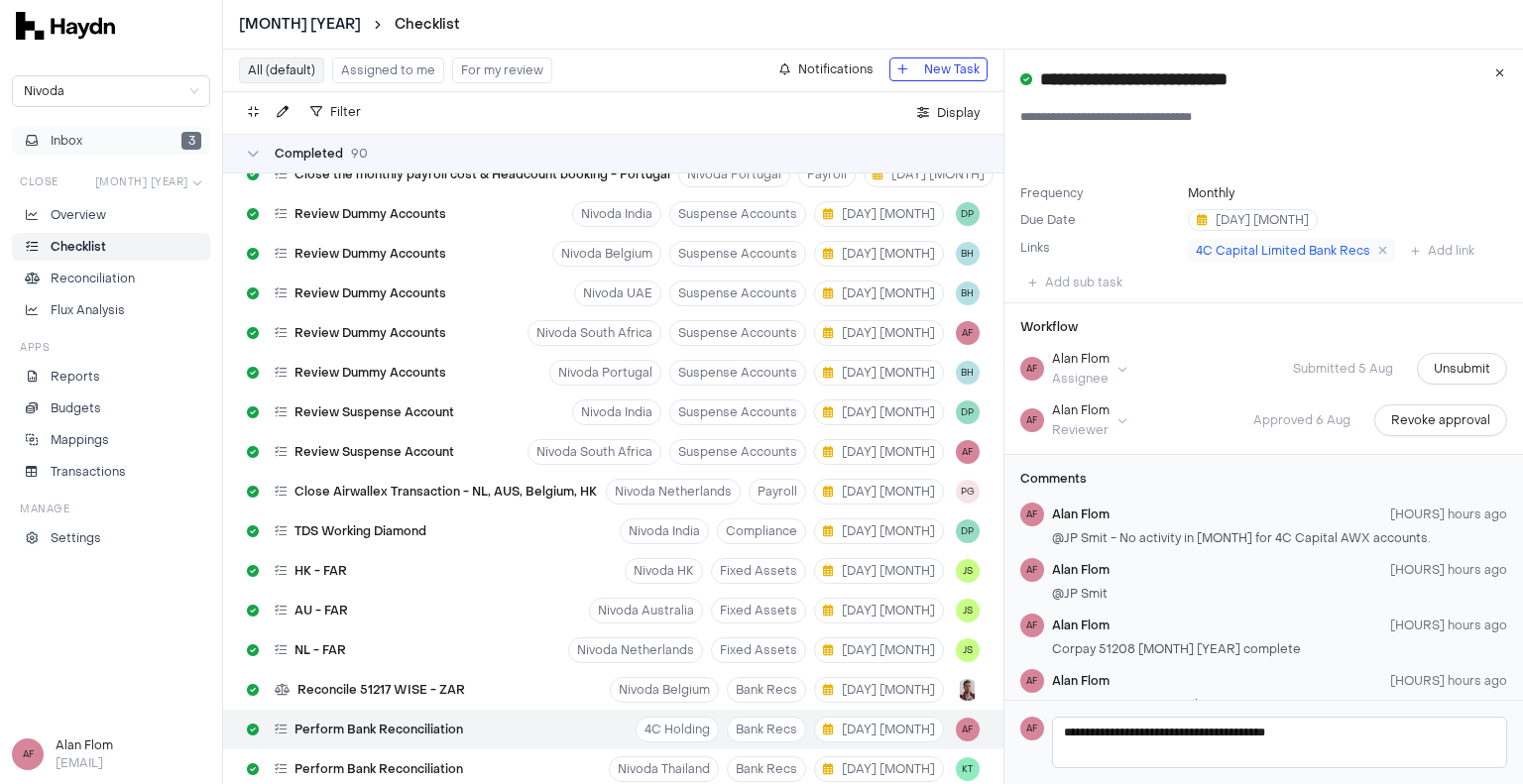 click on "Inbox 3" at bounding box center (111, 141) 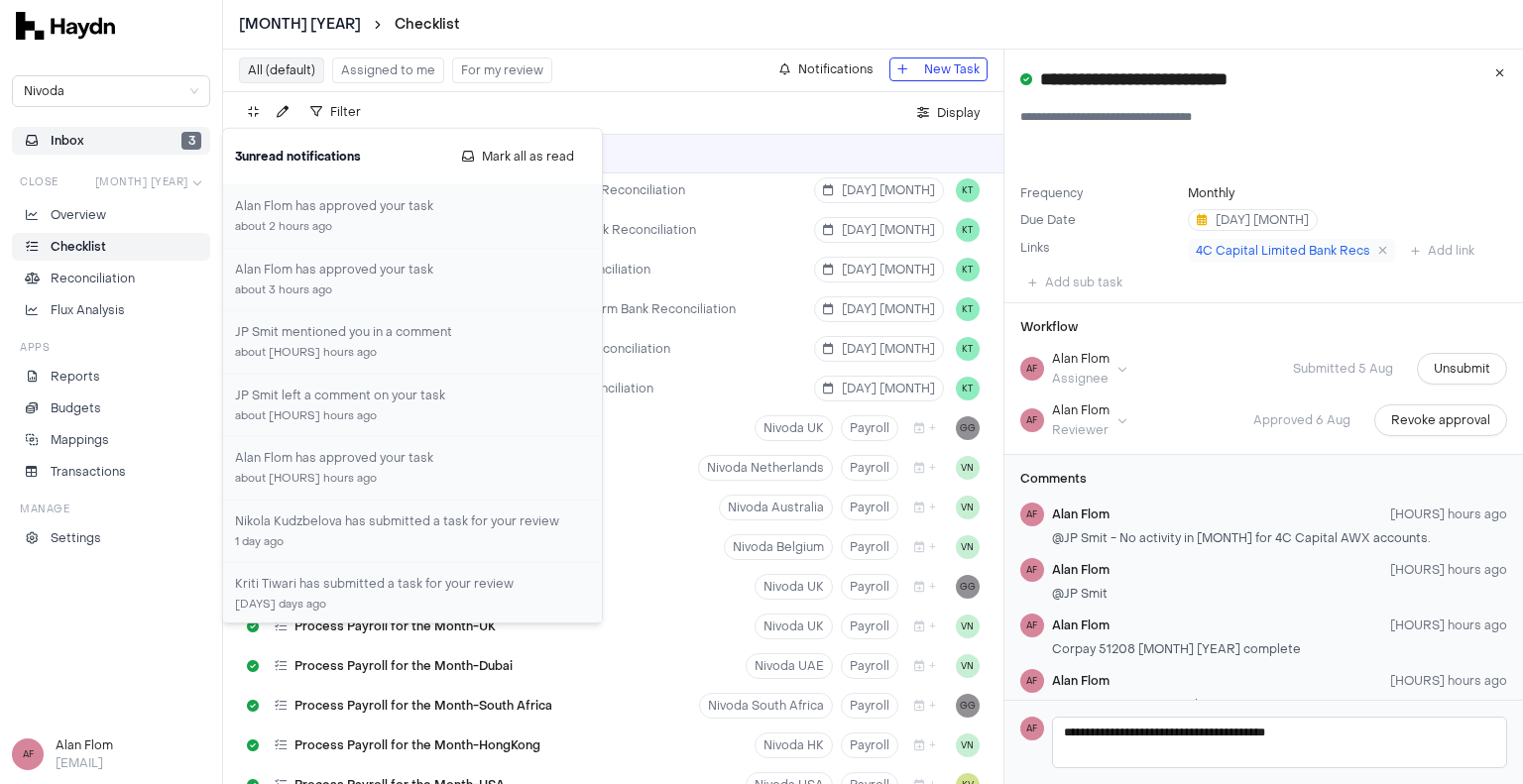 scroll, scrollTop: 8719, scrollLeft: 0, axis: vertical 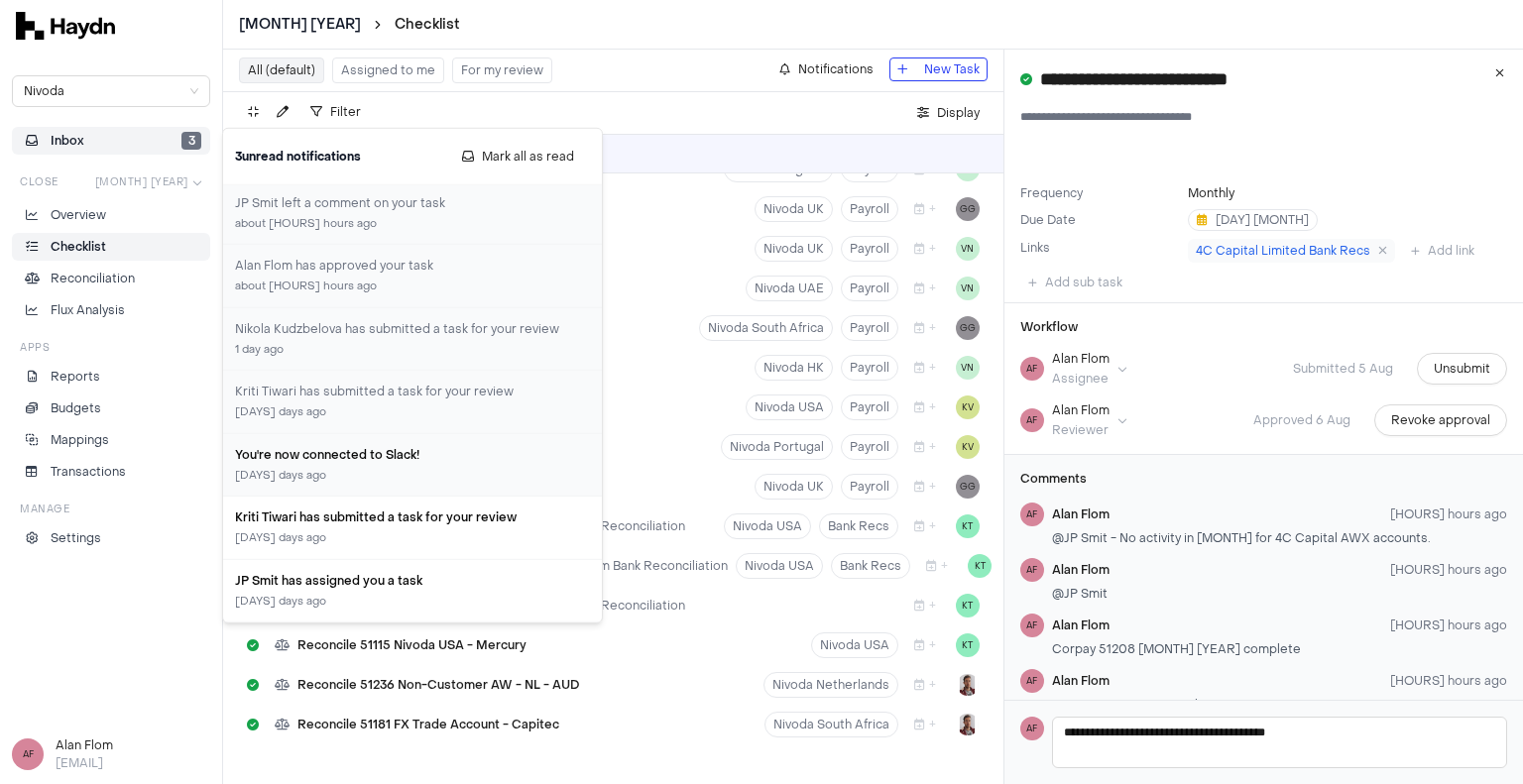 click on "You're now connected to Slack!" at bounding box center [412, 454] 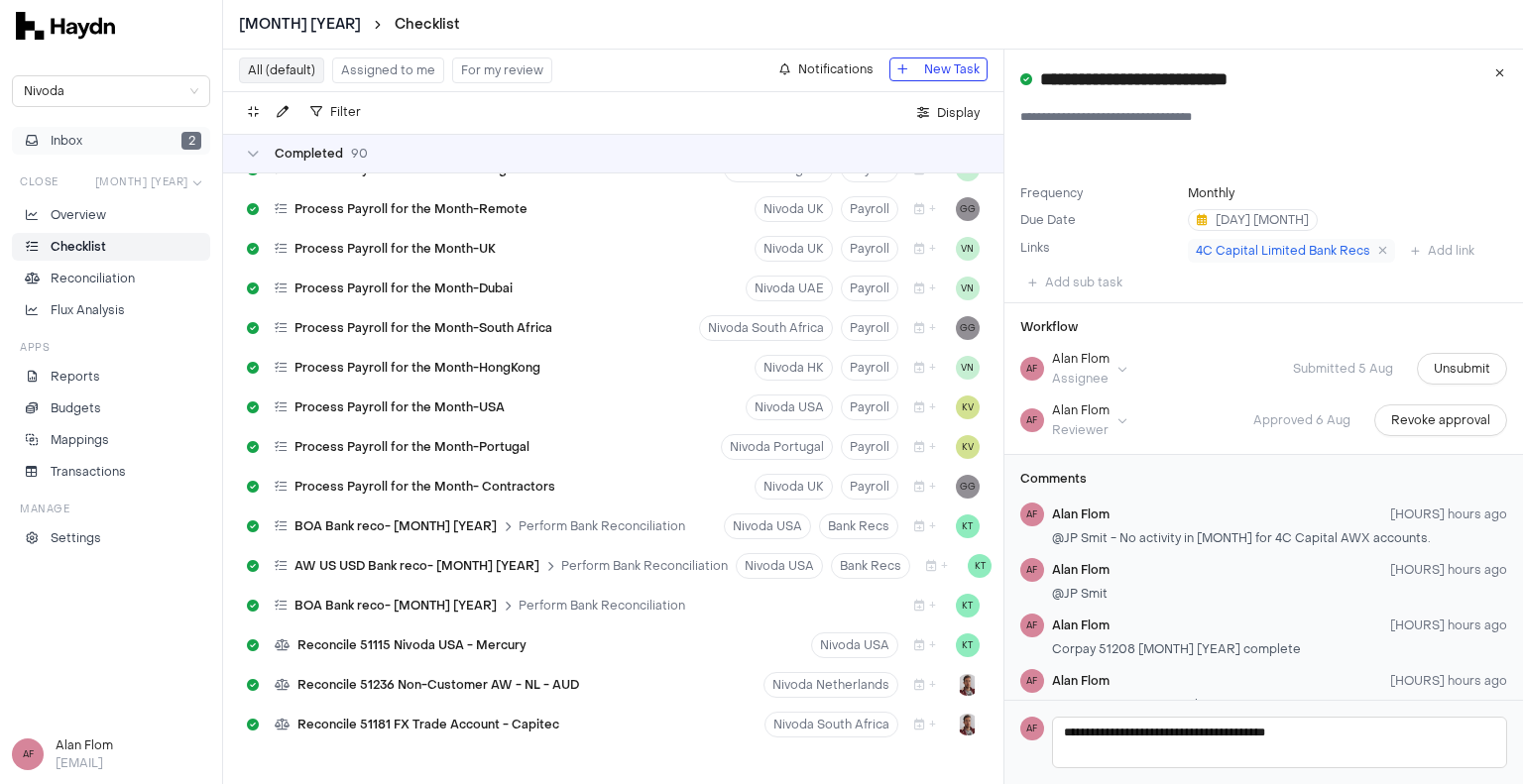 click on "Inbox 2" at bounding box center [111, 141] 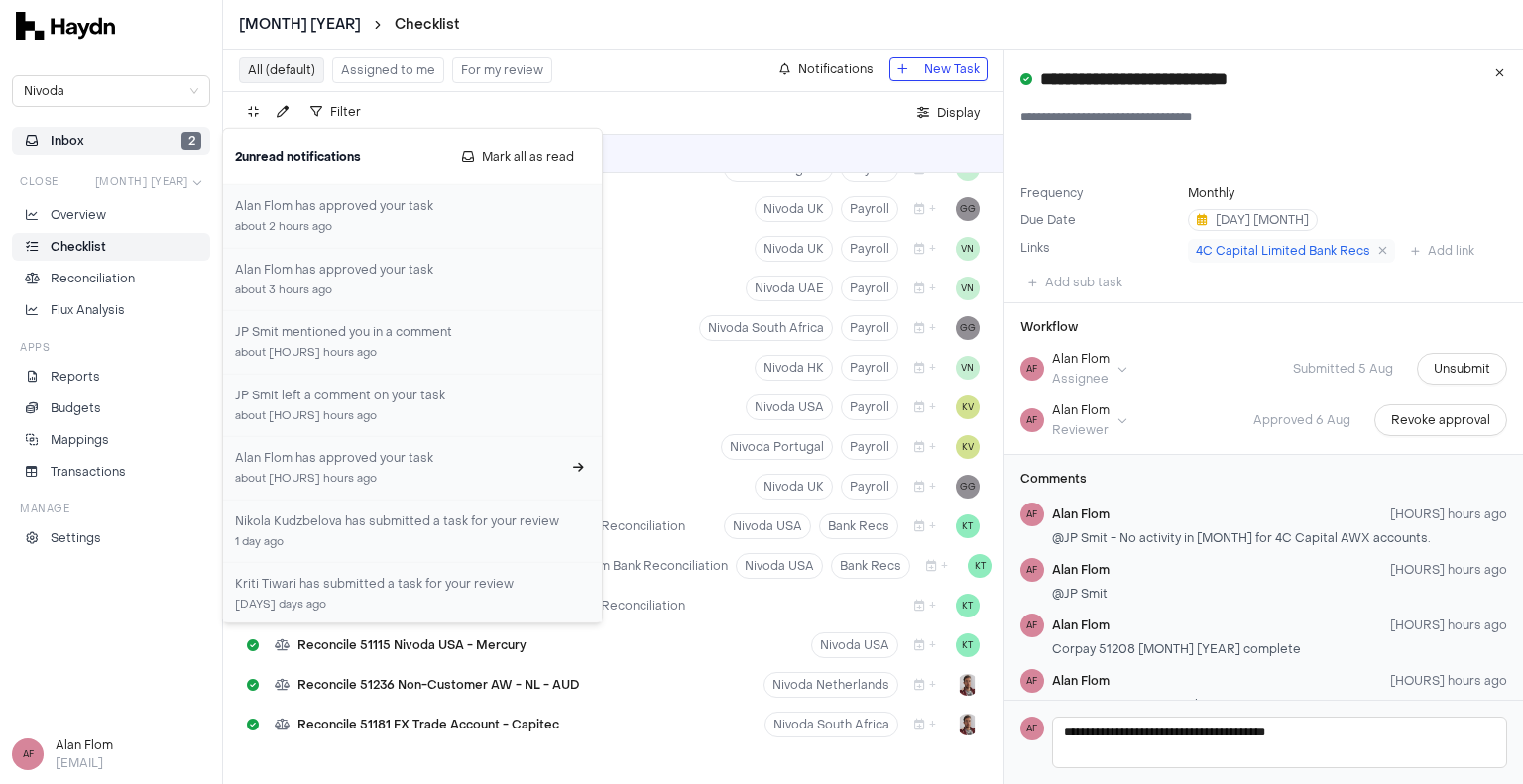 scroll, scrollTop: 207, scrollLeft: 0, axis: vertical 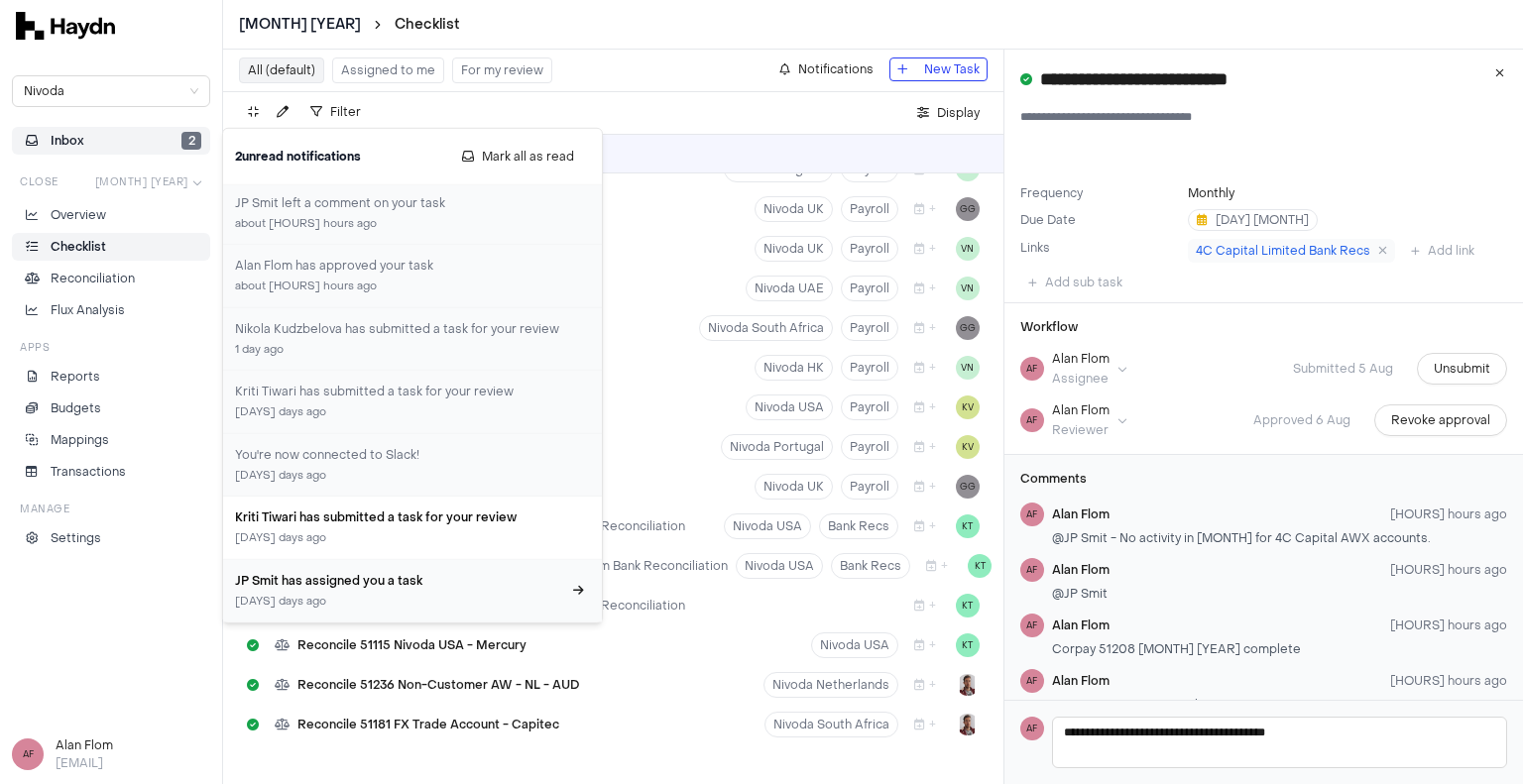 click on "JP Smit has assigned you a task" at bounding box center (401, 580) 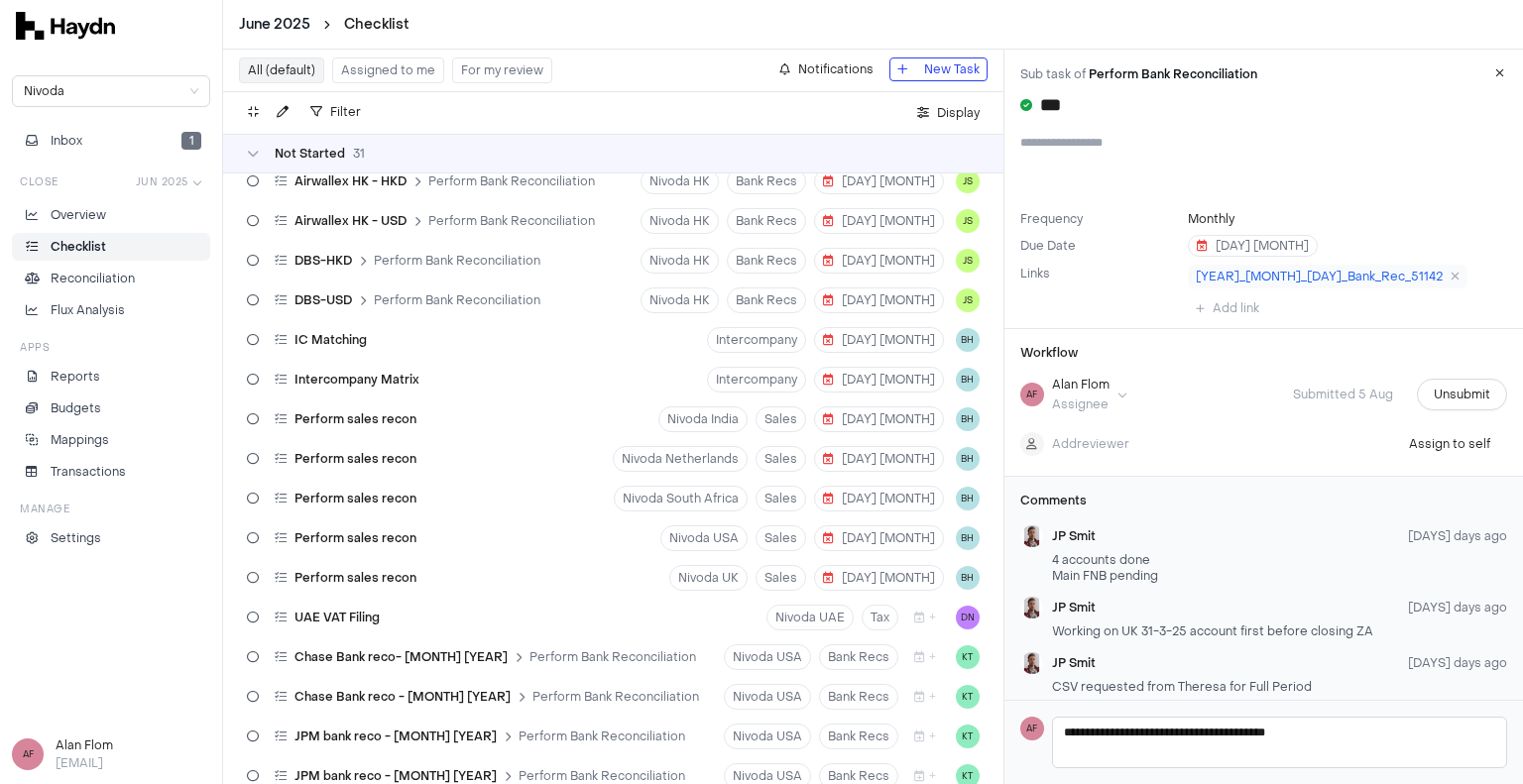 scroll, scrollTop: 355, scrollLeft: 0, axis: vertical 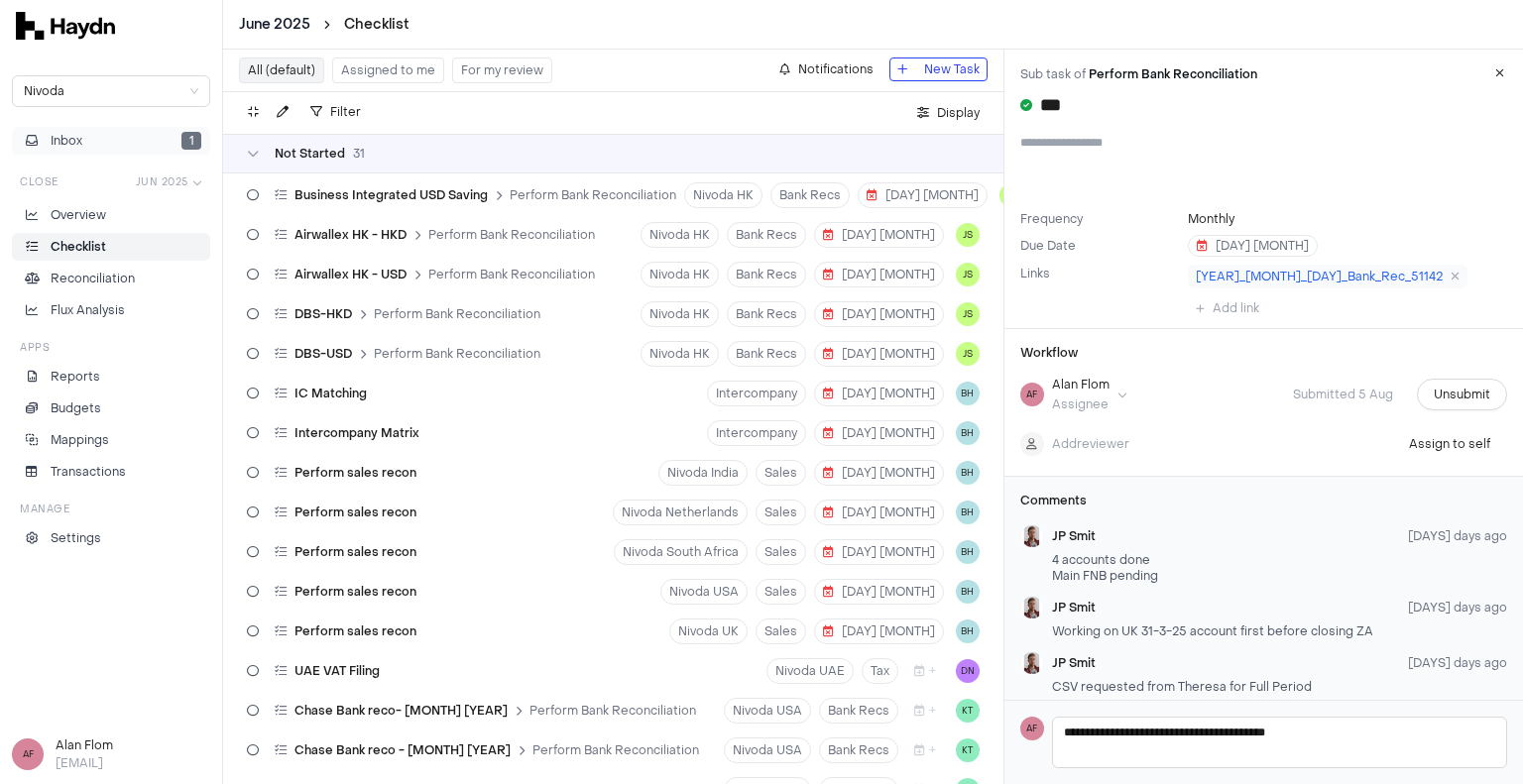 click on "Inbox 1" at bounding box center [111, 141] 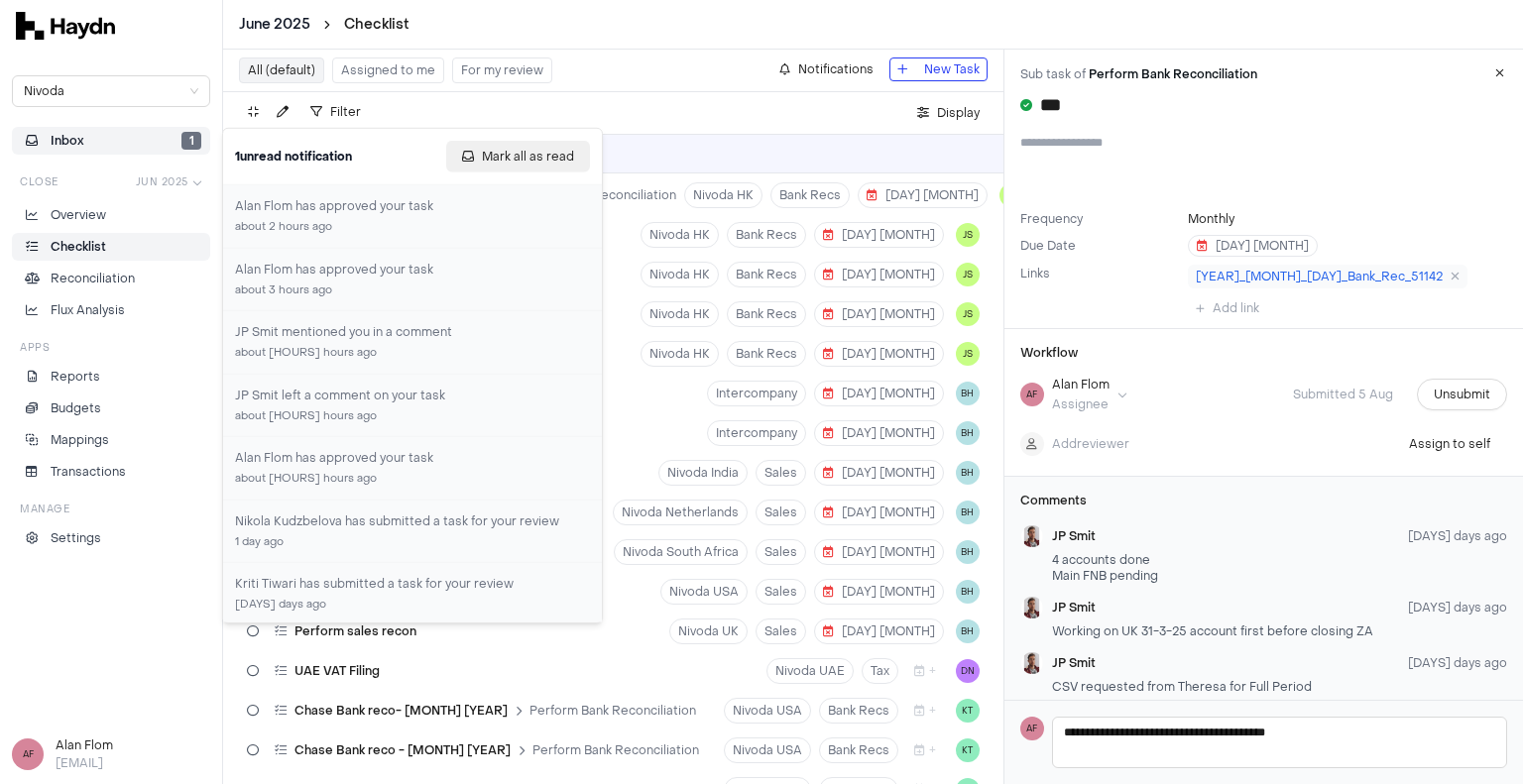 click on "Mark all as read" at bounding box center (527, 157) 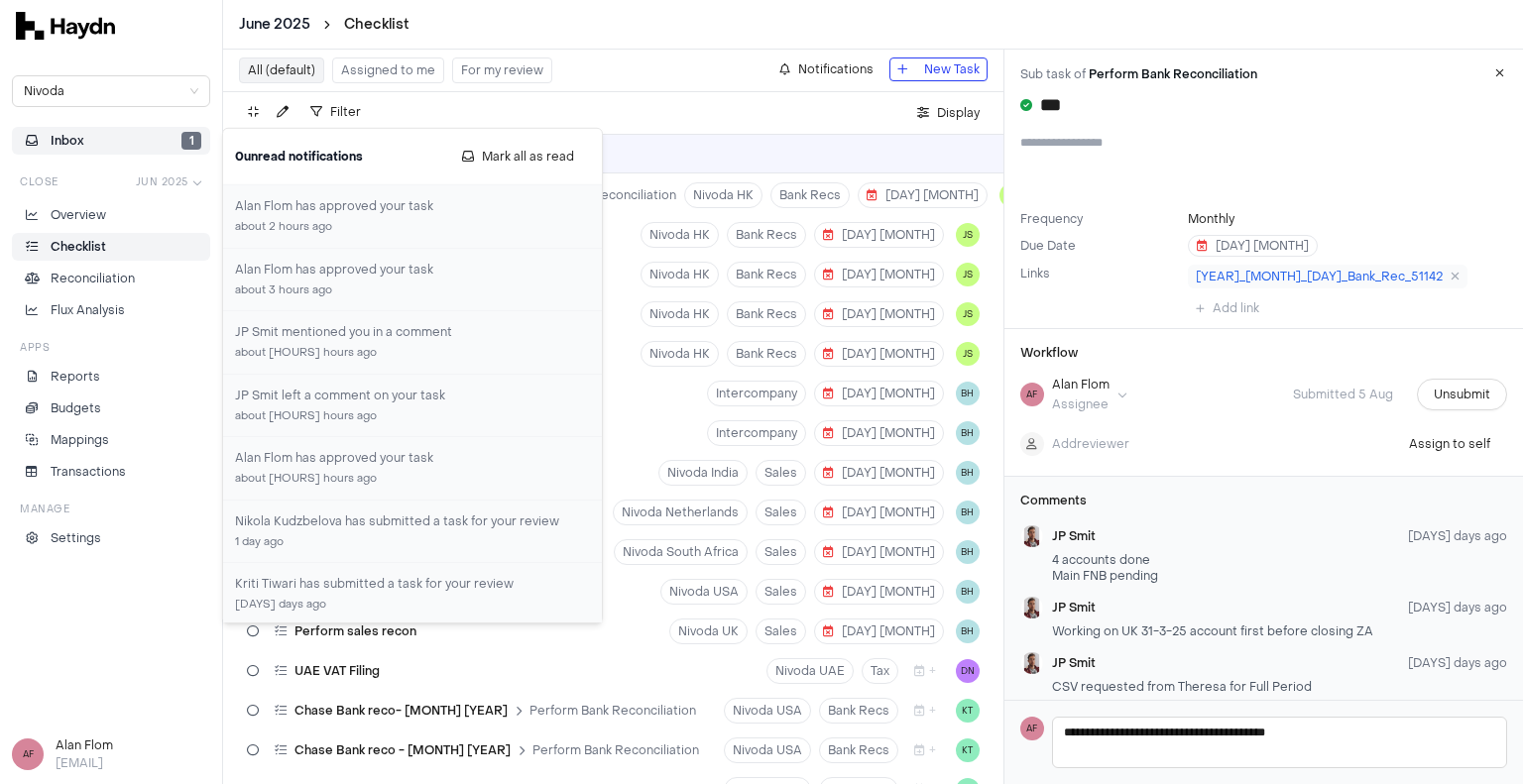 click on "Assigned to me" at bounding box center (388, 70) 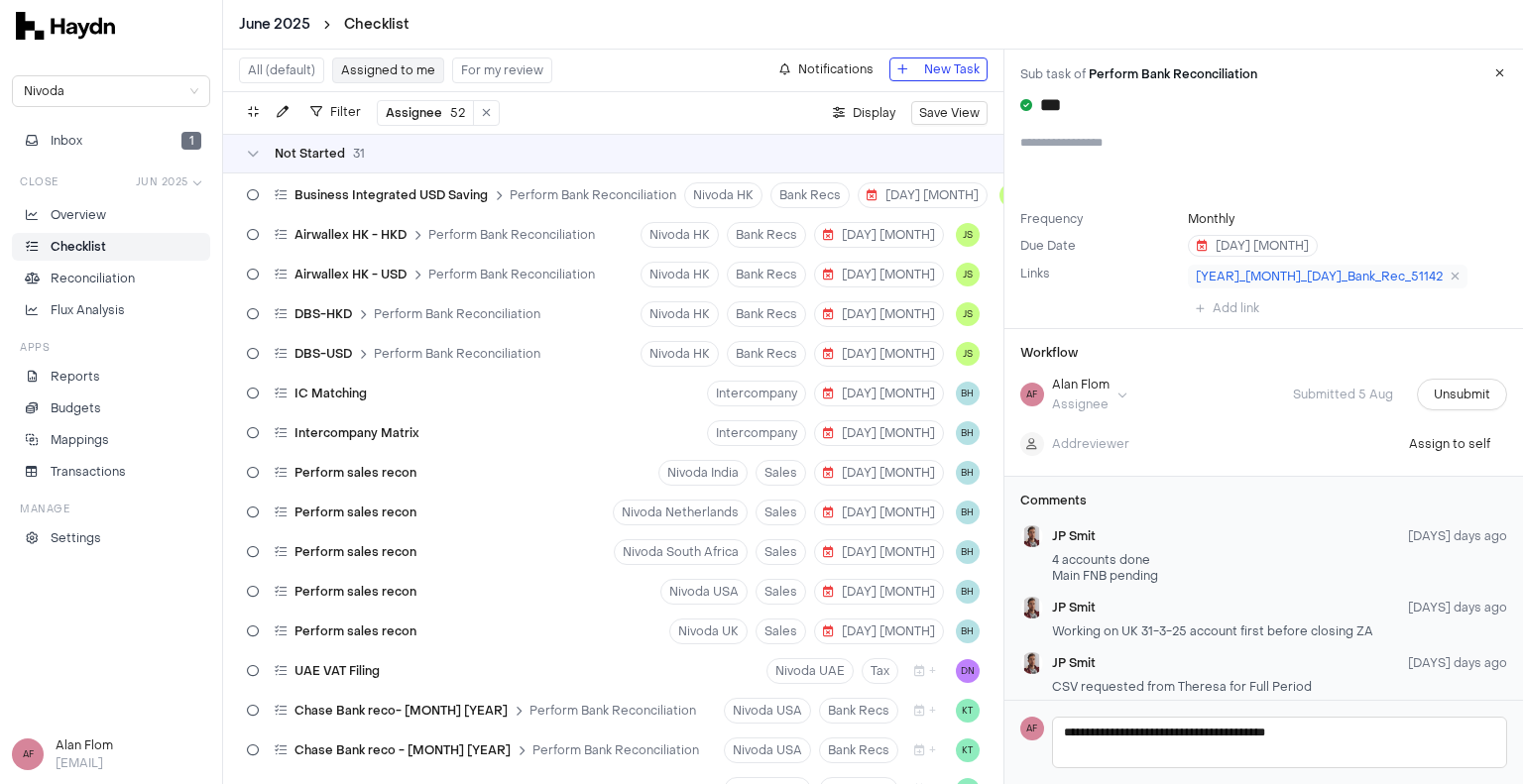 scroll, scrollTop: 0, scrollLeft: 0, axis: both 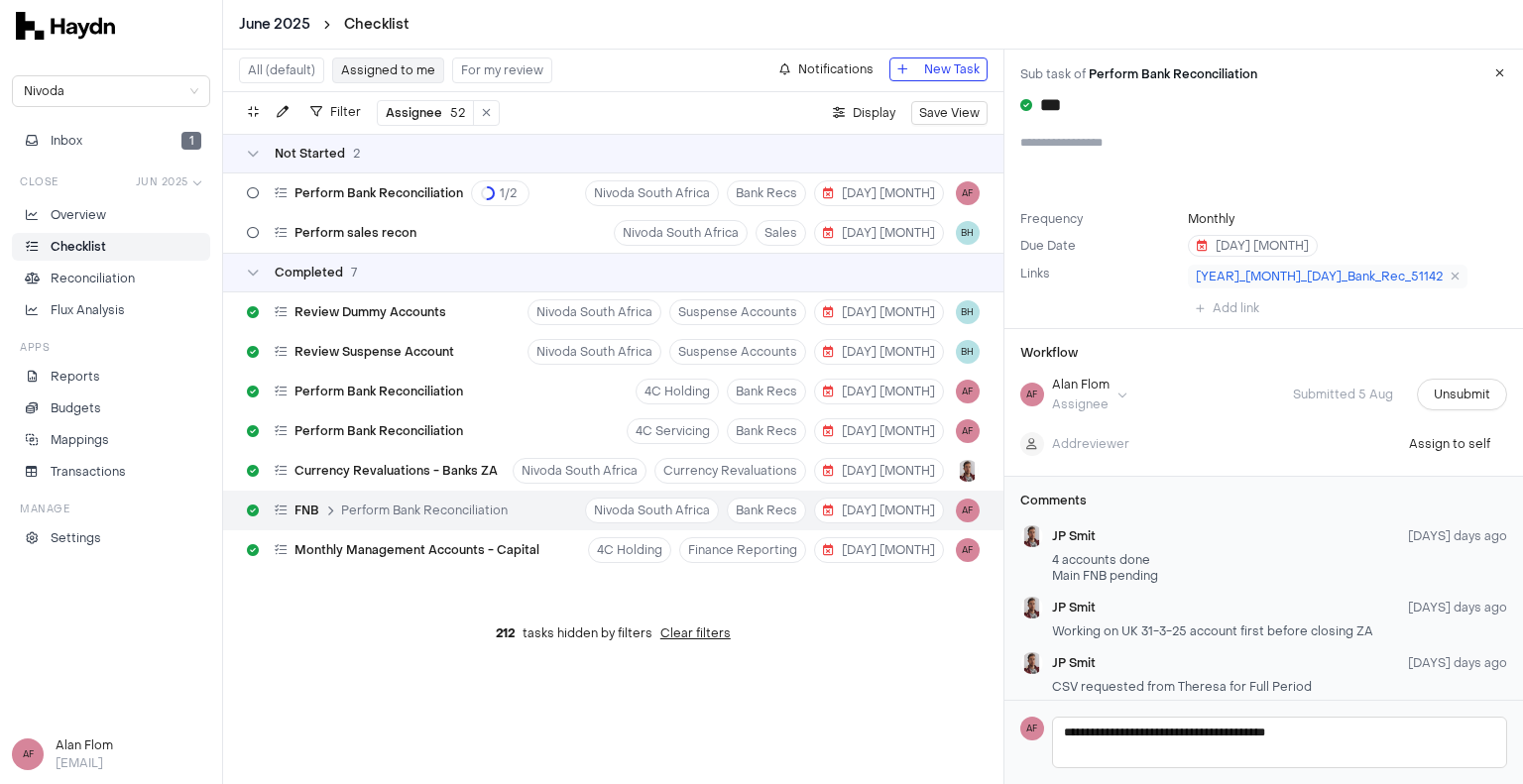 click on "tasks hidden by filters Clear filters Sub task of *** Frequency AF" at bounding box center [762, 392] 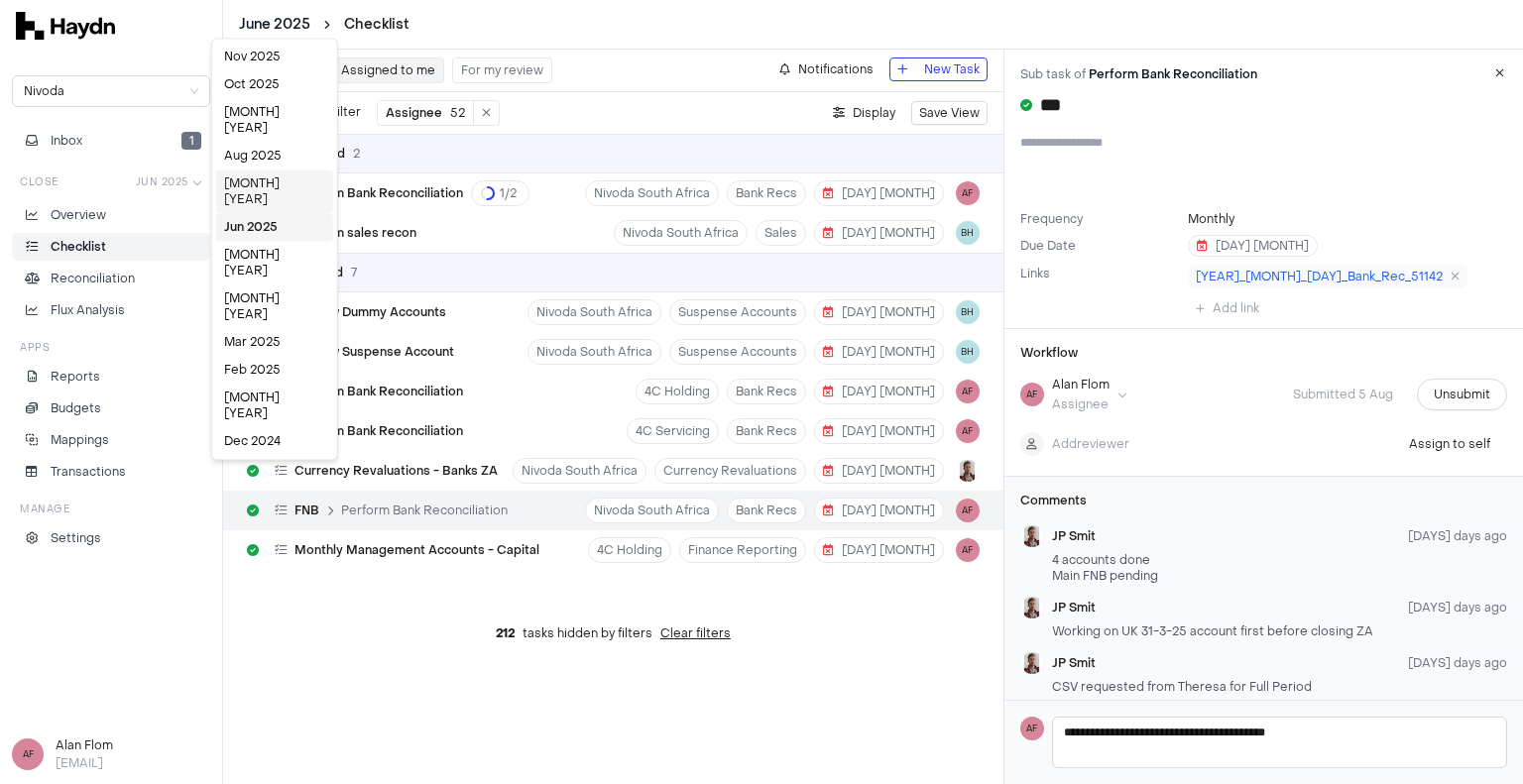 click on "[MONTH] [YEAR]" at bounding box center (275, 191) 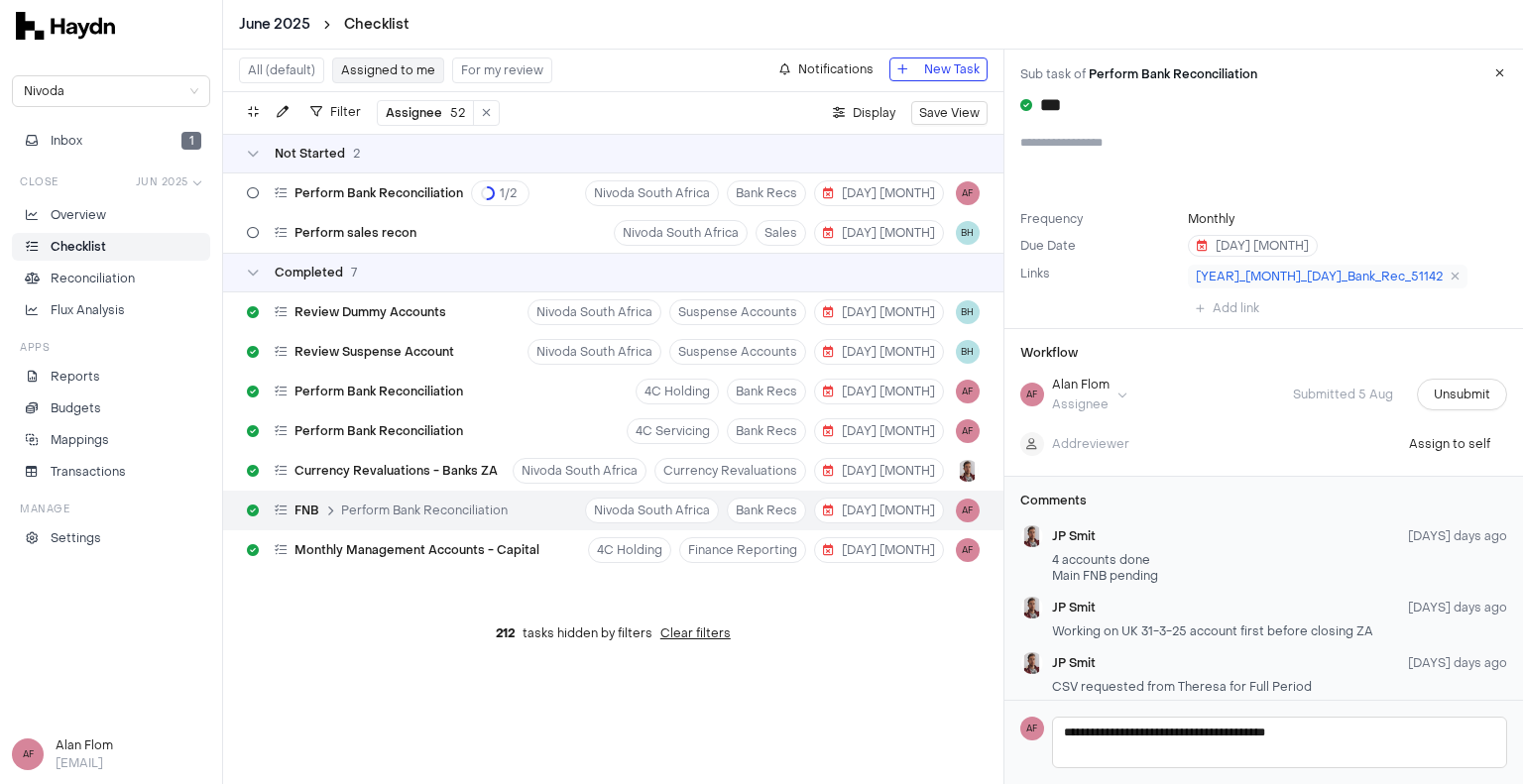 click 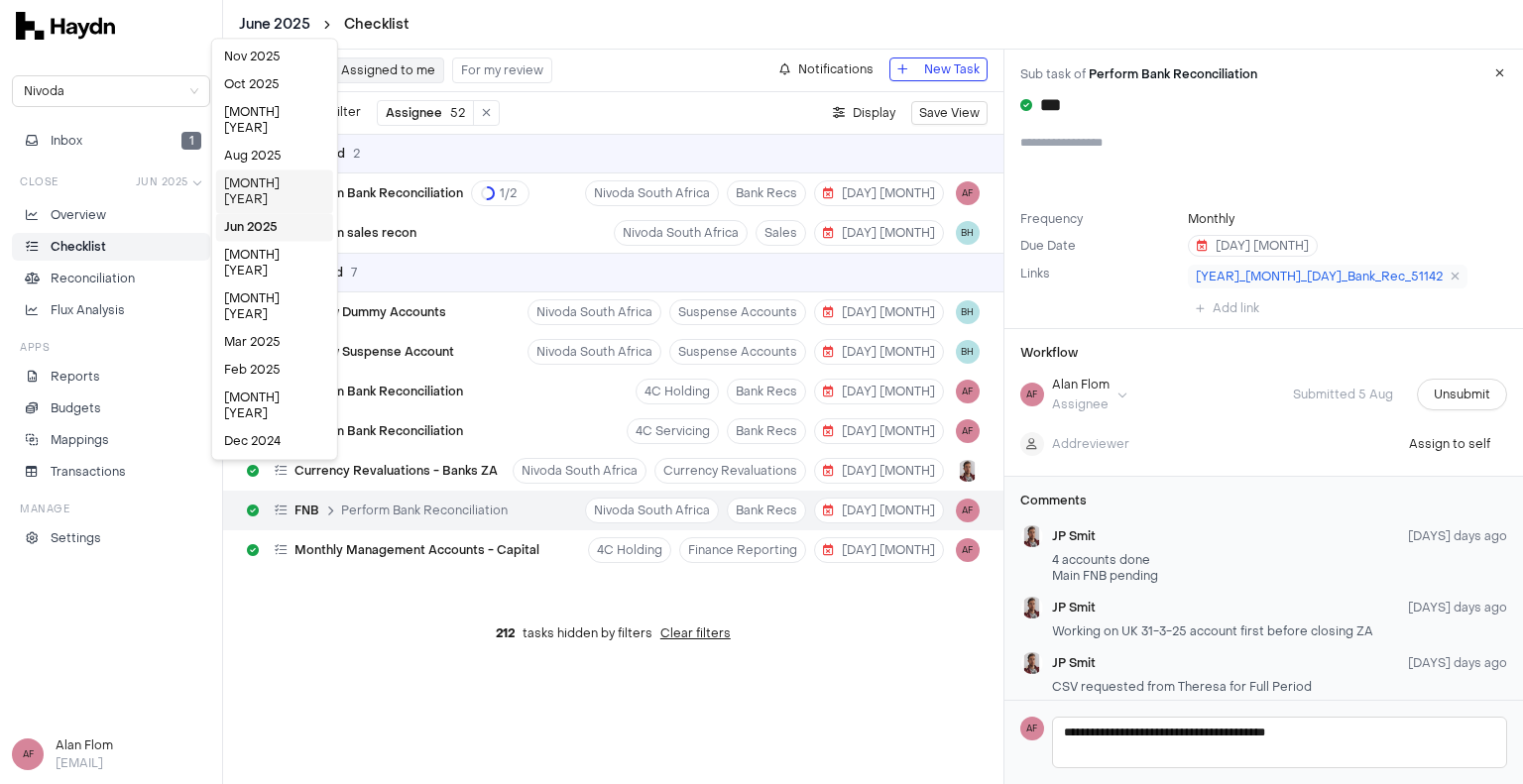 click on "[MONTH] [YEAR]" at bounding box center (275, 191) 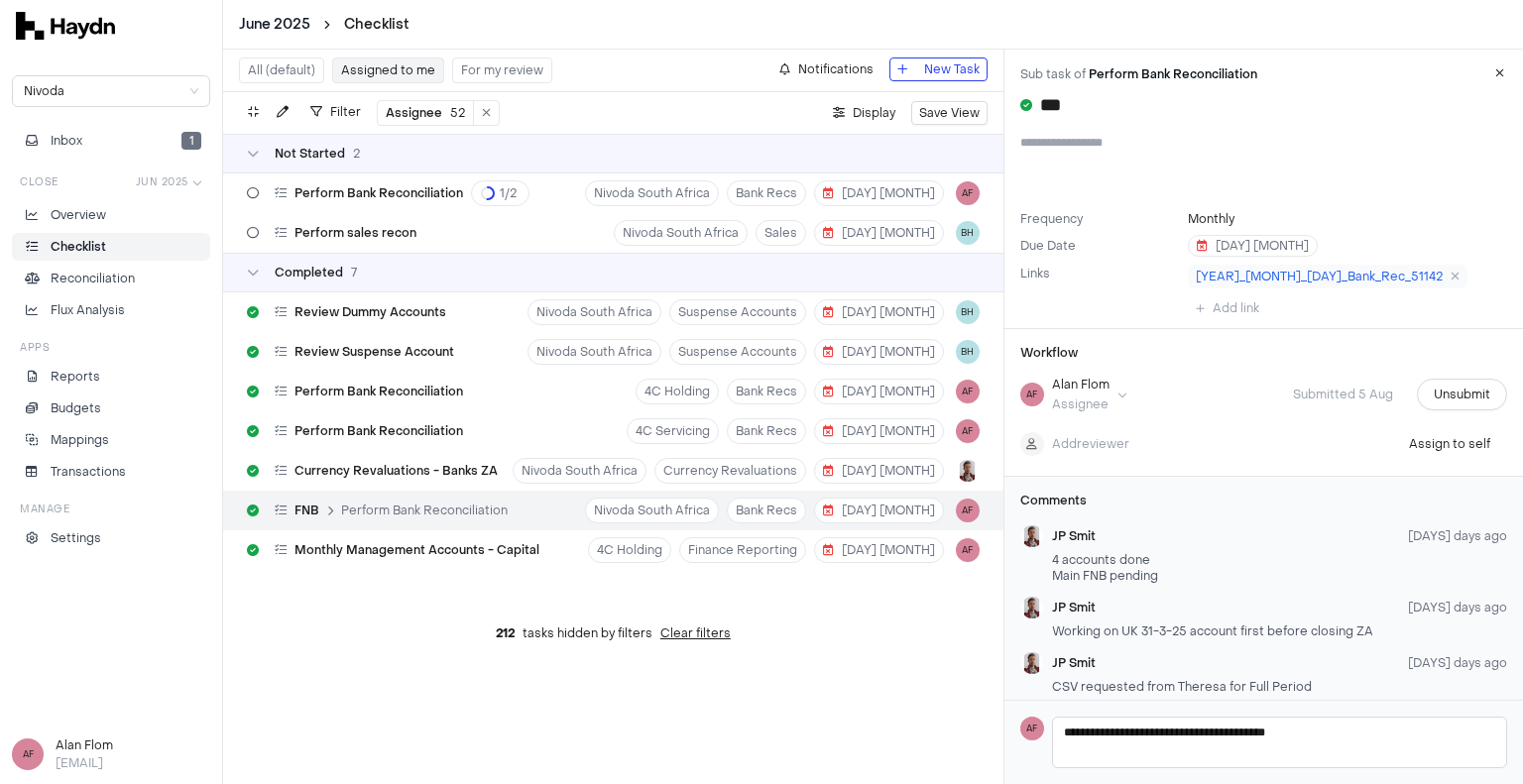 click on "tasks hidden by filters Clear filters Sub task of *** Frequency AF" at bounding box center (762, 392) 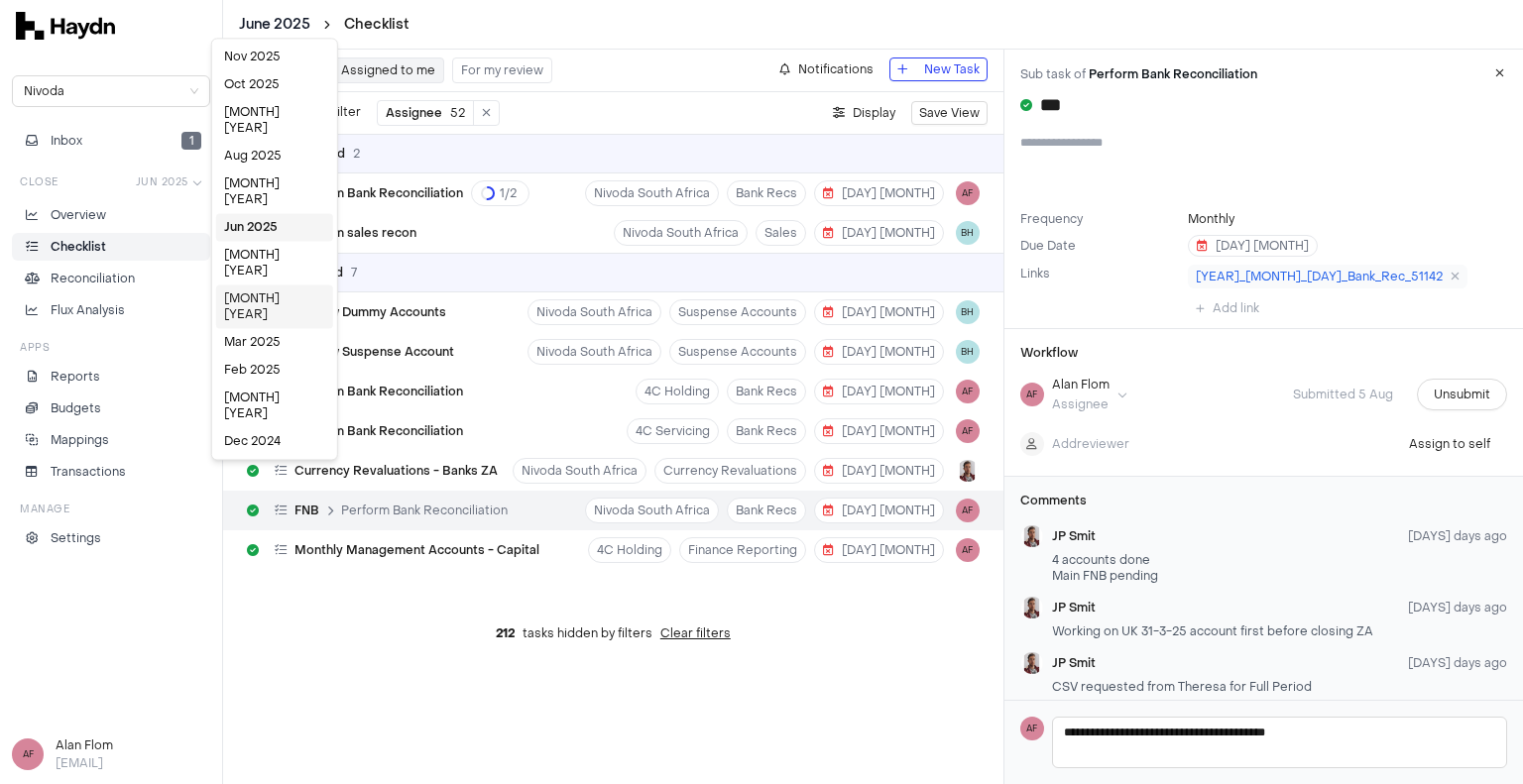 click on "[MONTH] [YEAR]" at bounding box center [275, 306] 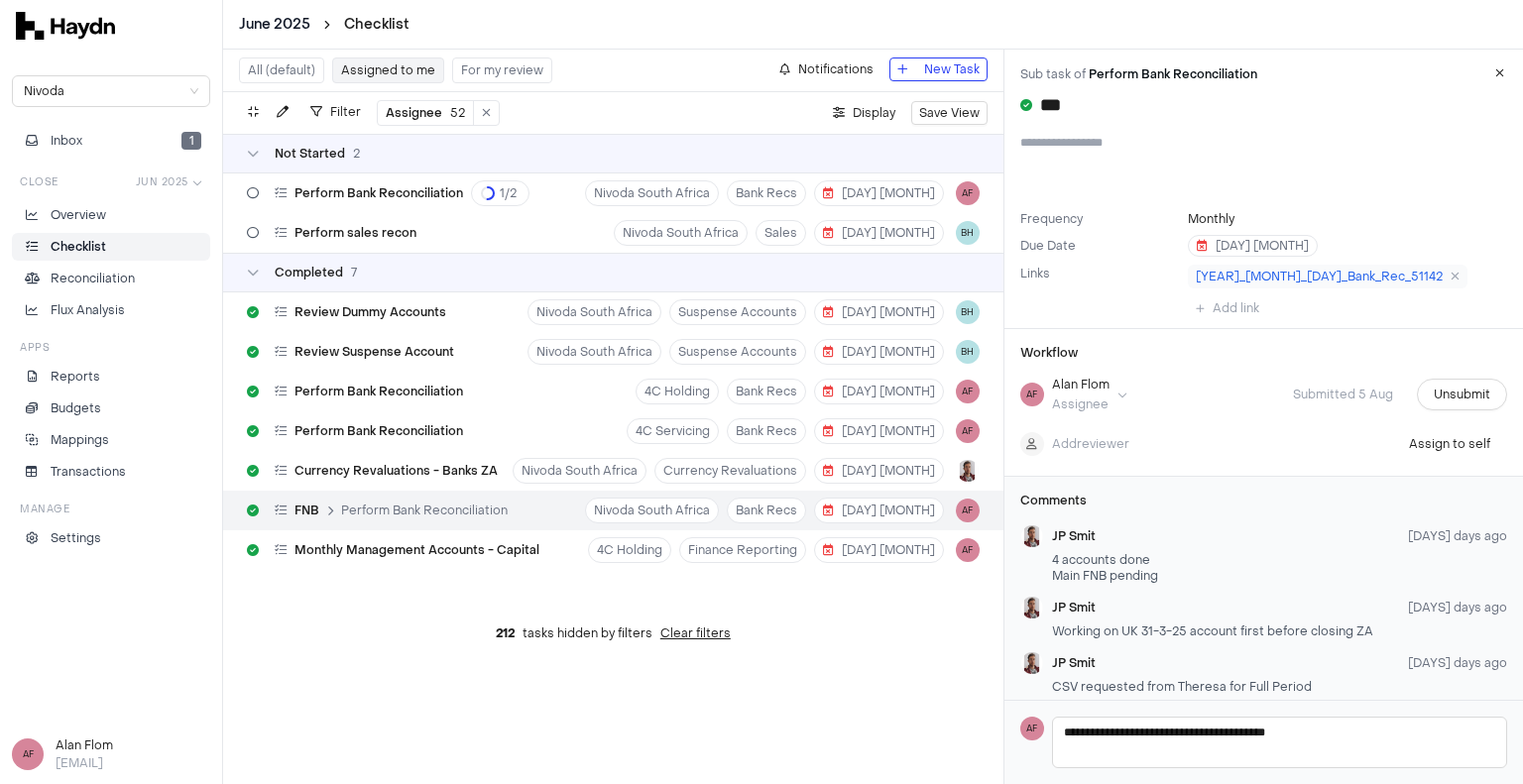 click on "Checklist" at bounding box center [111, 247] 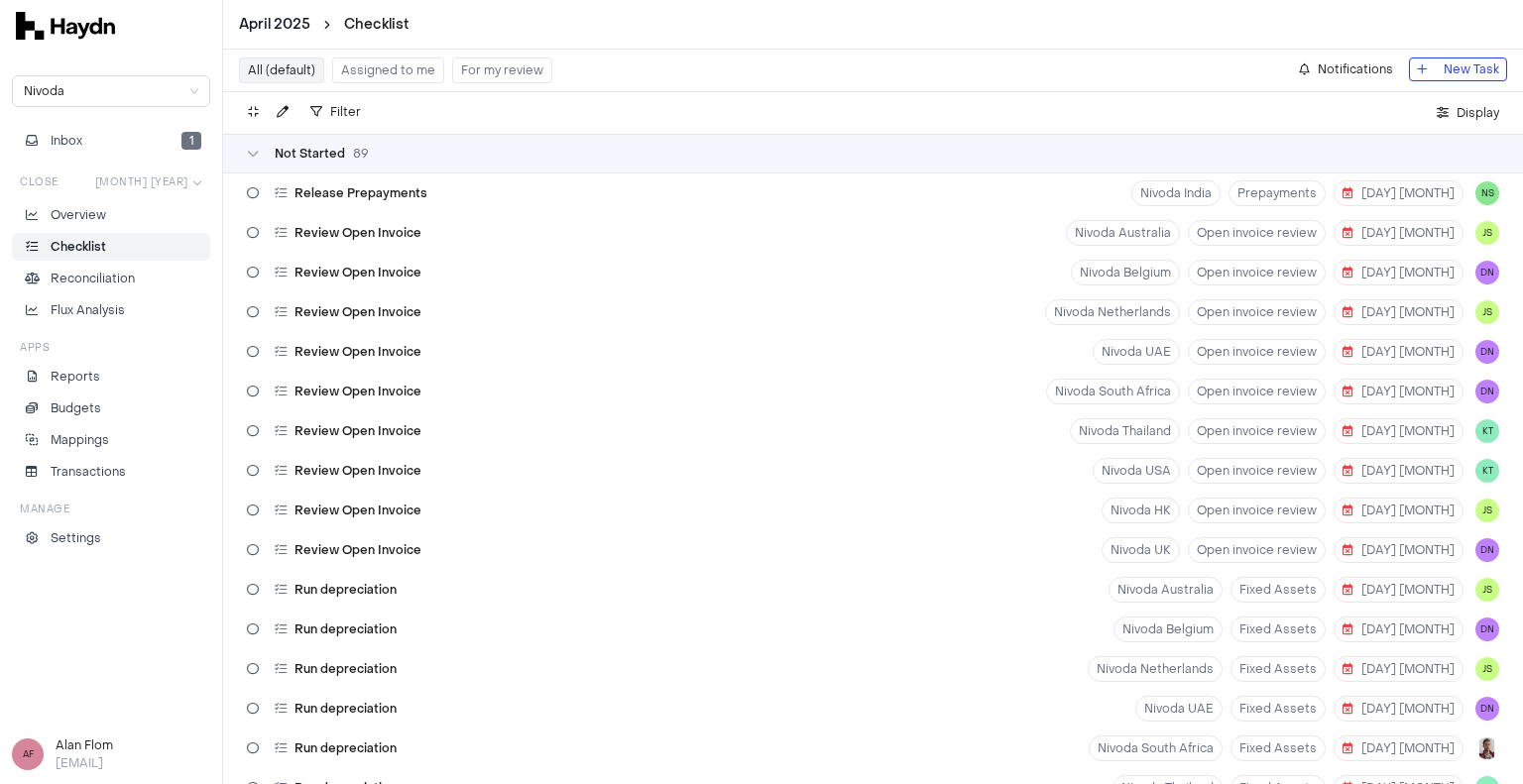 click on "Checklist" at bounding box center (111, 247) 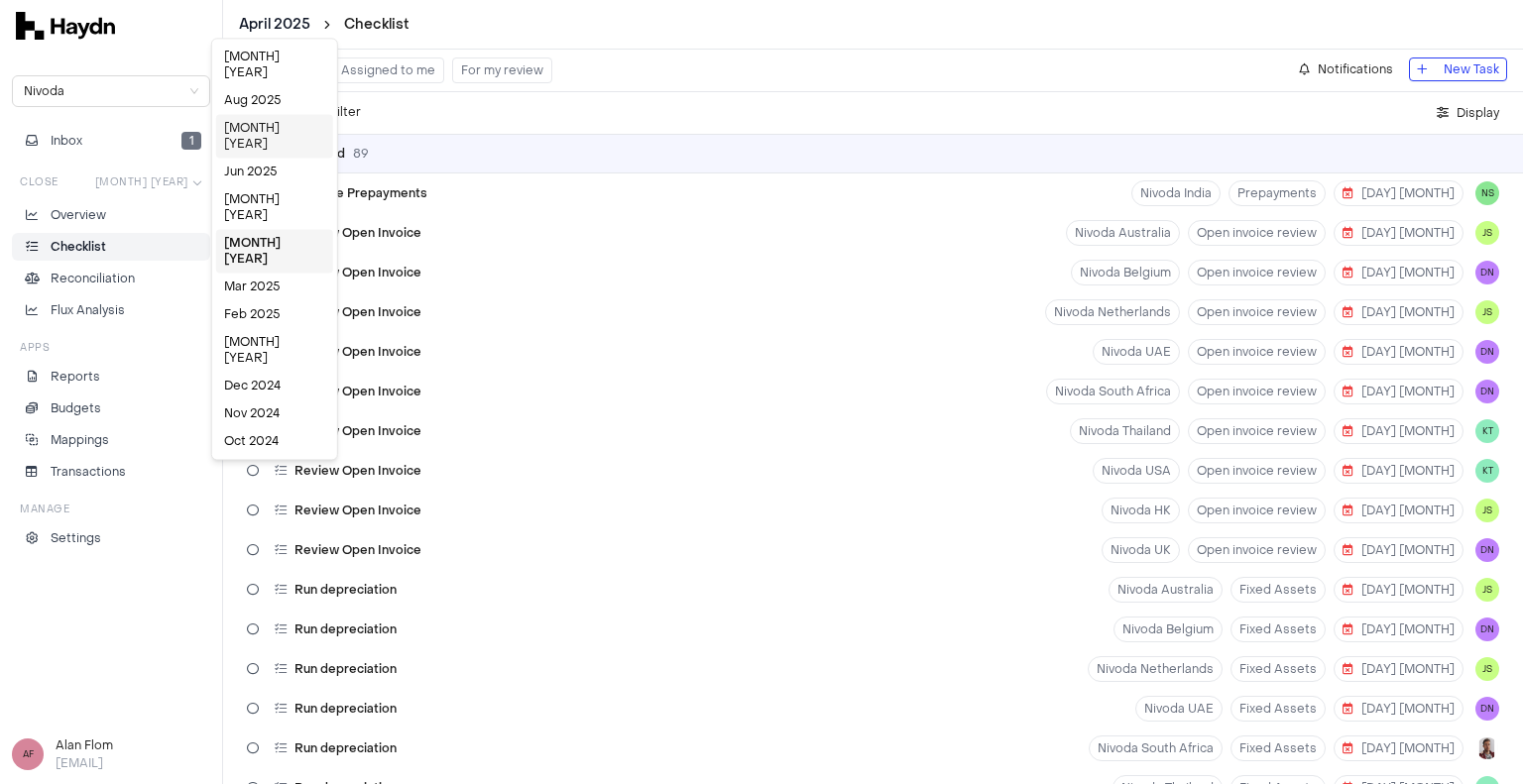 click on "[MONTH] [YEAR]" at bounding box center (275, 136) 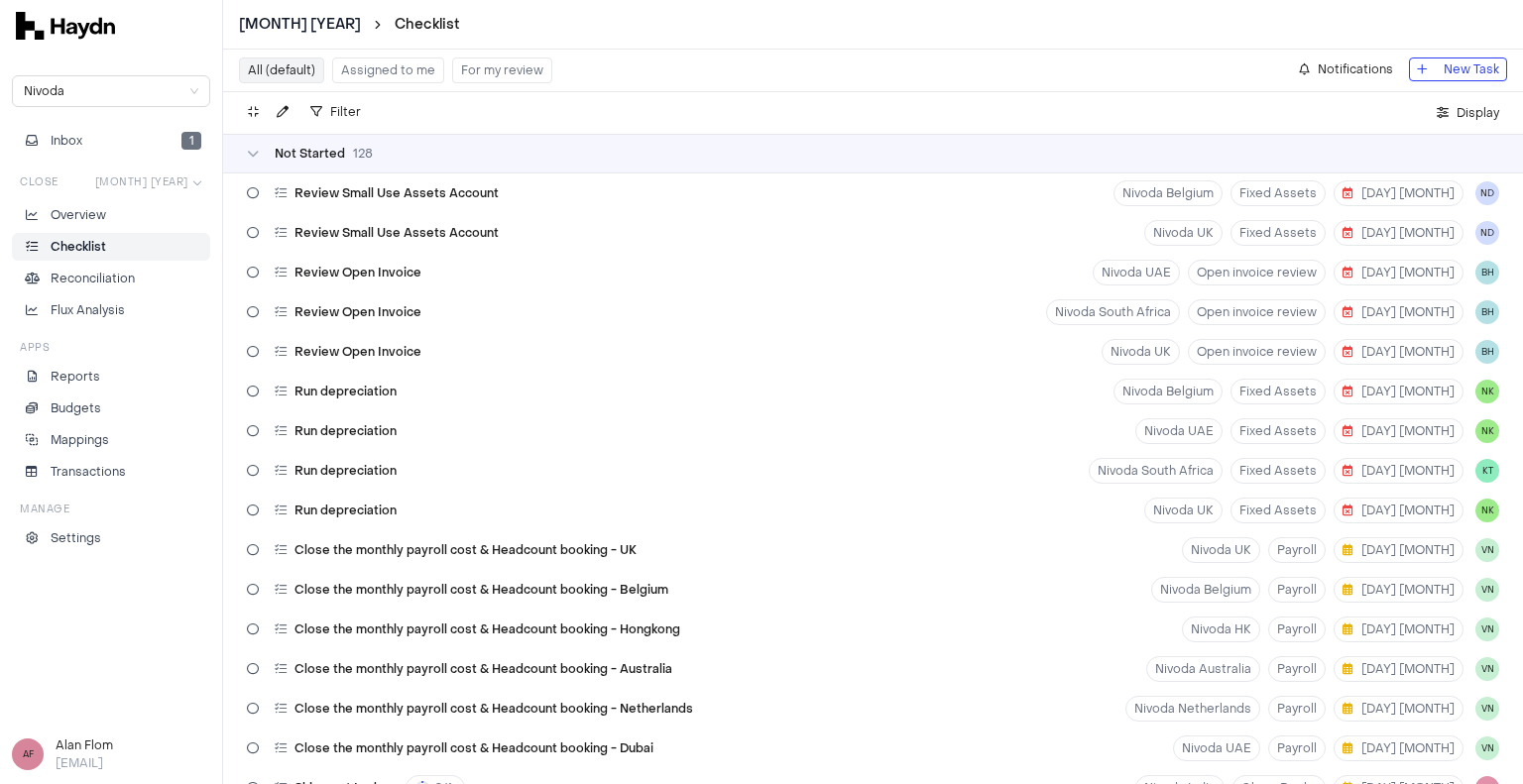click on "Assigned to me" at bounding box center [388, 70] 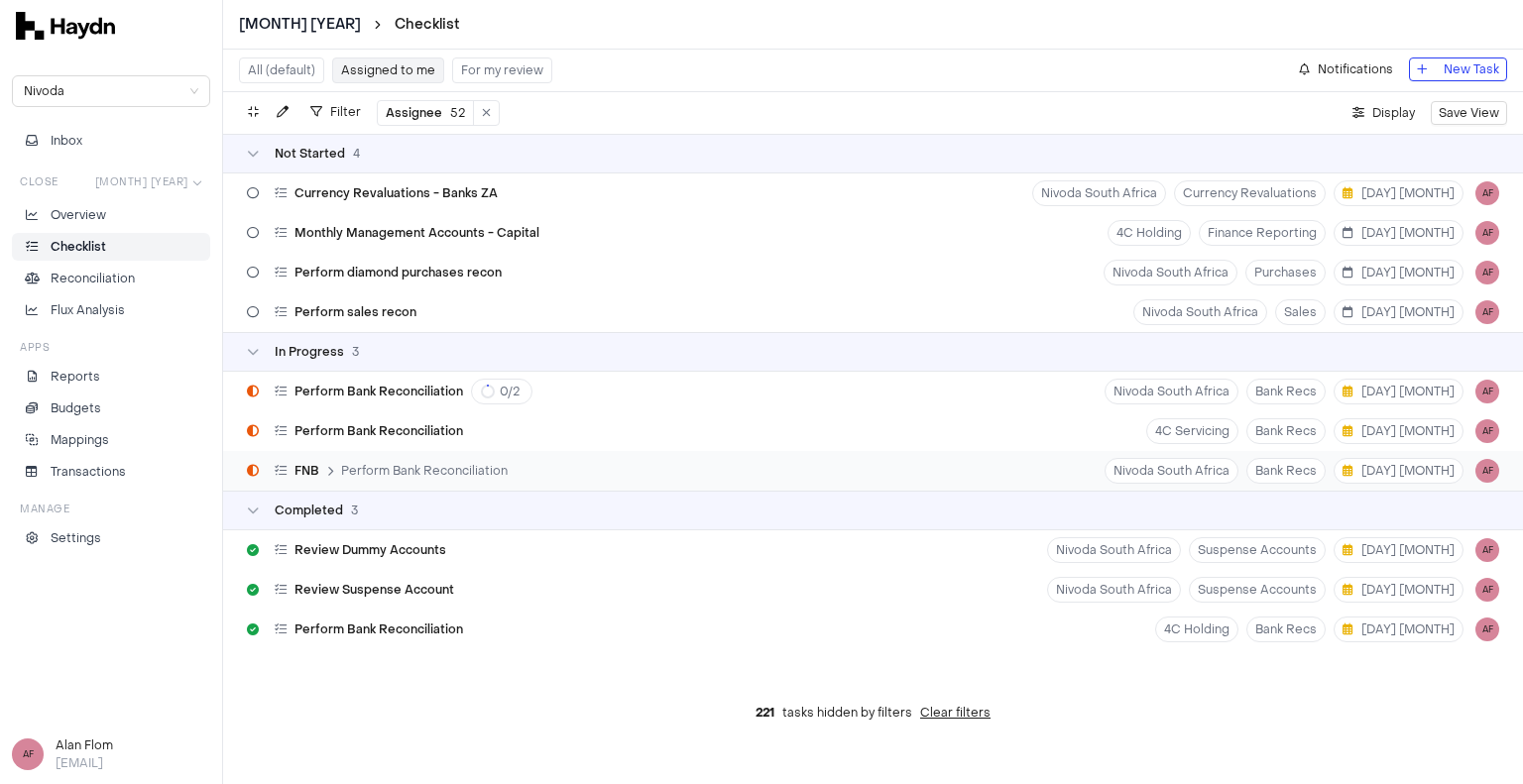 click on "FNB Perform Bank Reconciliation Nivoda South Africa Bank Recs [DAY] [MONTH] AF" at bounding box center (873, 471) 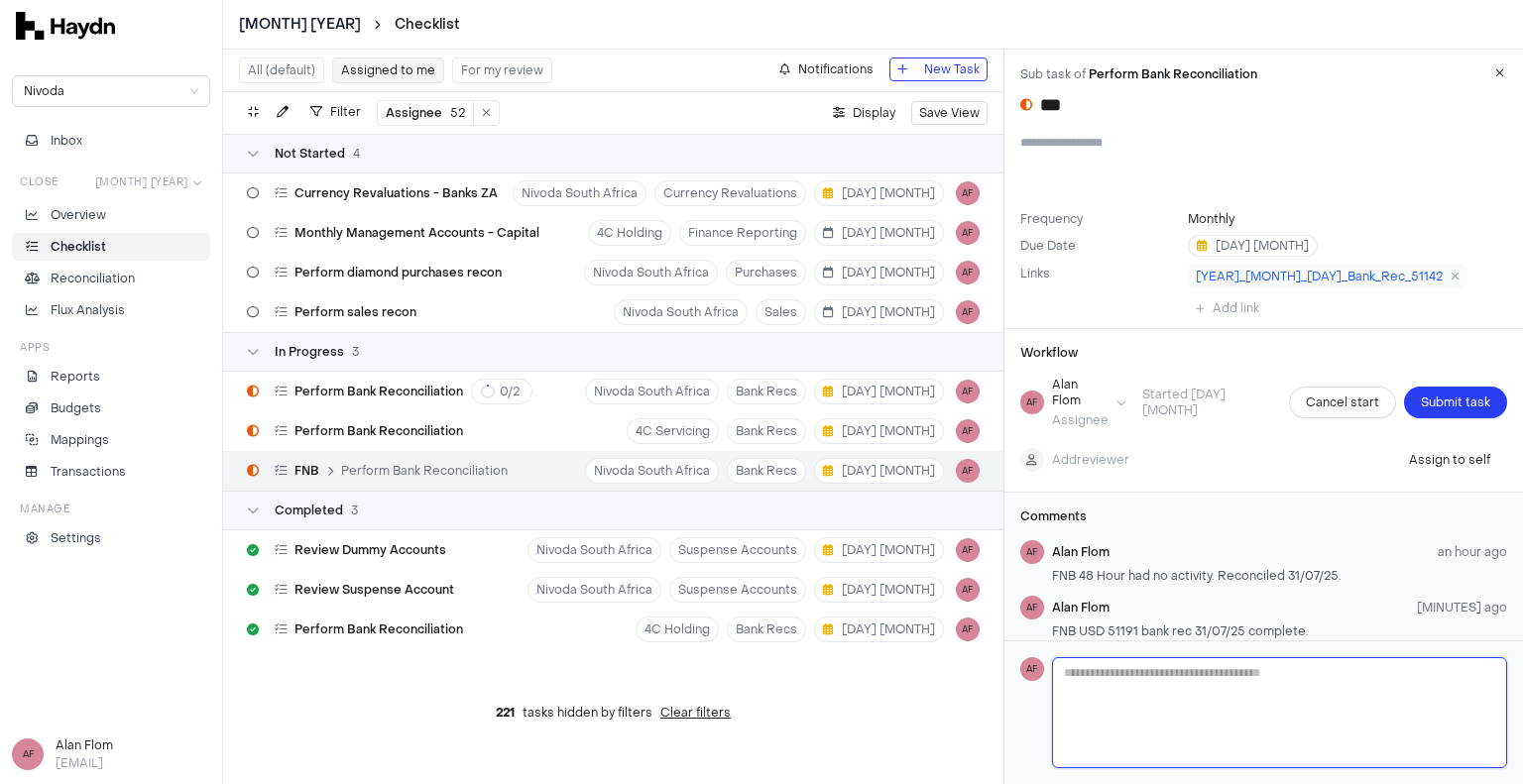 click at bounding box center [1279, 713] 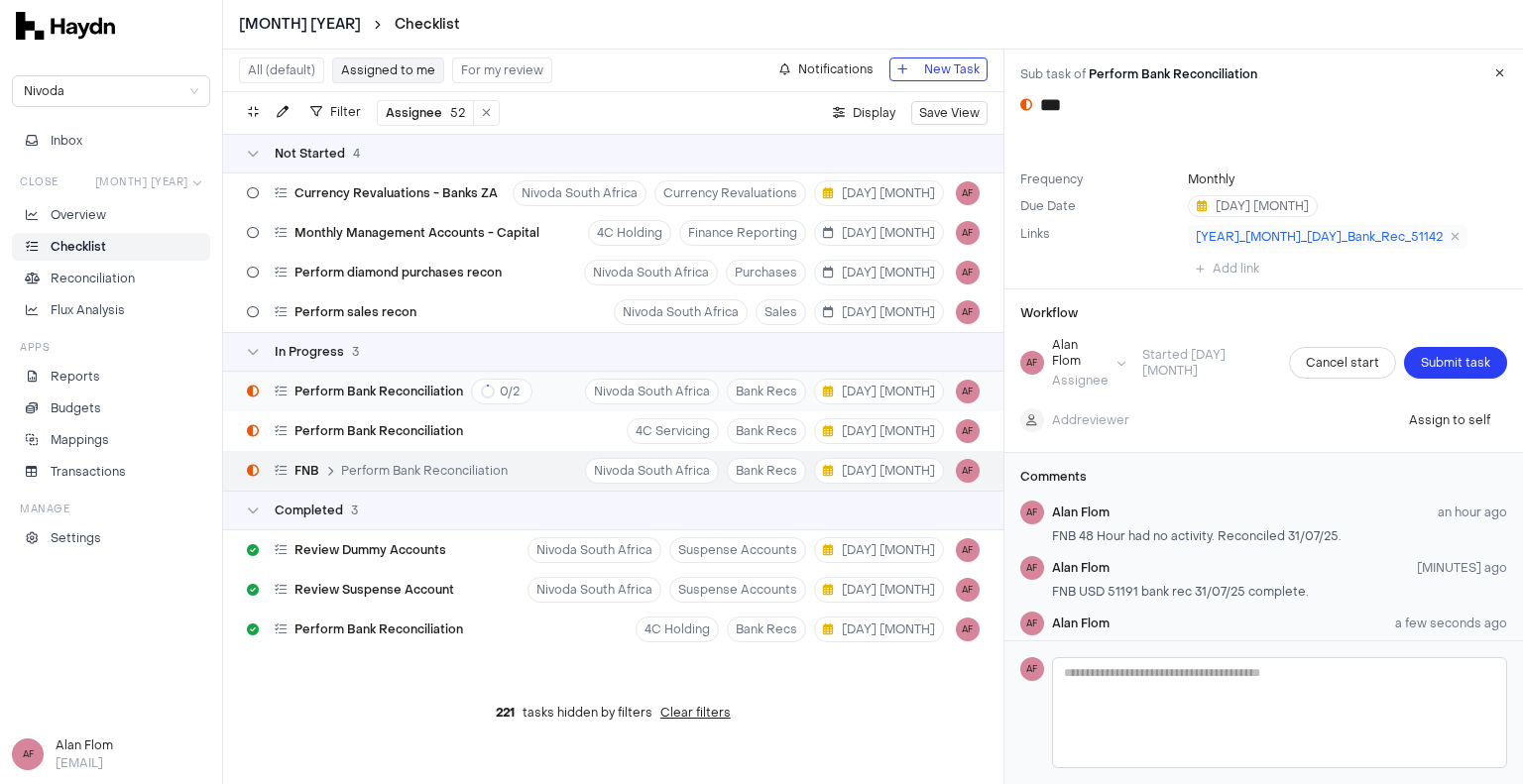 click on "Perform Bank Reconciliation 0 / 2 Nivoda South Africa Bank Recs [DAY] [MONTH] AF" at bounding box center [613, 392] 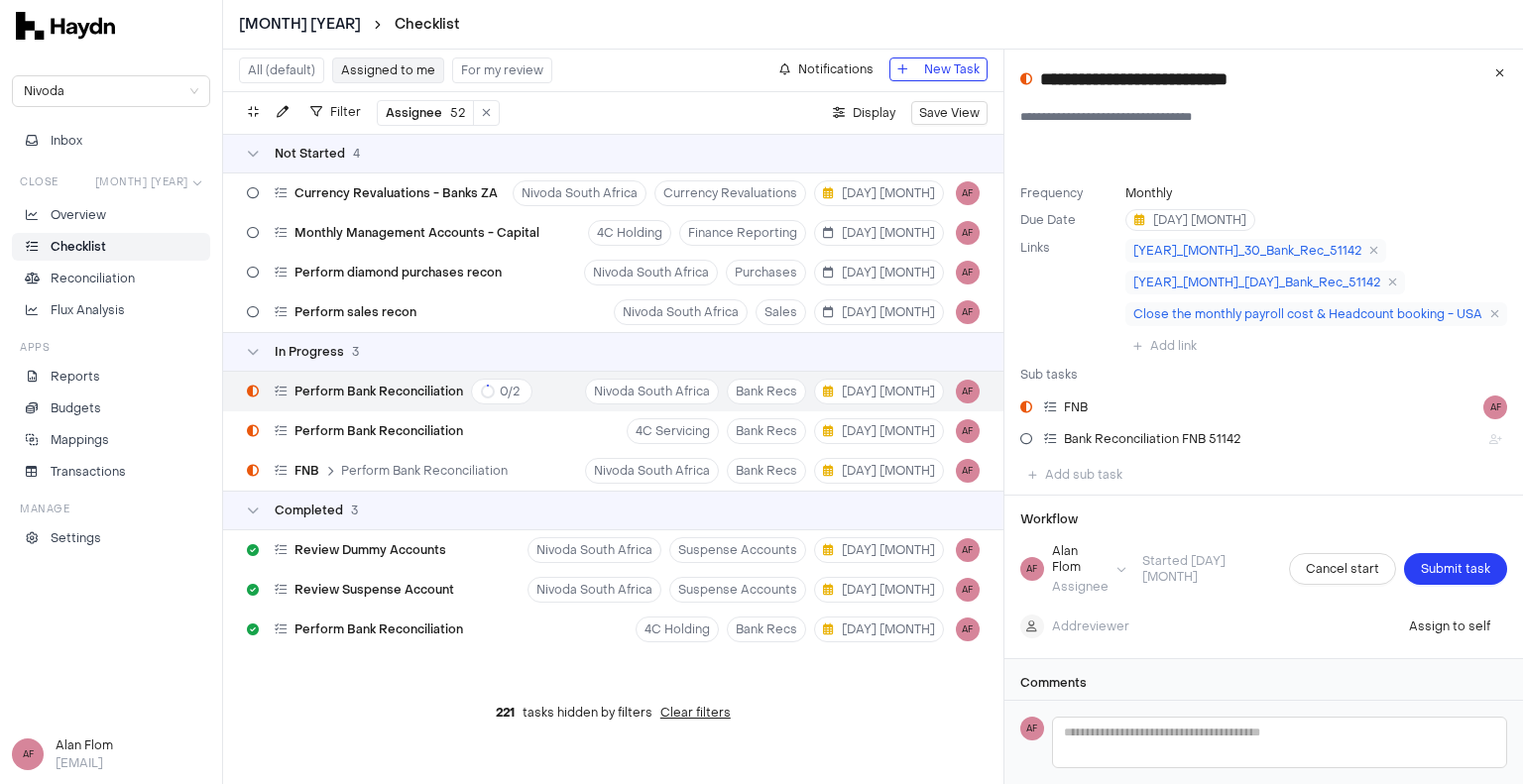 scroll, scrollTop: 20, scrollLeft: 0, axis: vertical 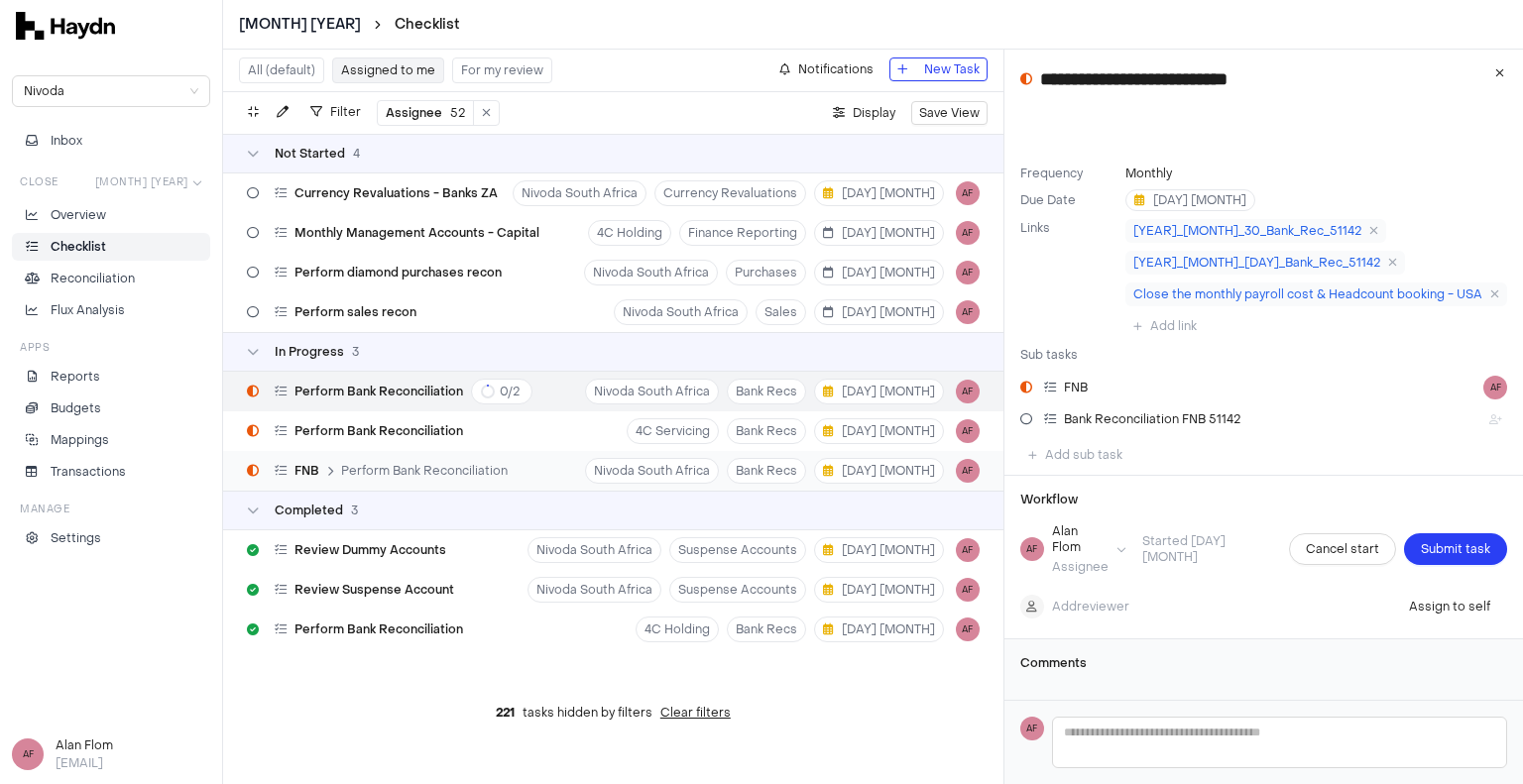 click on "FNB Perform Bank Reconciliation" at bounding box center (377, 471) 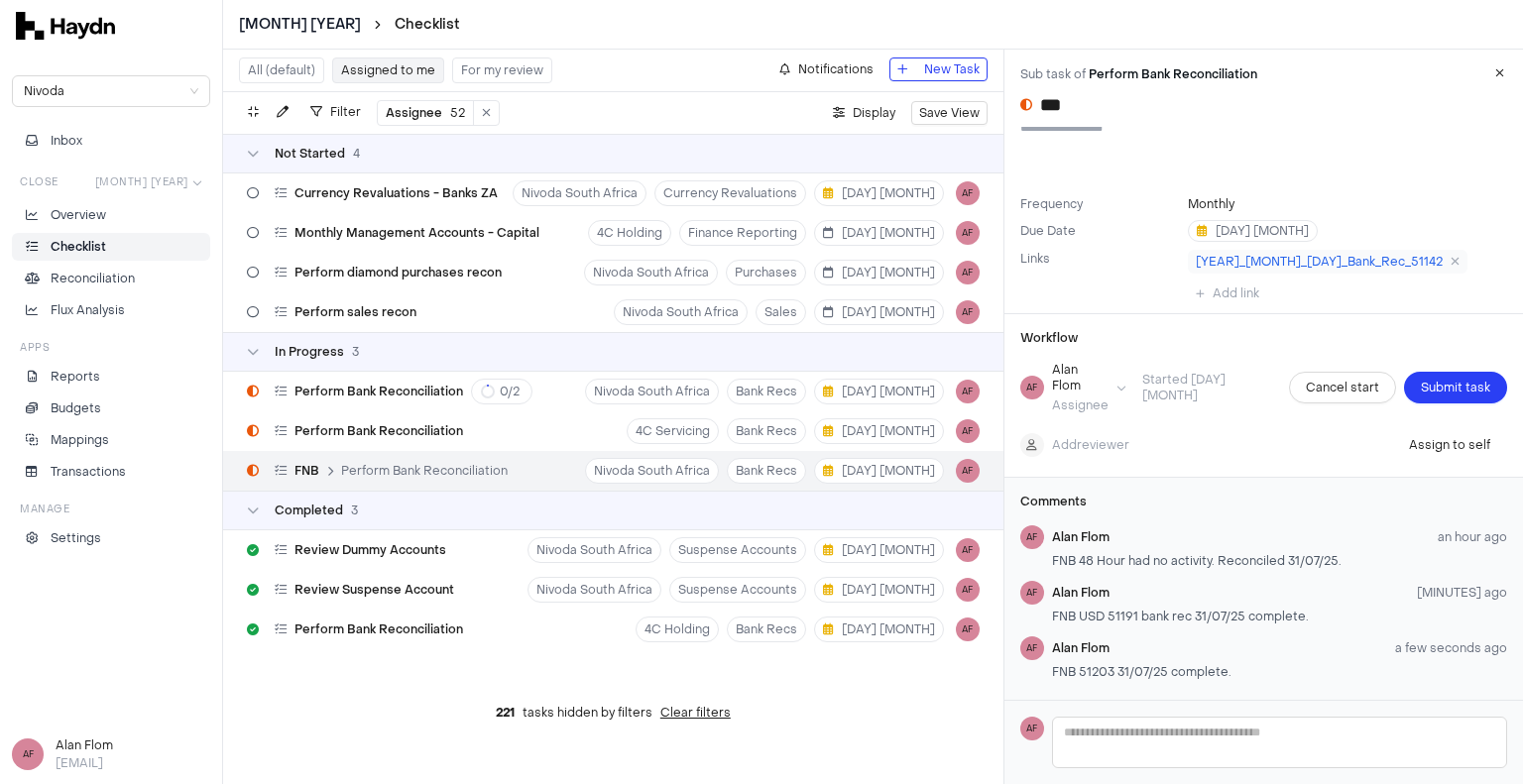 scroll, scrollTop: 0, scrollLeft: 0, axis: both 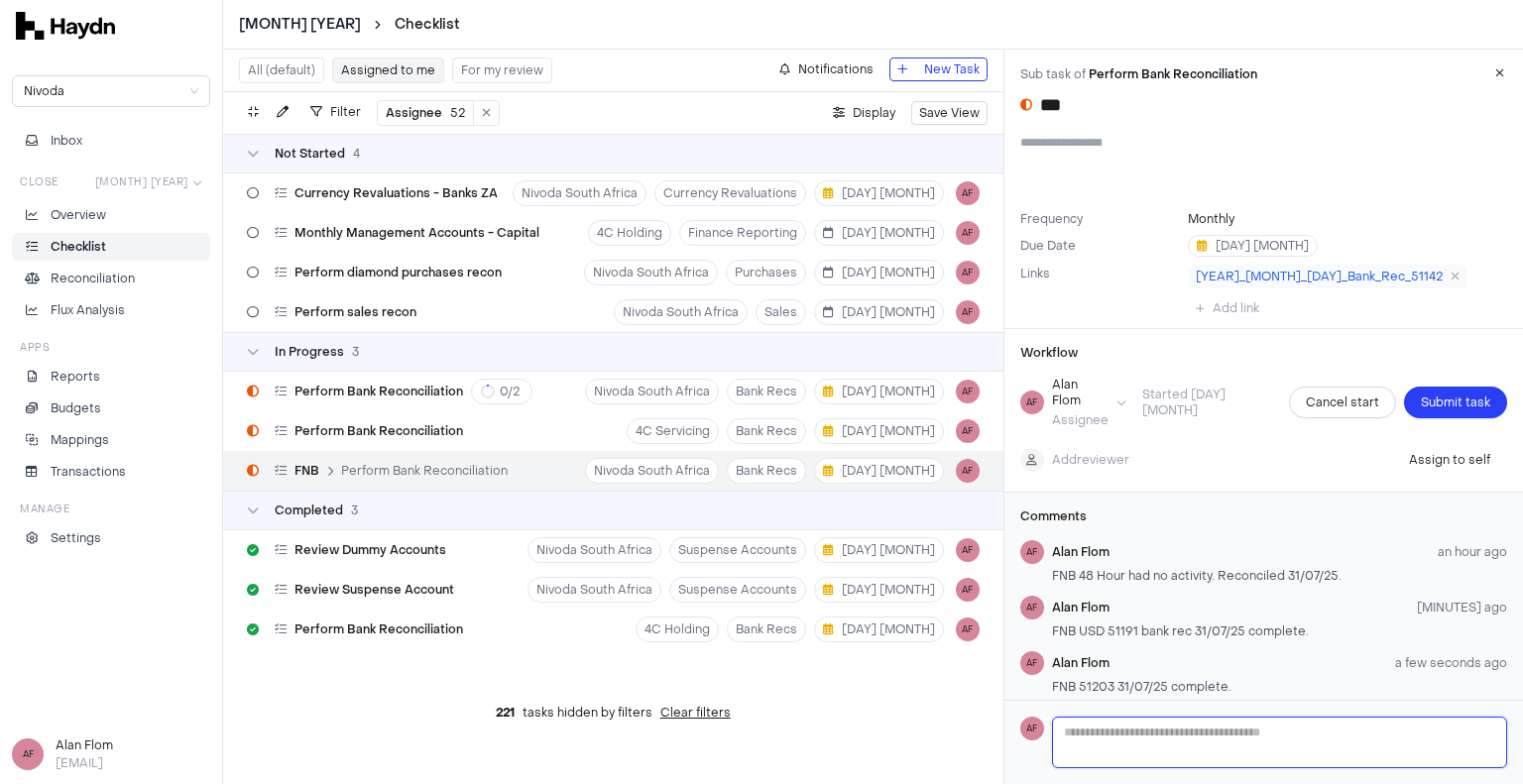 click at bounding box center (1280, 742) 